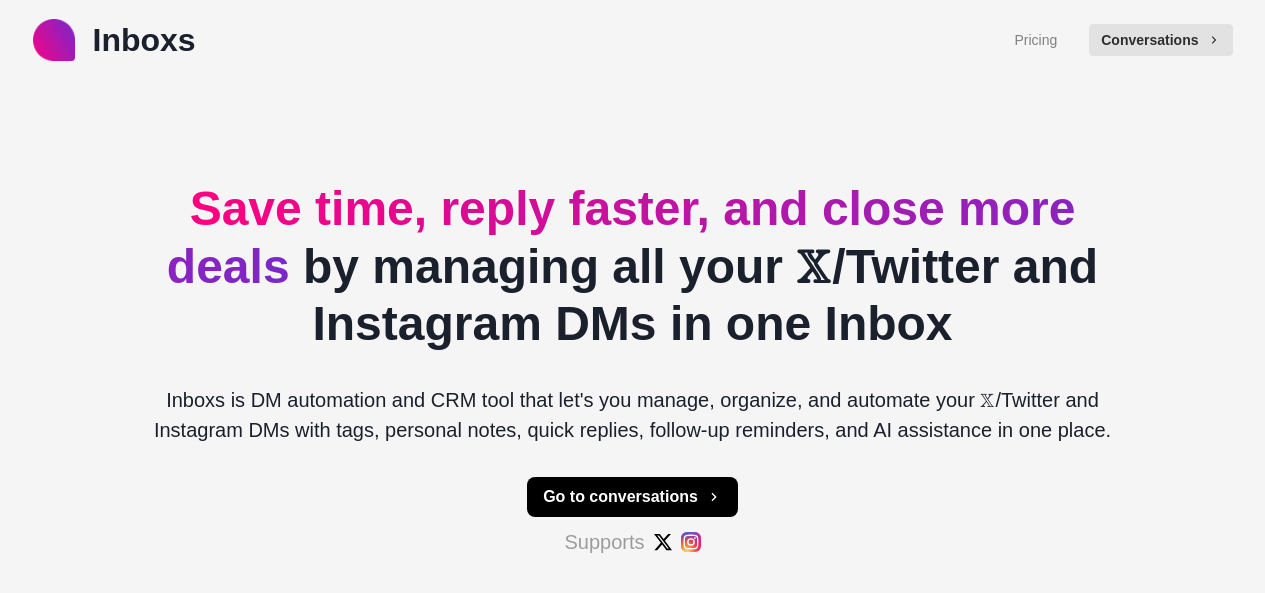 scroll, scrollTop: 0, scrollLeft: 0, axis: both 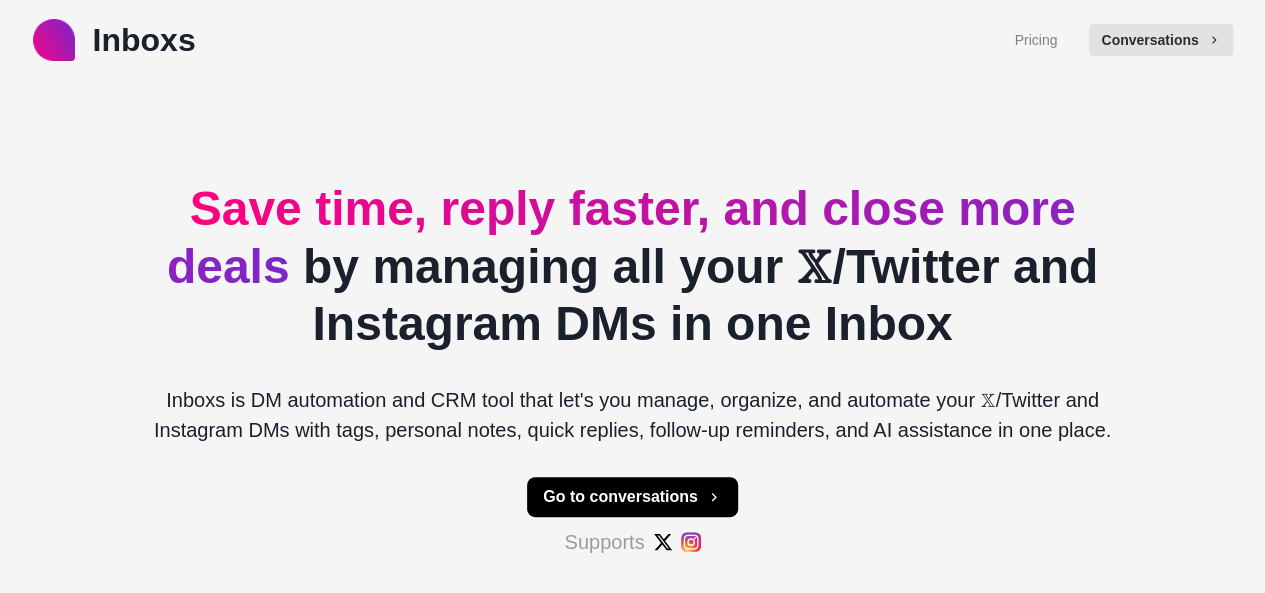 click on "Save time, reply faster, and close more deals    by managing all your 𝕏/Twitter and Instagram DMs in one Inbox Inboxs is DM automation and CRM tool that let's you manage, organize, and automate your 𝕏/Twitter and Instagram DMs with tags, personal notes, quick replies, follow-up reminders, and AI assistance in one place. Go to conversations Supports Board View Tools Archived Chats Mark many as read Keyboard shortcuts Team Settings Upgrade Log out Past reminders Remind  [FIRST]  (@ ikoichi ) to   try Inboxs less than a minute ago   • Mark as read [FIRST] [LAST] That's great 🙌 Ple... 3 [FIRST] What?! 2 [FIRST] Hi [FIRST], hope all is w... 4 [FIRST]  I sent you that pict... 2 [FIRST] [LAST] @inboxshq Jul 12 I remember that last time you were struggling with your email drip.
do you still have troubles? 09:01 YES 😢 09:05 as you know I have a service that drastically simplifies that.
we can configure 5 emails in 15 minutes. 09:07 are you available for a quick call? 09:08 ok, let's schedule that! 09:10 This is my calendly link" at bounding box center [633, 667] 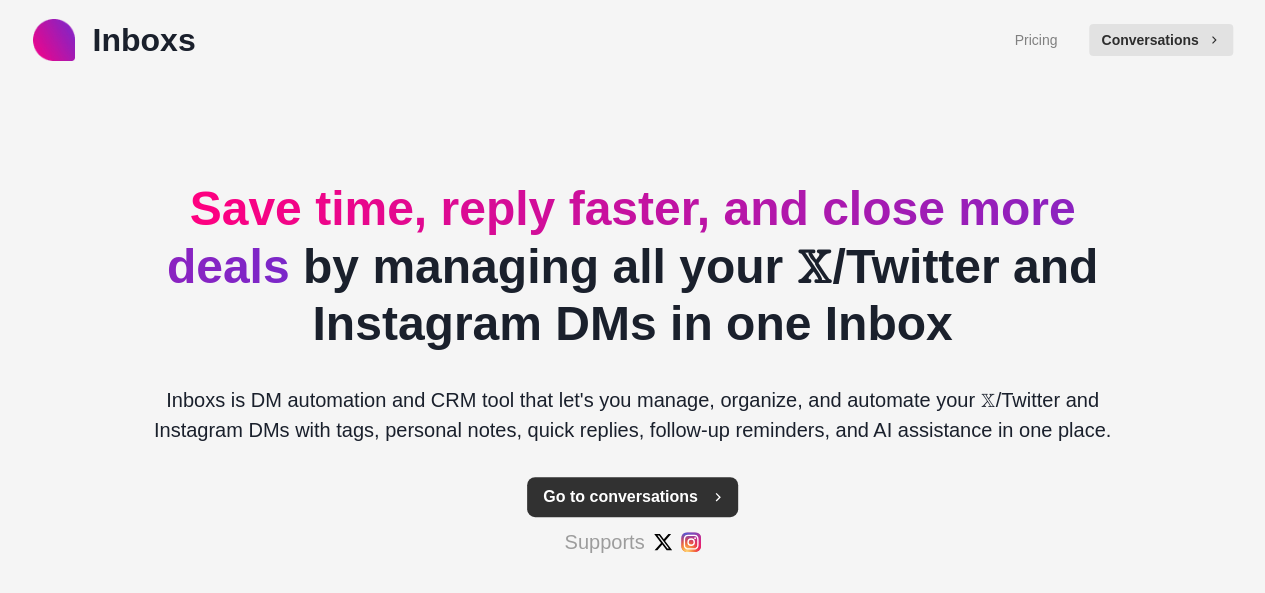 click on "Go to conversations" at bounding box center [632, 497] 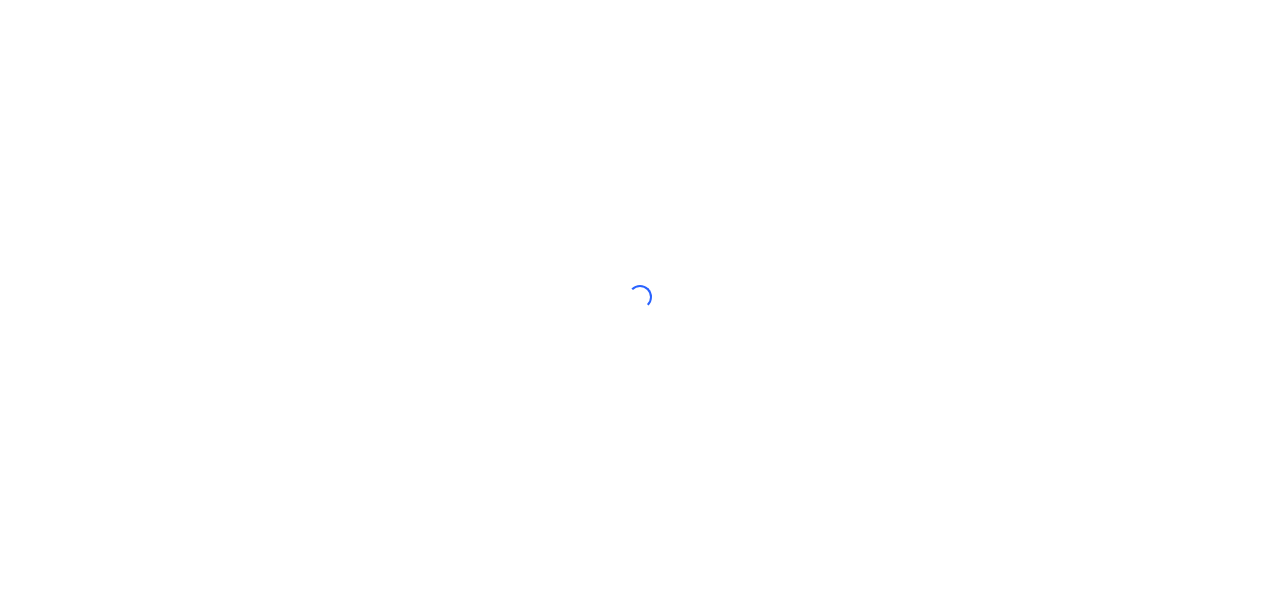 scroll, scrollTop: 0, scrollLeft: 0, axis: both 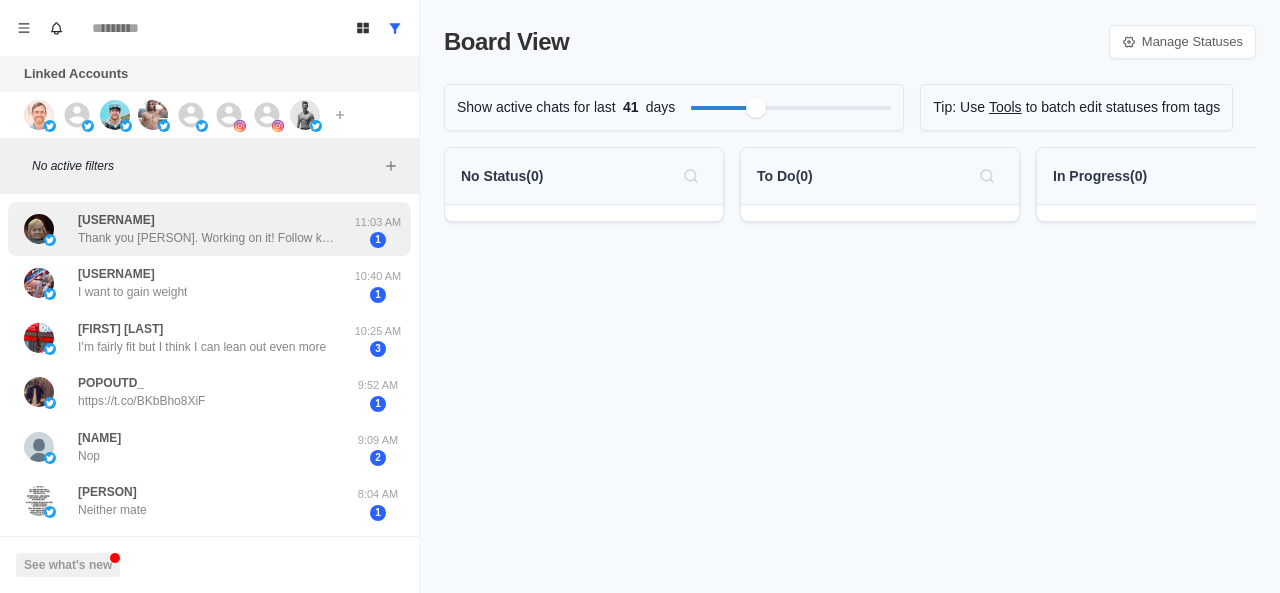 click on "[PERSON] Thank you Chris. Working on it! Follow keto for the most part, with occassionaly falling off the wagon. :) [TIME] [NUMBER]" at bounding box center (209, 229) 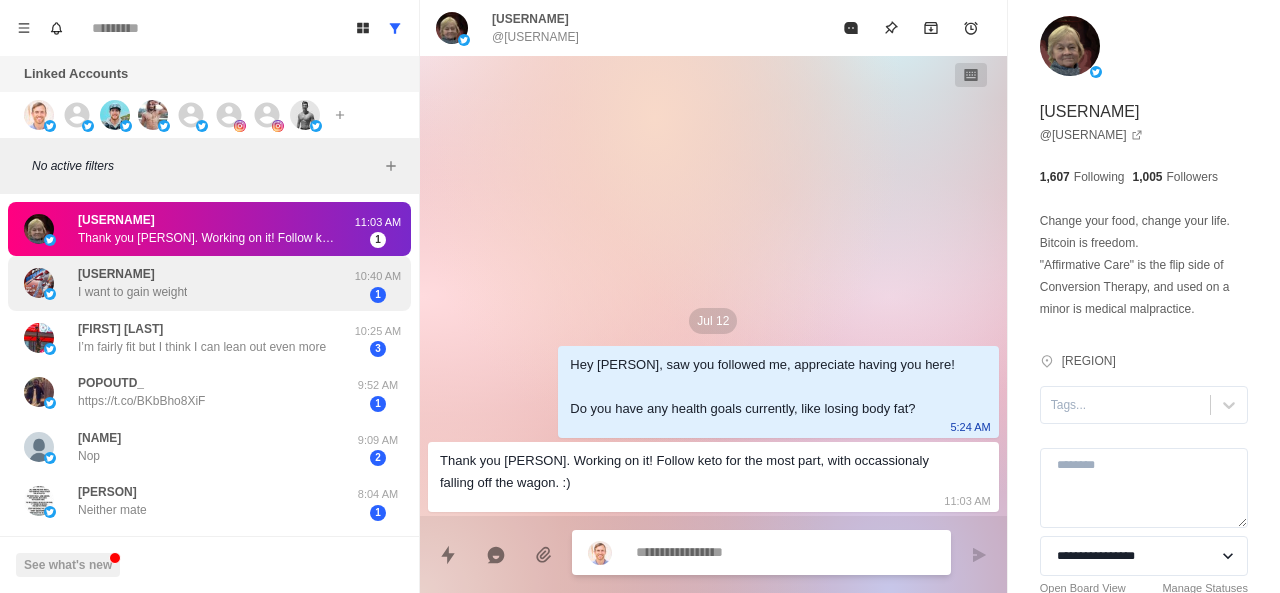 click on "[PERSON] I want to gain weight" at bounding box center [188, 283] 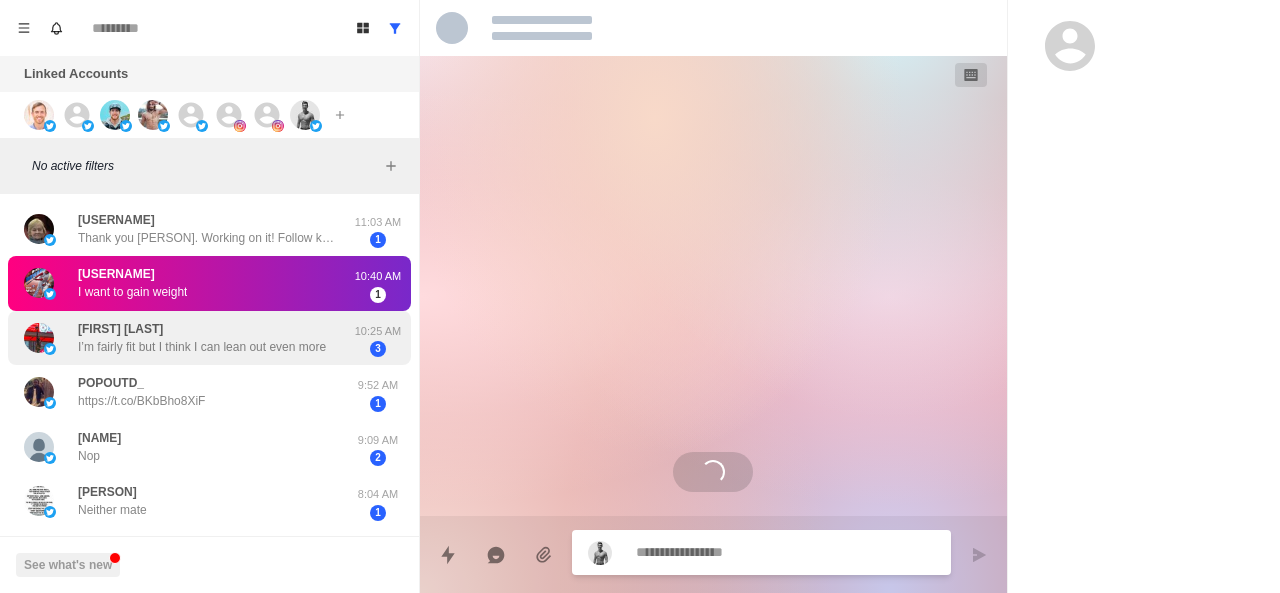 click on "[PERSON] I’m fairly fit but I think I can lean out even more" at bounding box center (202, 338) 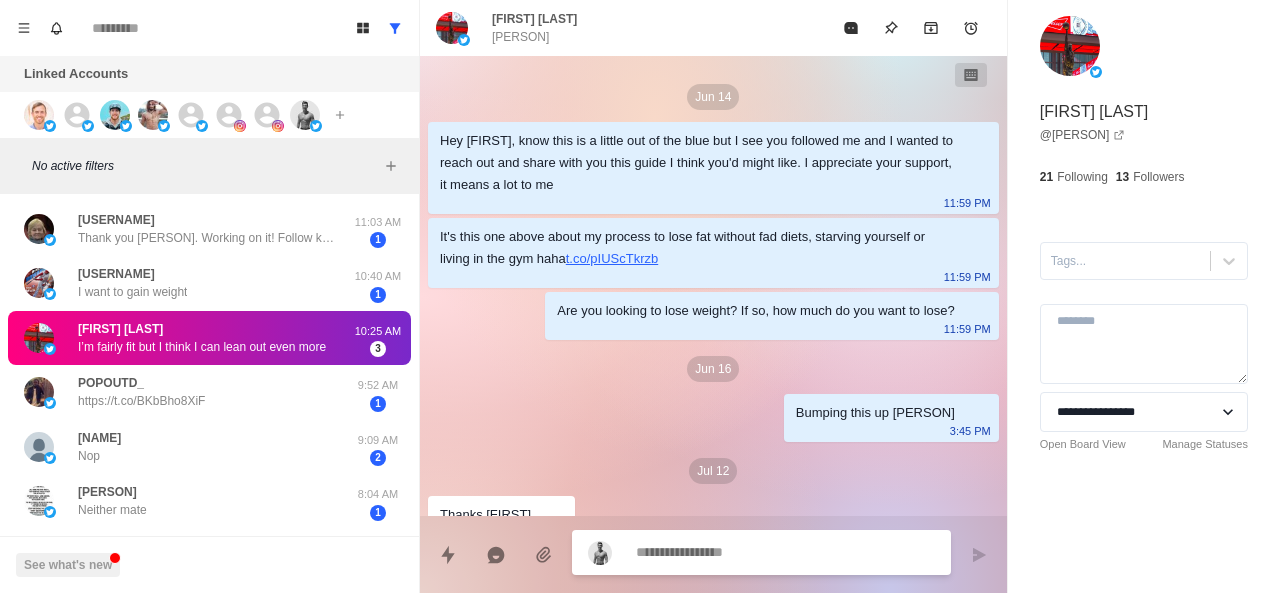 scroll, scrollTop: 136, scrollLeft: 0, axis: vertical 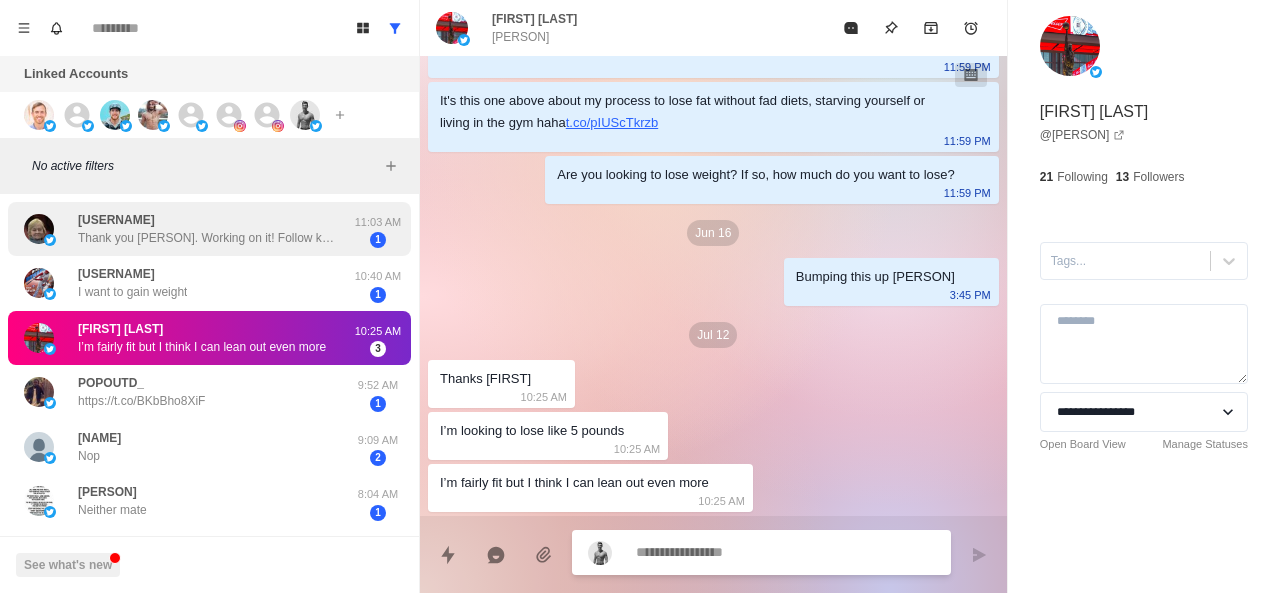 click on "Thank you [PERSON]. Working on it! Follow keto for the most part, with occassionaly falling off the wagon. :)" at bounding box center [208, 238] 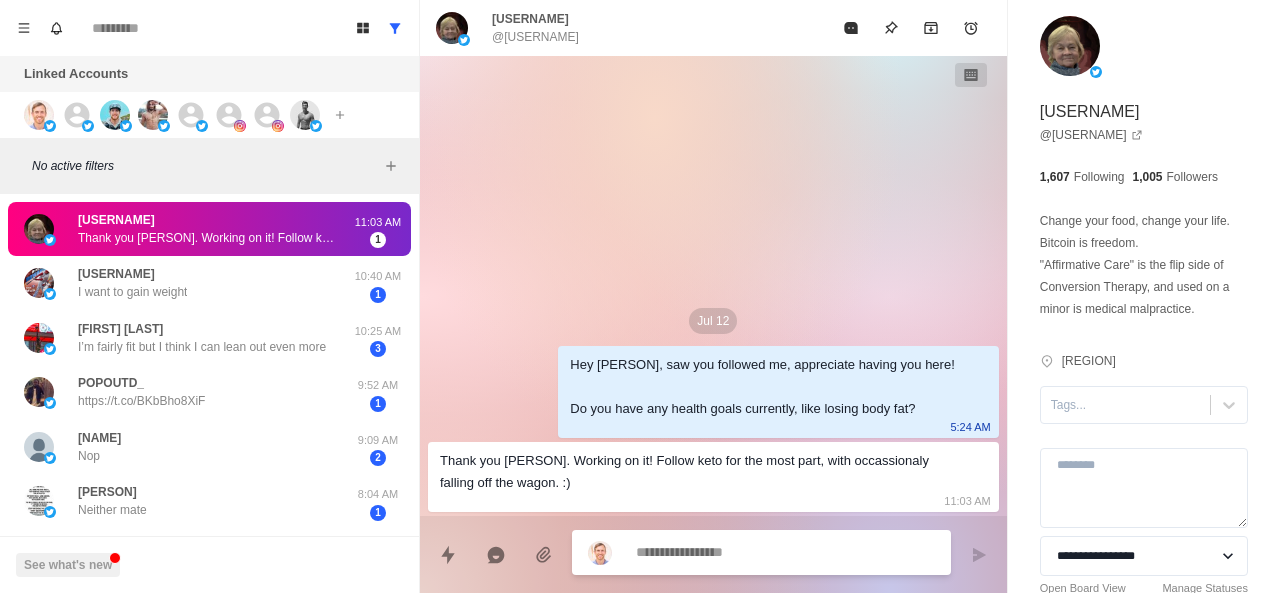 scroll, scrollTop: 0, scrollLeft: 0, axis: both 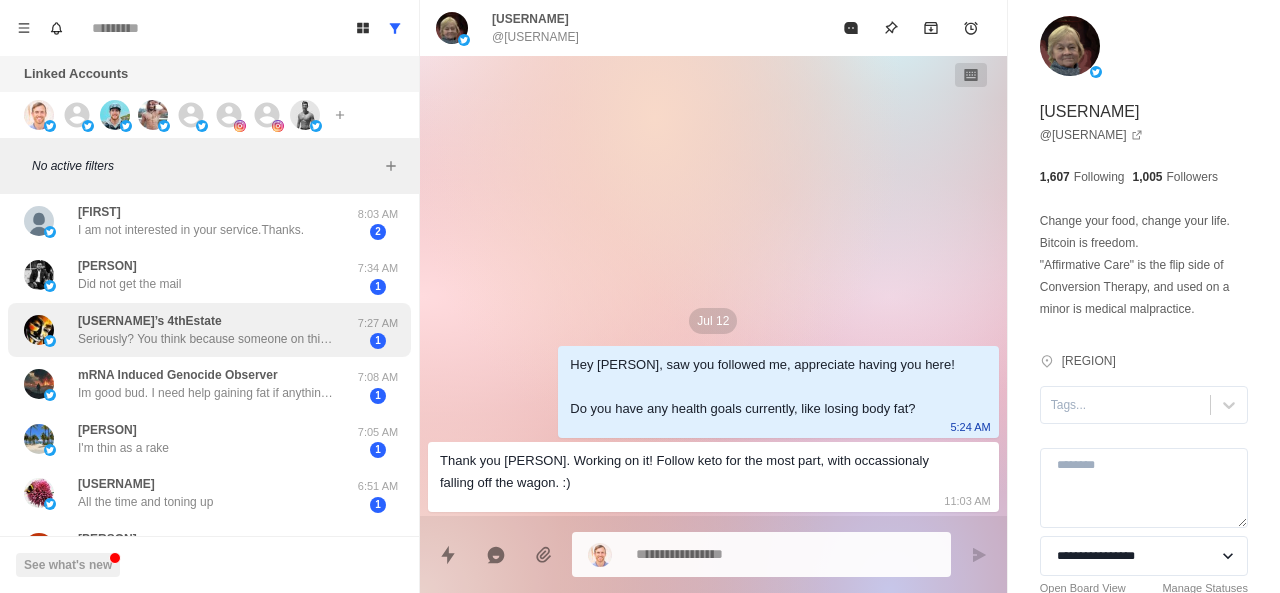 click on "Seriously? You think because someone on this account needs to lose weight because we posted a tweet?" at bounding box center (208, 339) 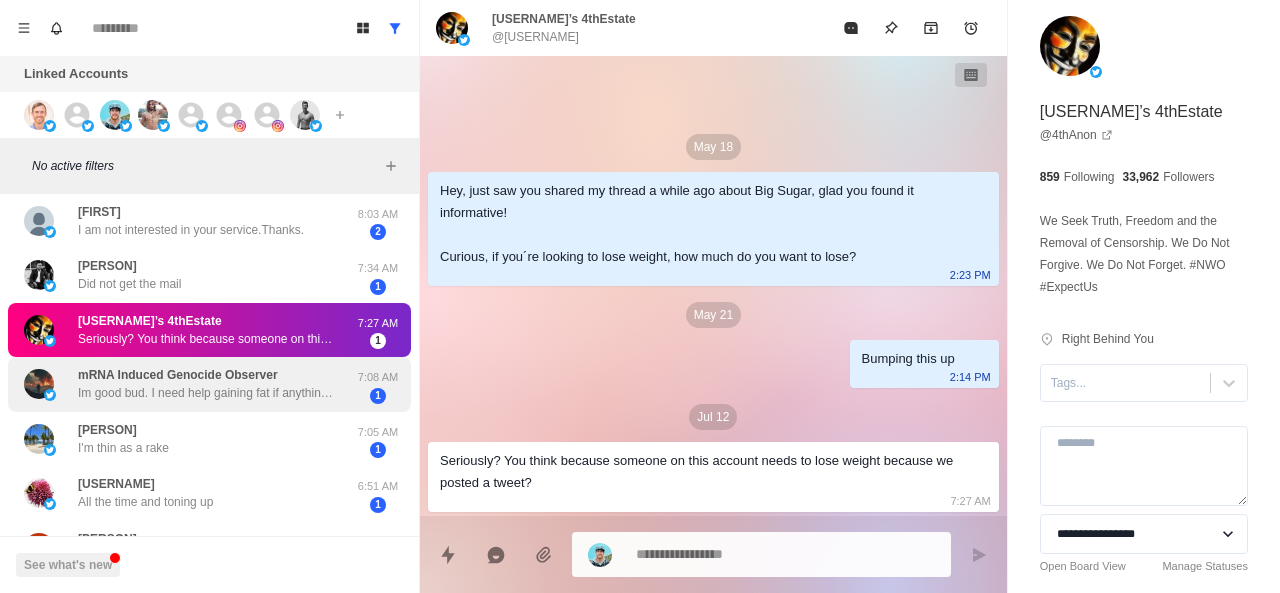 click on "Im good bud. I need  help gaining fat if anything lol." at bounding box center (208, 393) 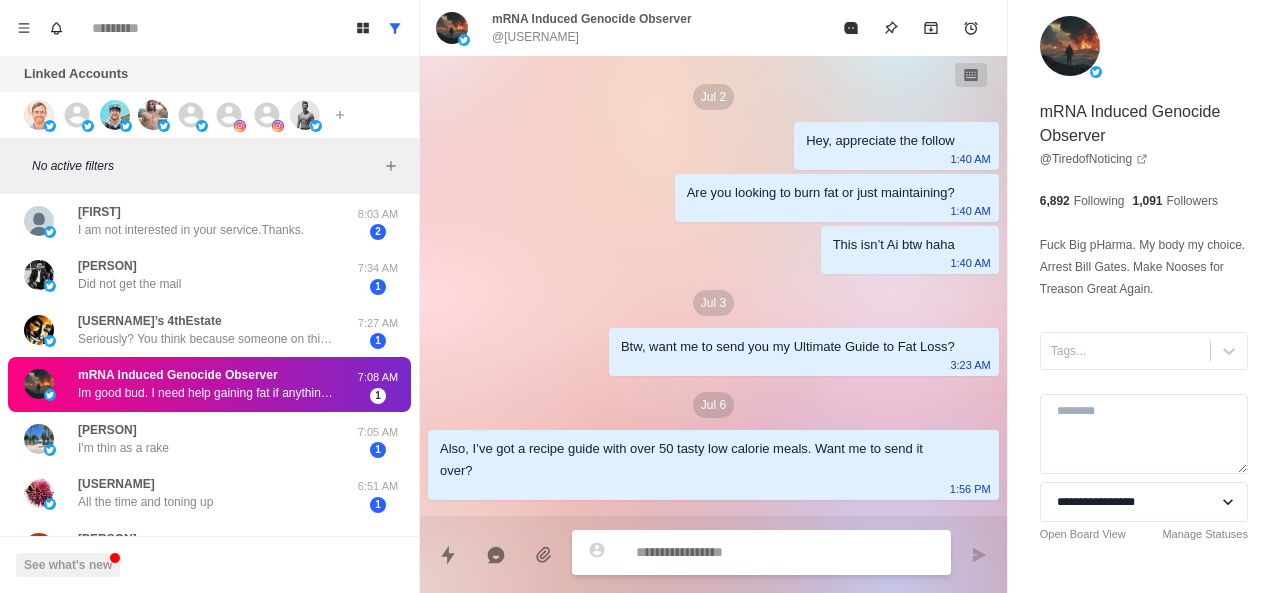 scroll, scrollTop: 90, scrollLeft: 0, axis: vertical 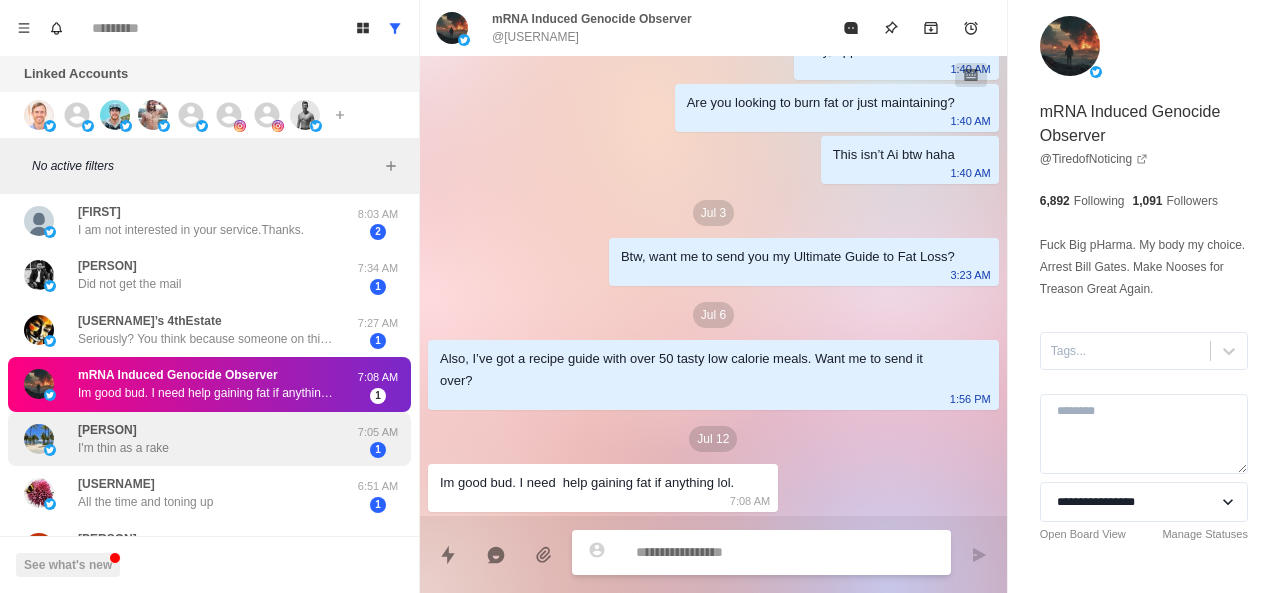 click on "[PERSON] I'm thin as a rake" at bounding box center [188, 439] 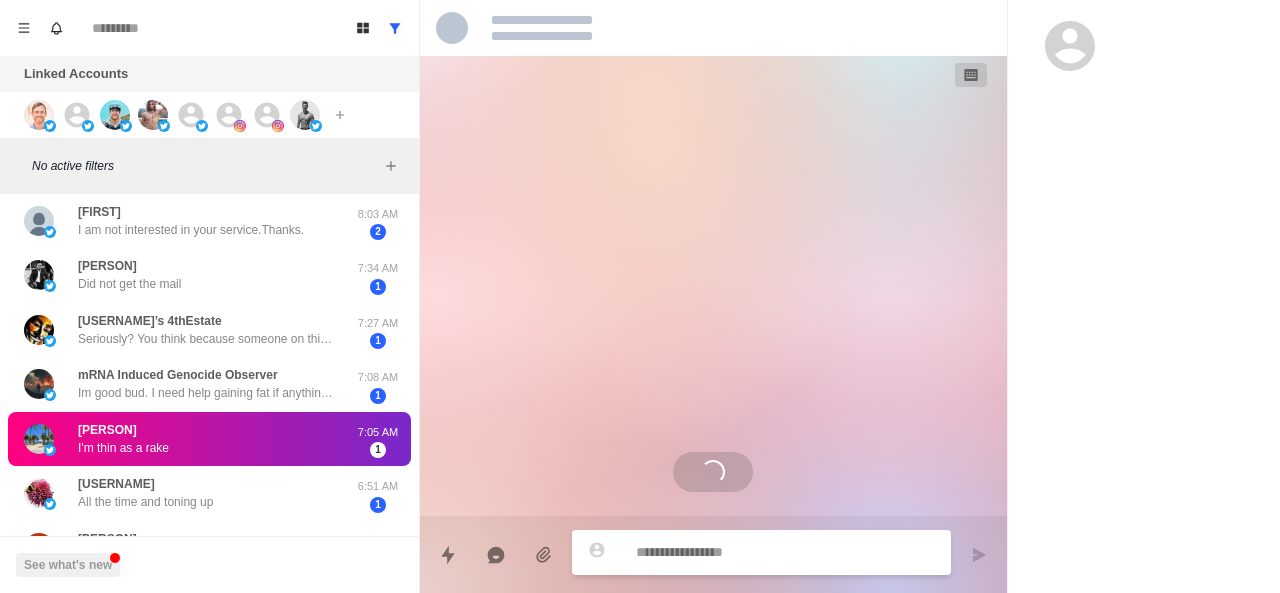 scroll, scrollTop: 0, scrollLeft: 0, axis: both 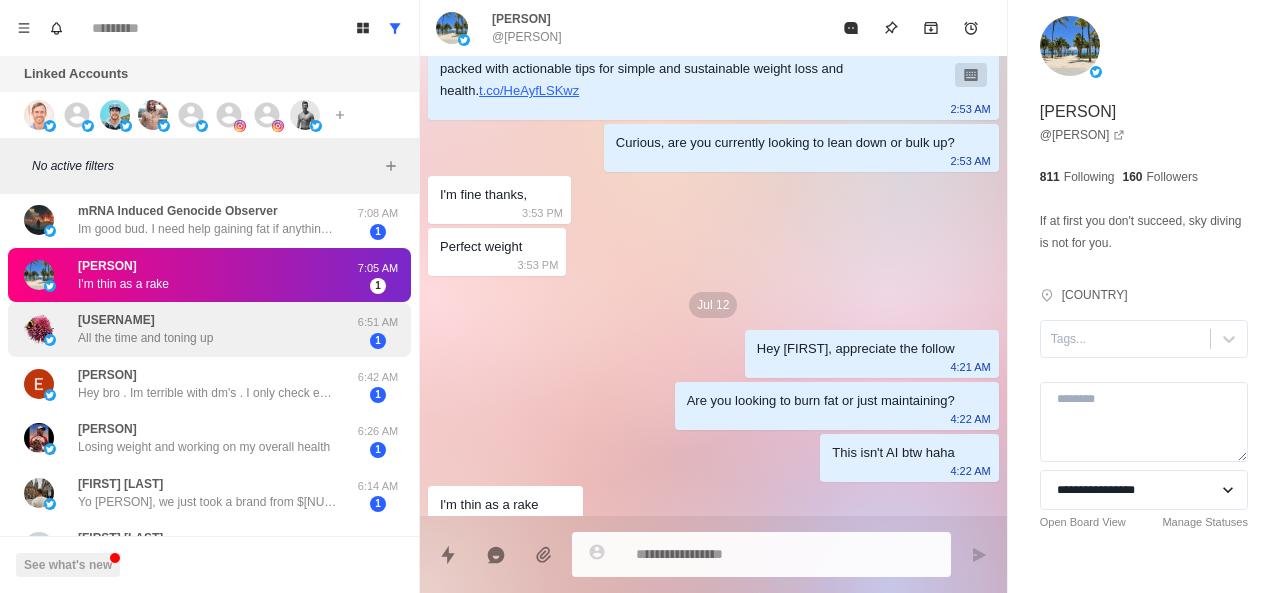 click on "[PERSON] All the time and toning up" at bounding box center (145, 329) 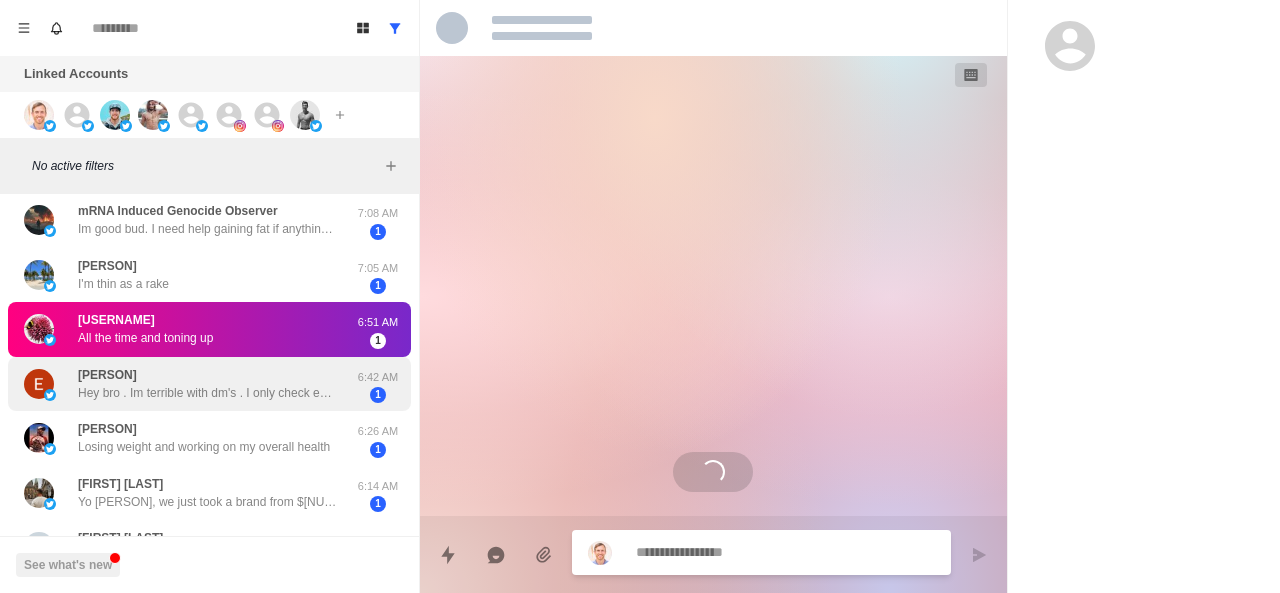 scroll, scrollTop: 0, scrollLeft: 0, axis: both 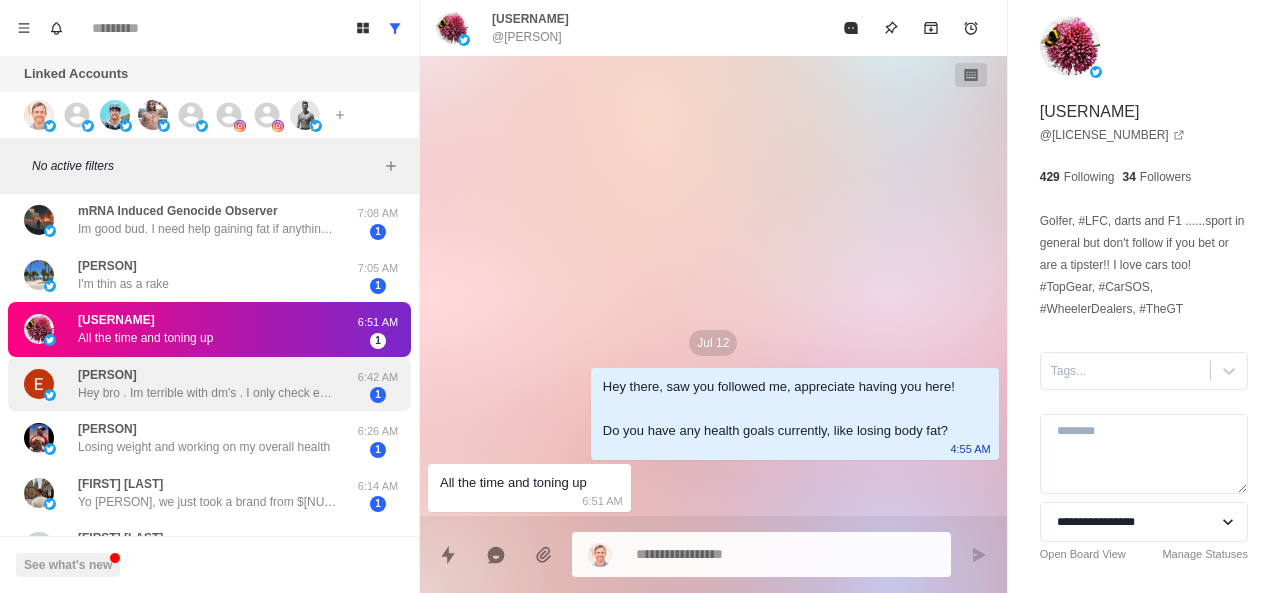 click on "Hey bro . Im terrible with dm's . I only check em on the odd weekend ." at bounding box center (208, 393) 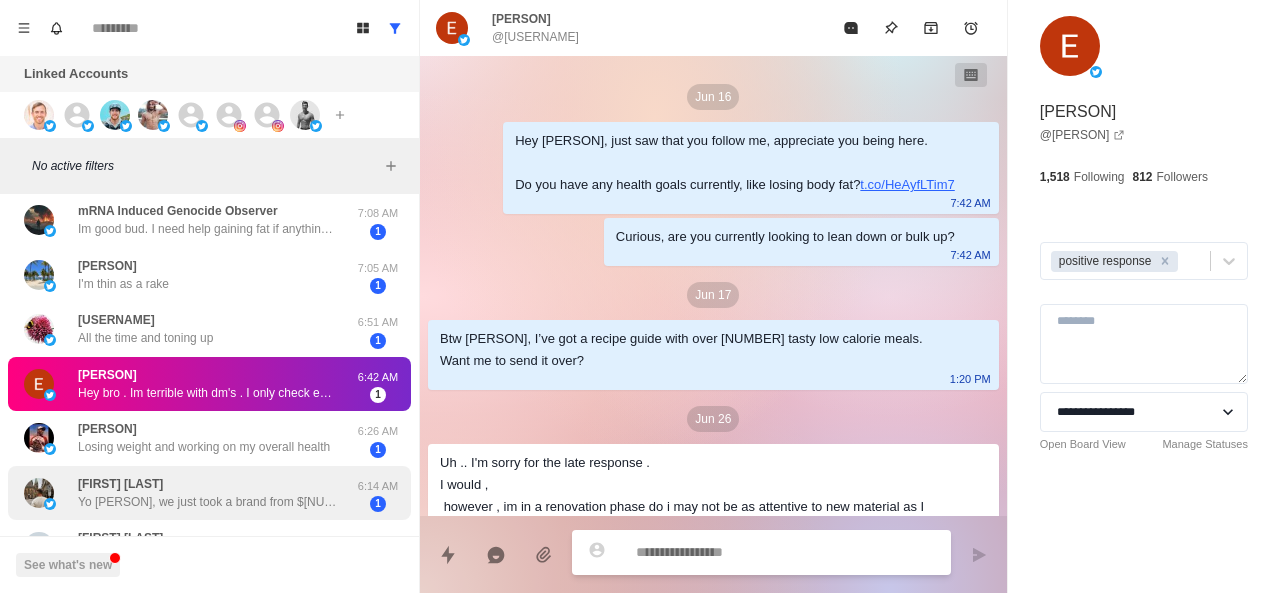 scroll, scrollTop: 876, scrollLeft: 0, axis: vertical 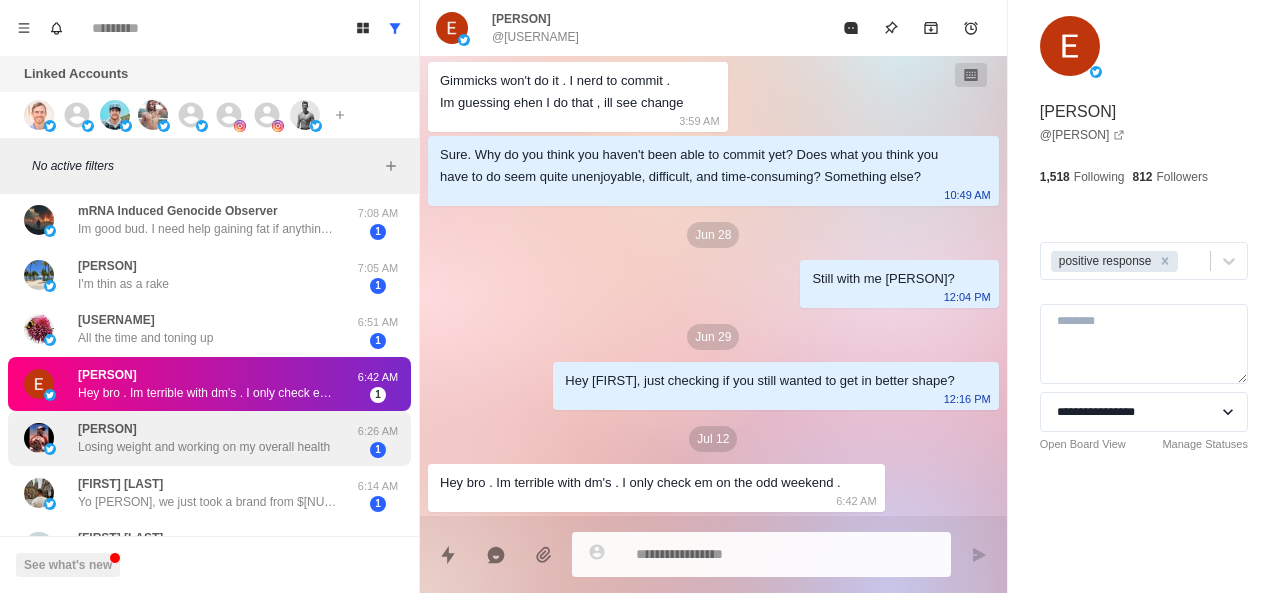 click on "Losing weight and working on my overall health" at bounding box center [204, 447] 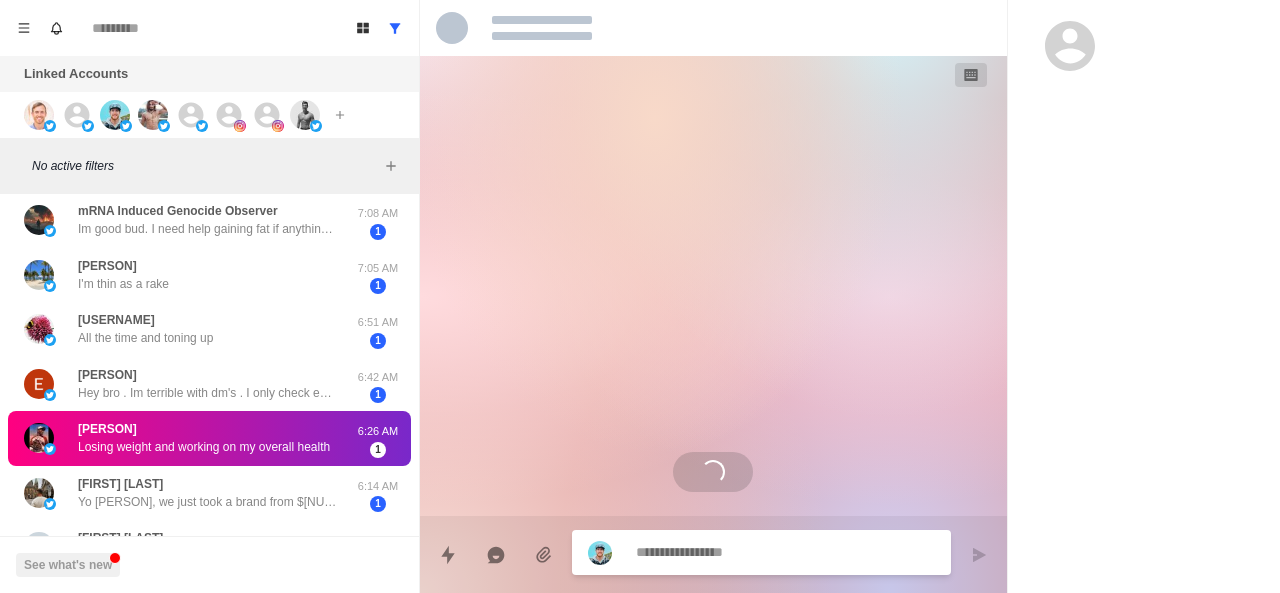 scroll, scrollTop: 0, scrollLeft: 0, axis: both 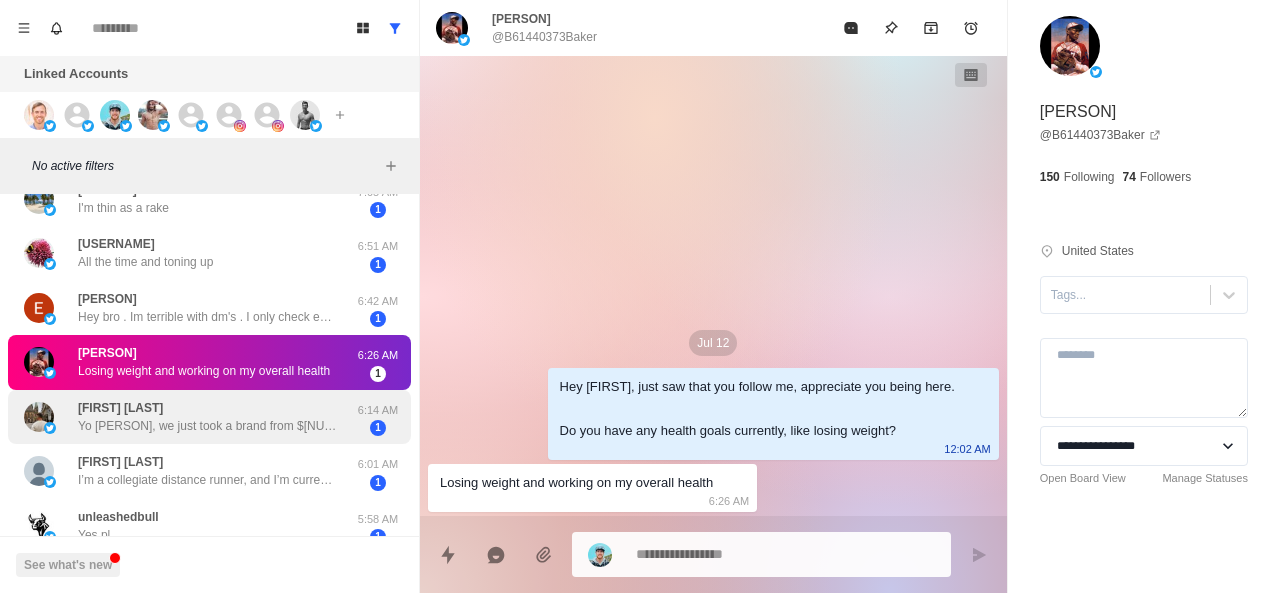 click on "[FIRST] [LAST] Yo [PERSON], we just took a brand from $[NUMBER] to $[NUMBER] MRR in [NUMBER] days using done-for-you email systems.
Curious if you’d be open to seeing how this could work for you?" at bounding box center (208, 417) 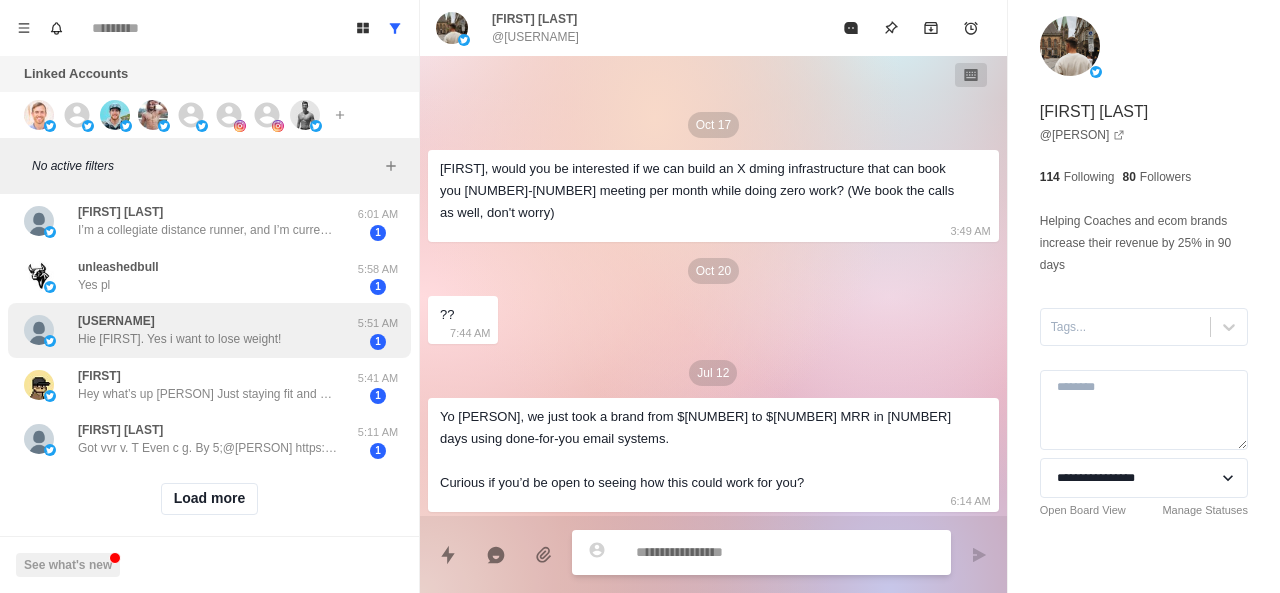 scroll, scrollTop: 857, scrollLeft: 0, axis: vertical 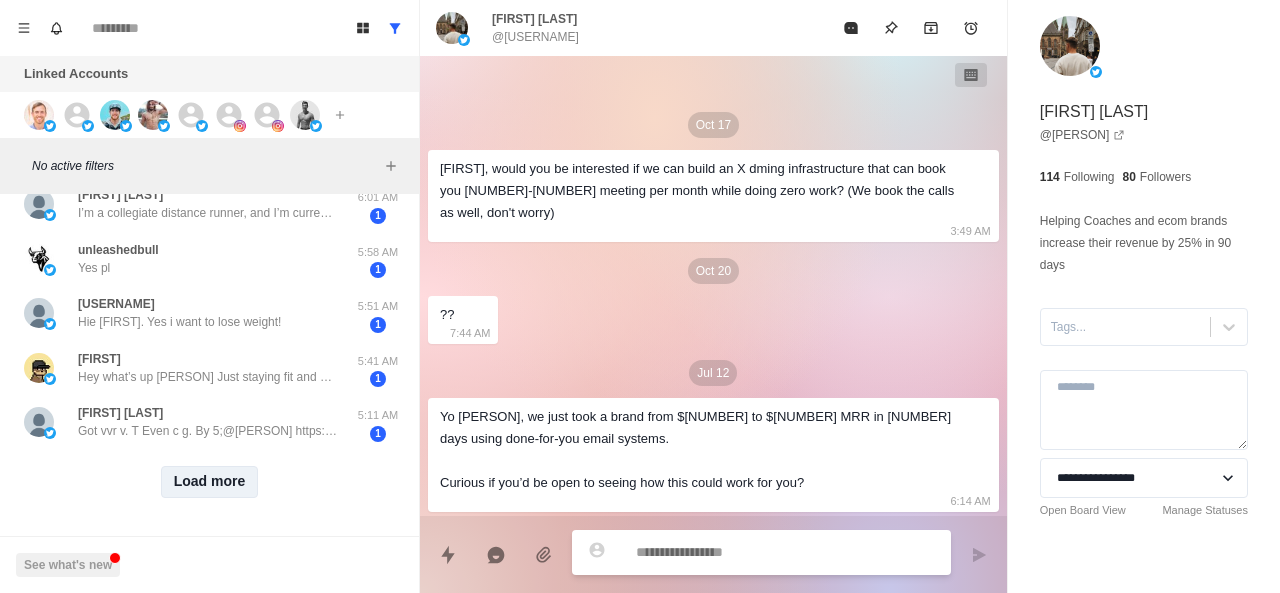 click on "Load more" at bounding box center [210, 482] 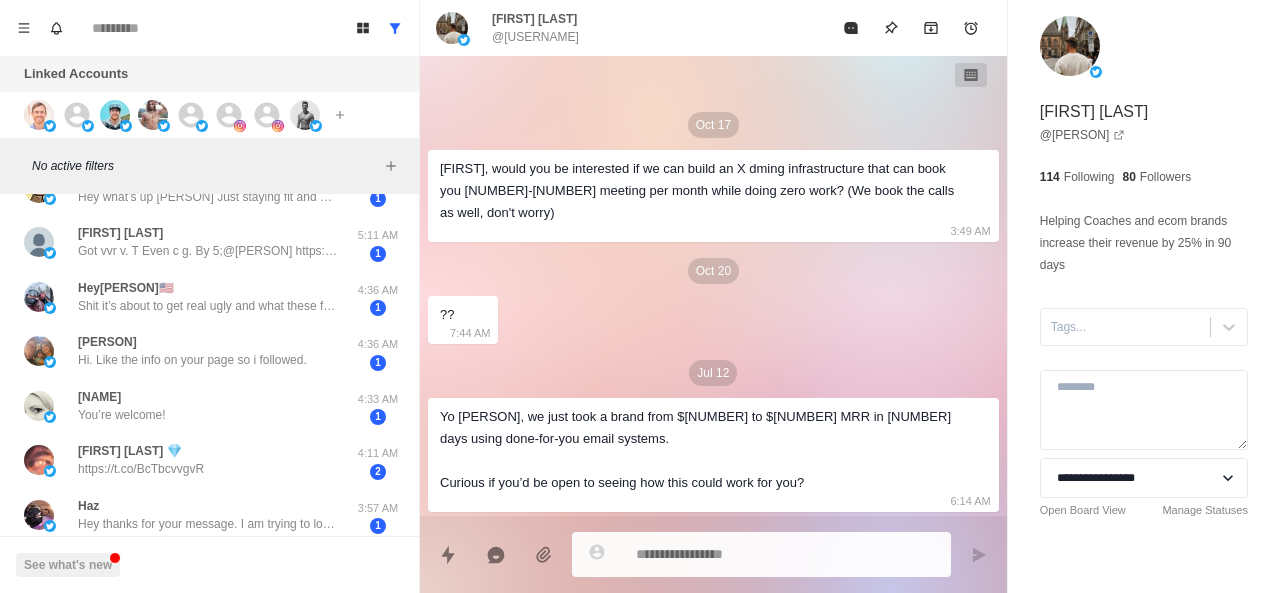 scroll, scrollTop: 1036, scrollLeft: 0, axis: vertical 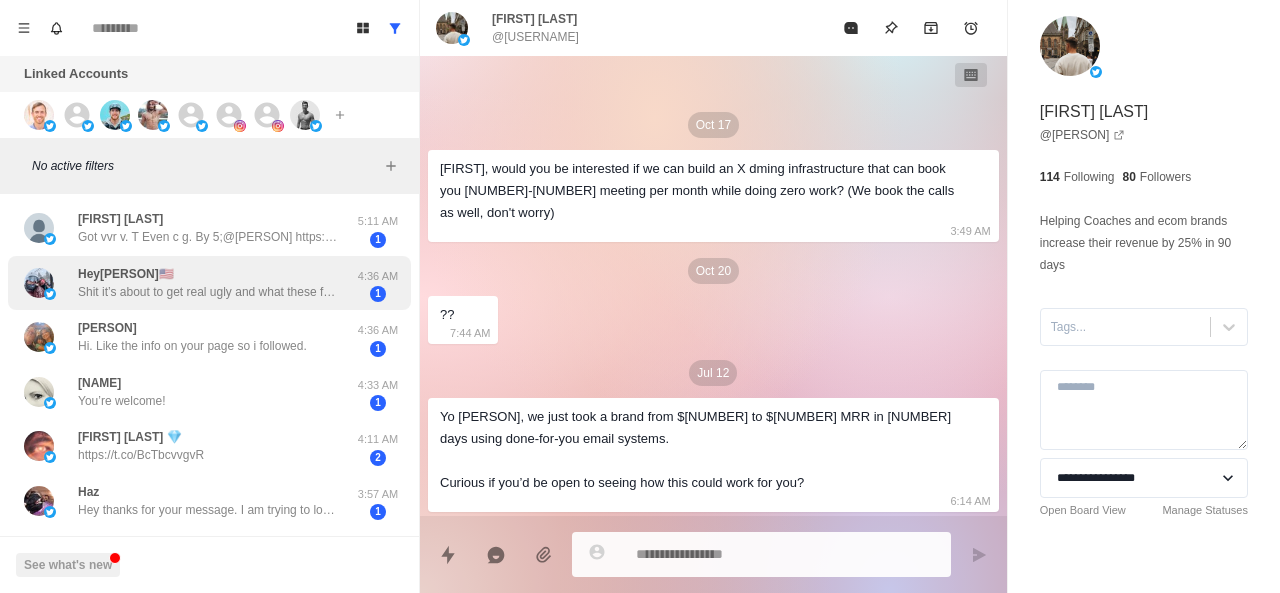 click on "Hey@[USERNAME] Shit it’s about to get real ugly and what these fuckheads don’t understand is the majority of the people back trump on this issue https://t.co/1Gtxm3CwPM 4:36 AM 1" at bounding box center [209, 283] 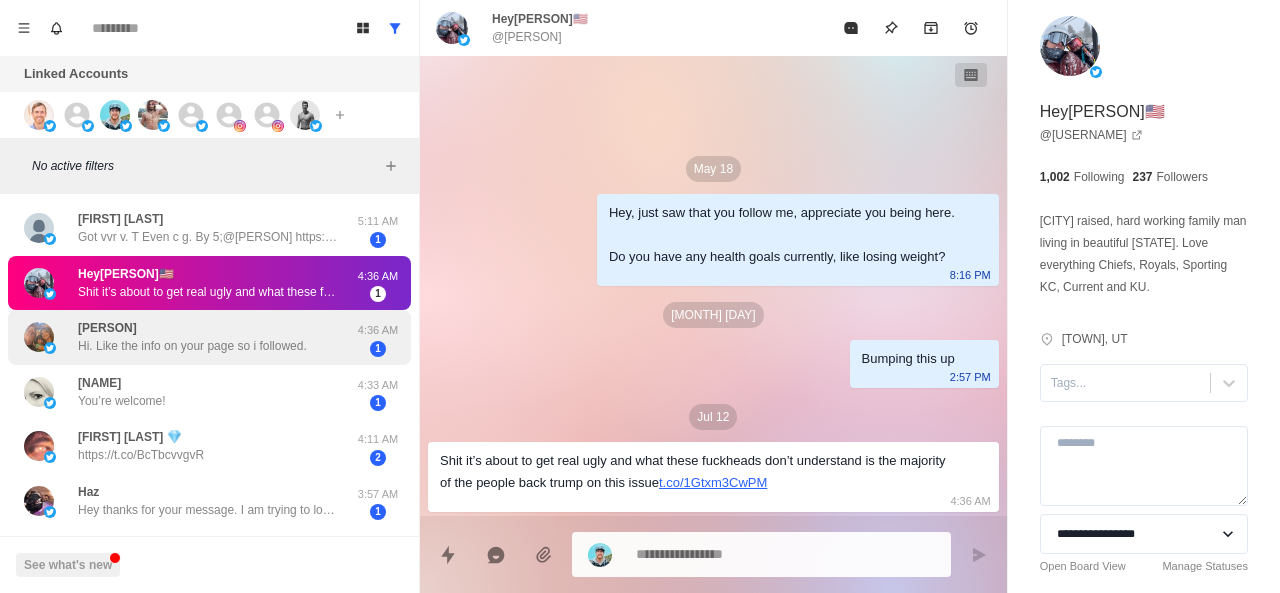 click on "Hi. Like the info on your page so i followed." at bounding box center [192, 346] 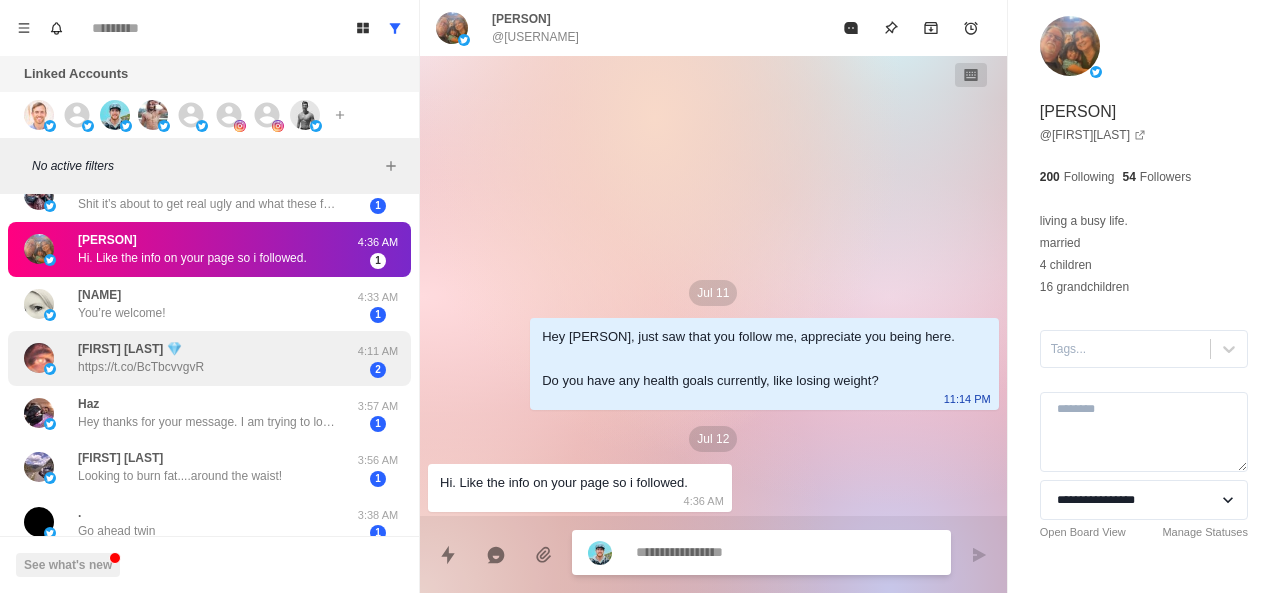 scroll, scrollTop: 1145, scrollLeft: 0, axis: vertical 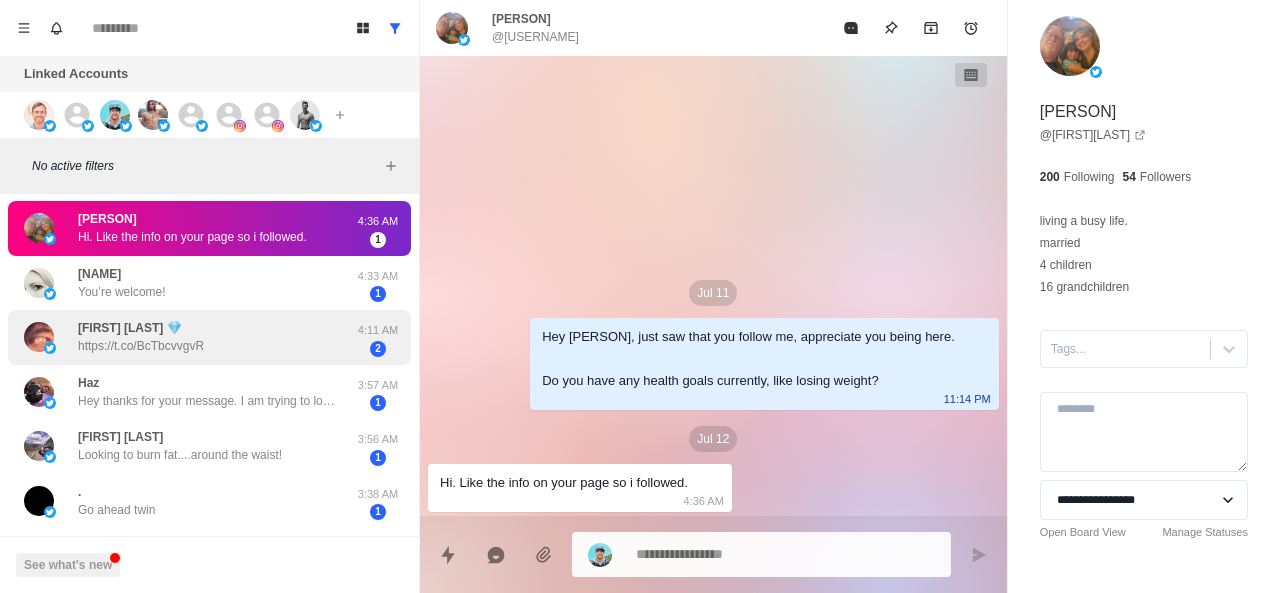 click on "Looking to burn fat....around the waist!" at bounding box center (180, 455) 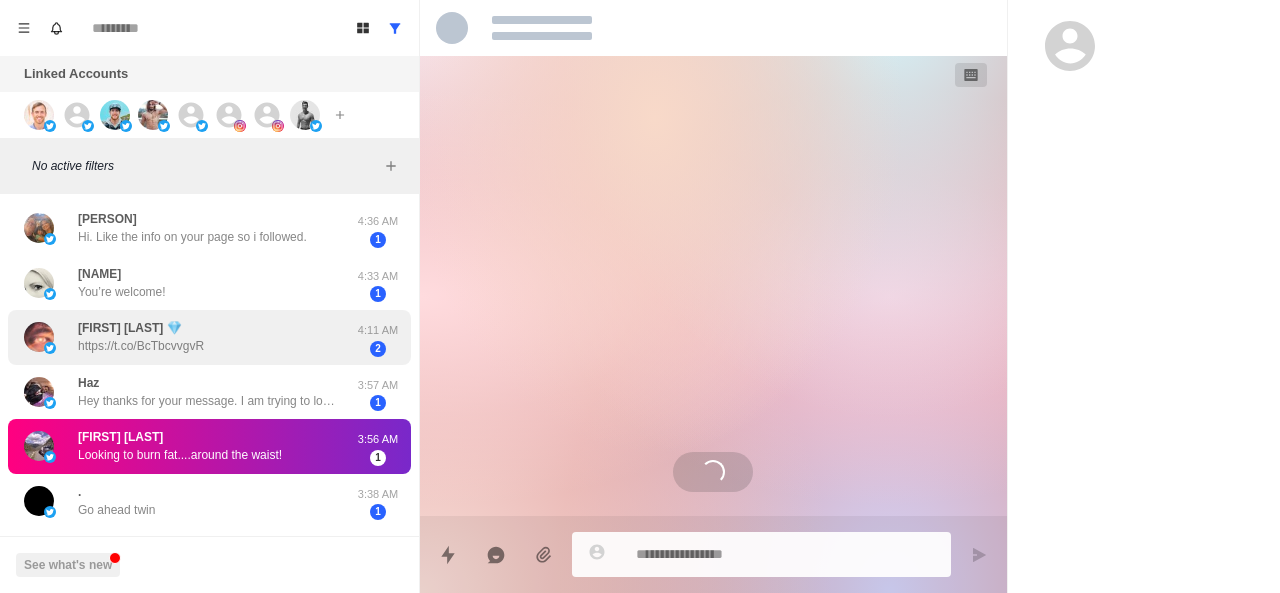 click on "Looking to burn fat....around the waist!" at bounding box center (180, 455) 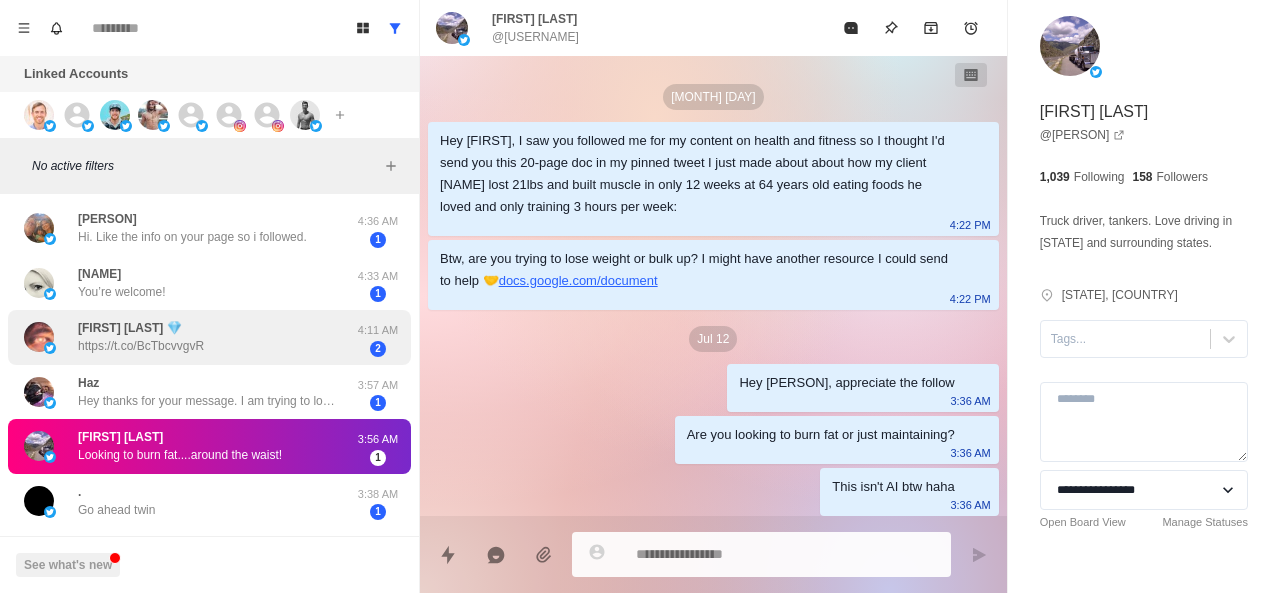 scroll, scrollTop: 56, scrollLeft: 0, axis: vertical 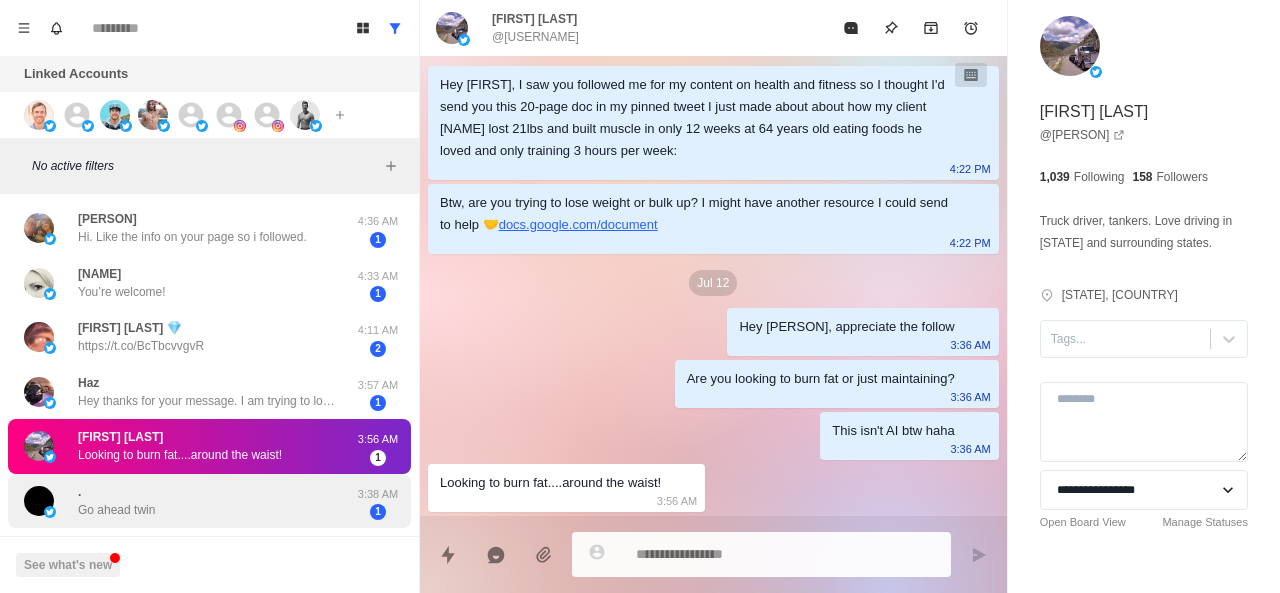 click on "Go ahead twin" at bounding box center [188, 501] 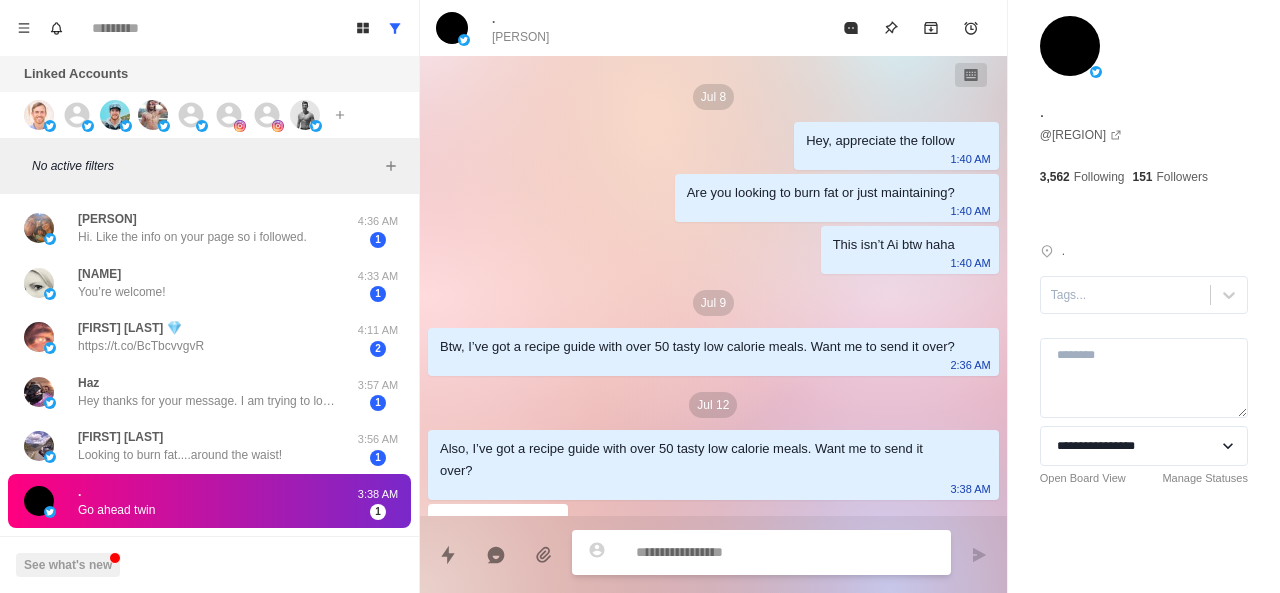 scroll, scrollTop: 62, scrollLeft: 0, axis: vertical 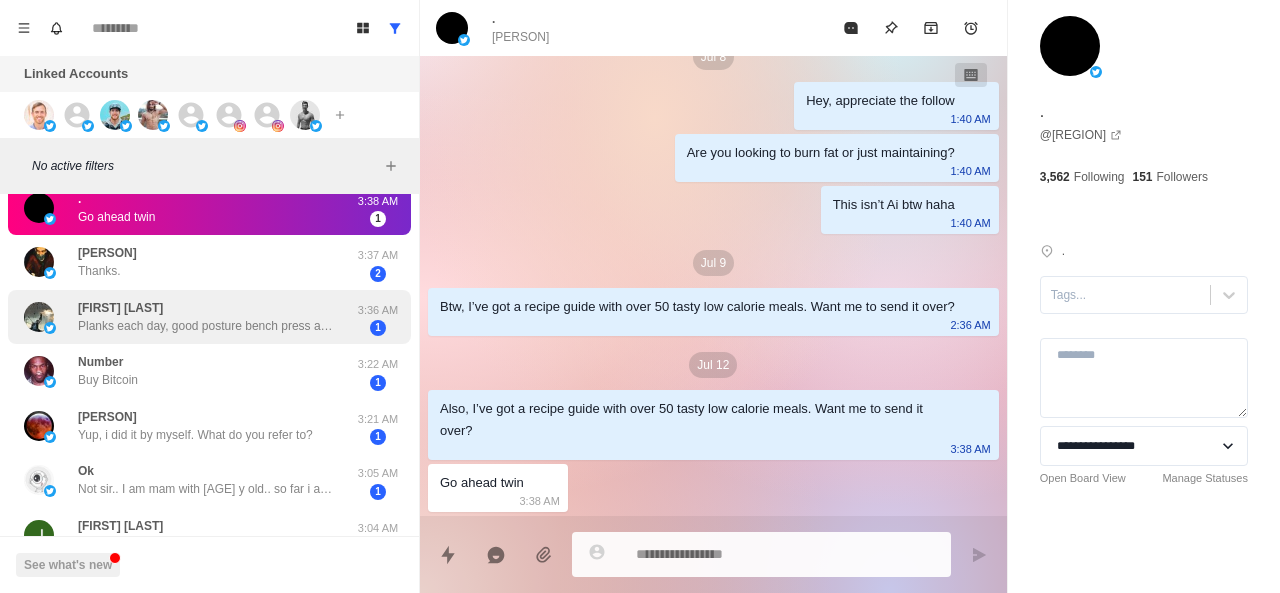 click on "Planks each day, good posture bench press and bicep curls 2-3 times a week, then rotating basketball, sprints, distance jogging 2x a week" at bounding box center [208, 326] 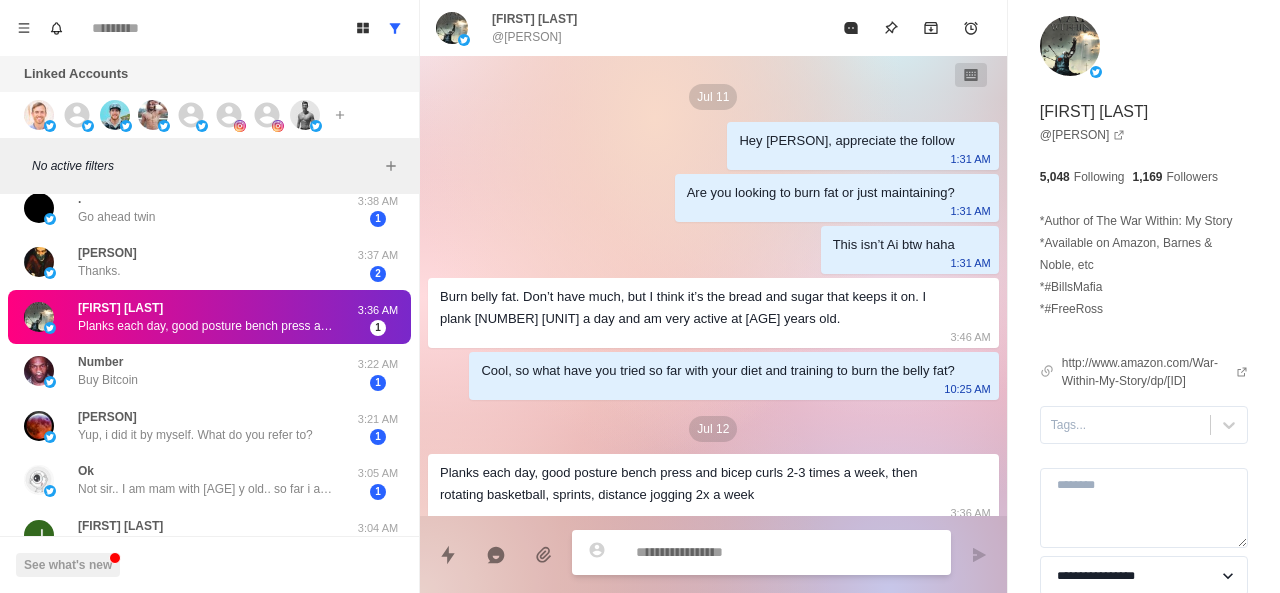 scroll, scrollTop: 12, scrollLeft: 0, axis: vertical 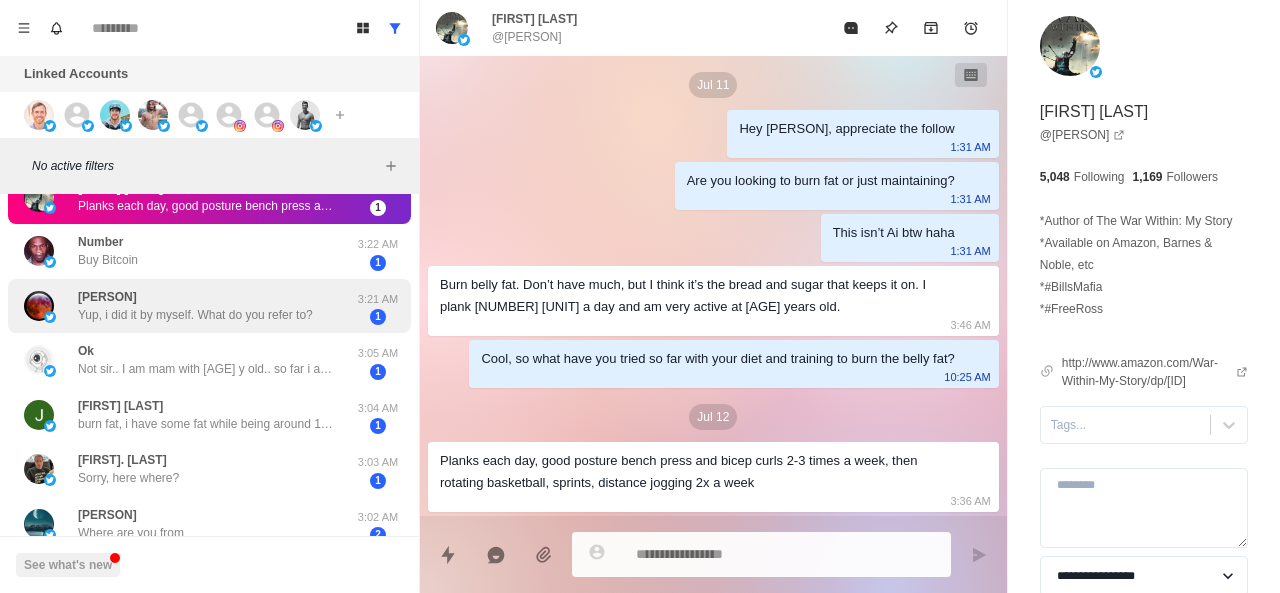 click on "[PERSON] Yup, i did it by myself. What do you refer to? [TIME] [NUMBER]" at bounding box center [209, 306] 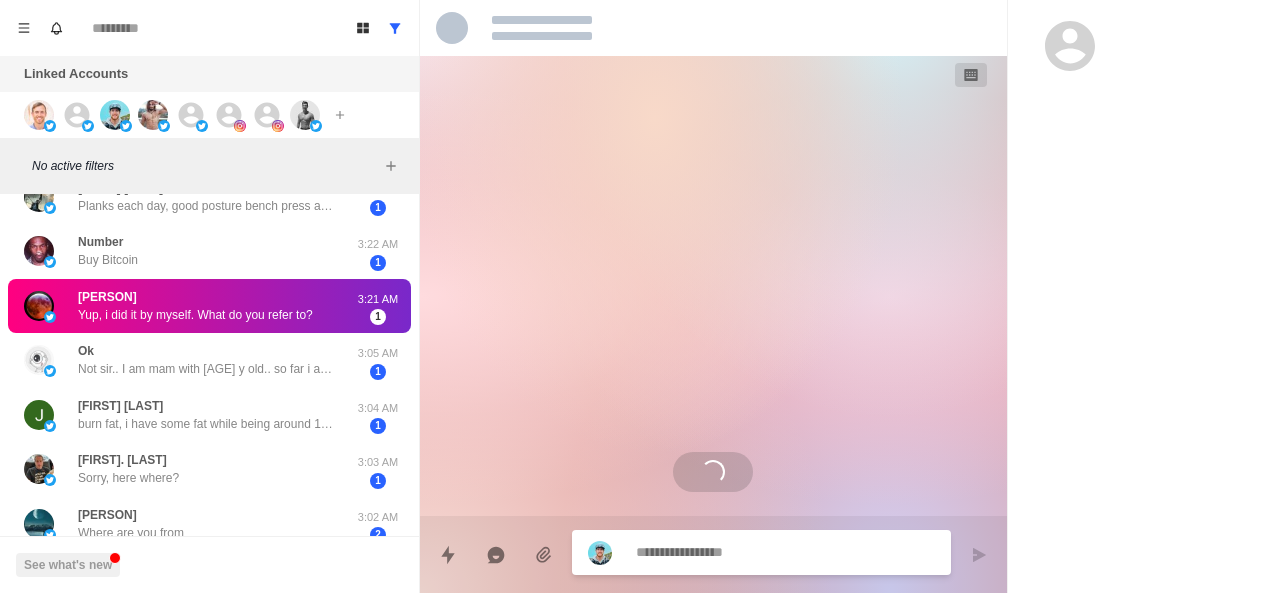 scroll, scrollTop: 0, scrollLeft: 0, axis: both 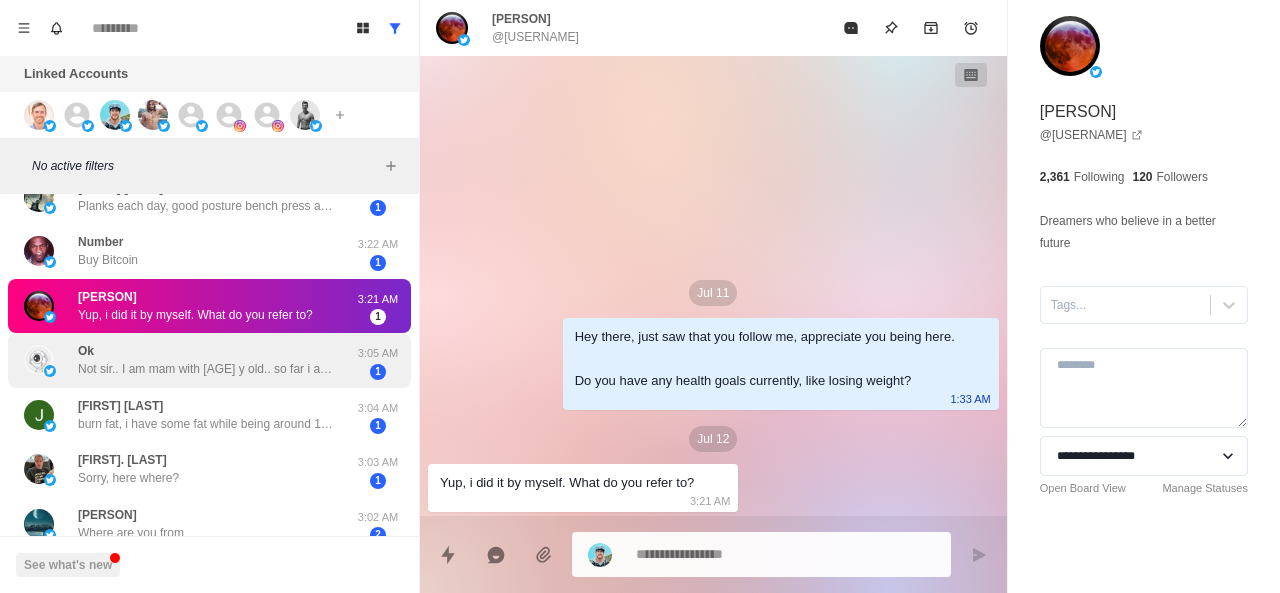 click on "Not sir.. I am mam with [AGE] y old.. so far i am health... Just looking for good information about that." at bounding box center (208, 369) 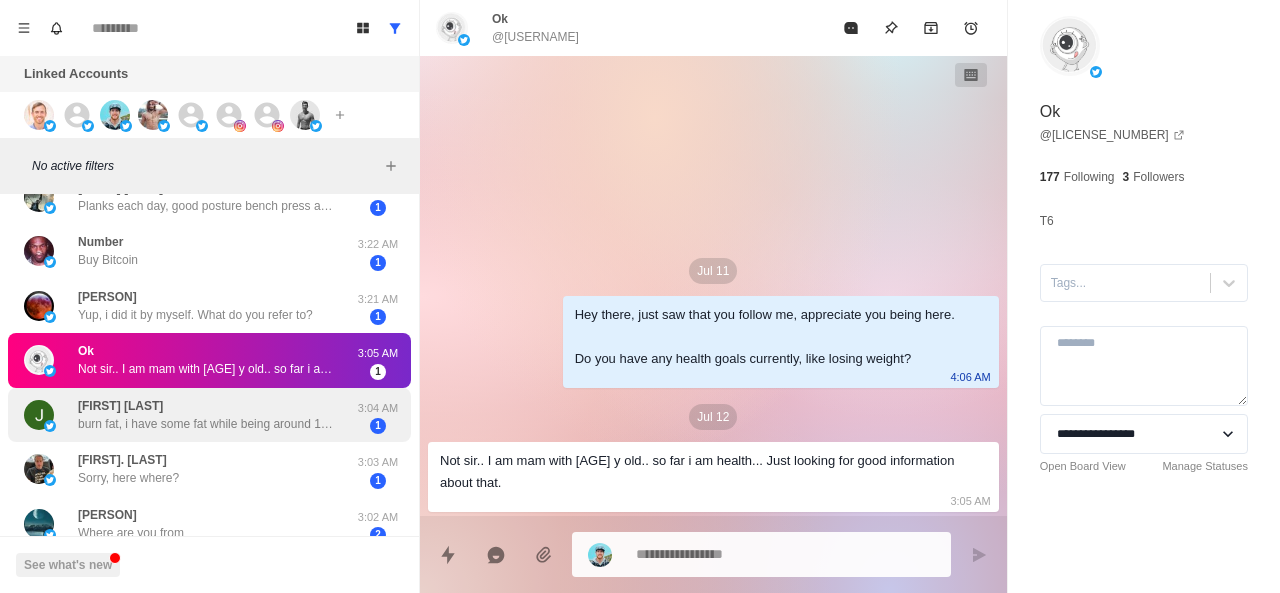 click on "[PERSON] burn fat, i have some fat while being around [WEIGHT] ibs, i have somwhat muscle as well" at bounding box center (208, 415) 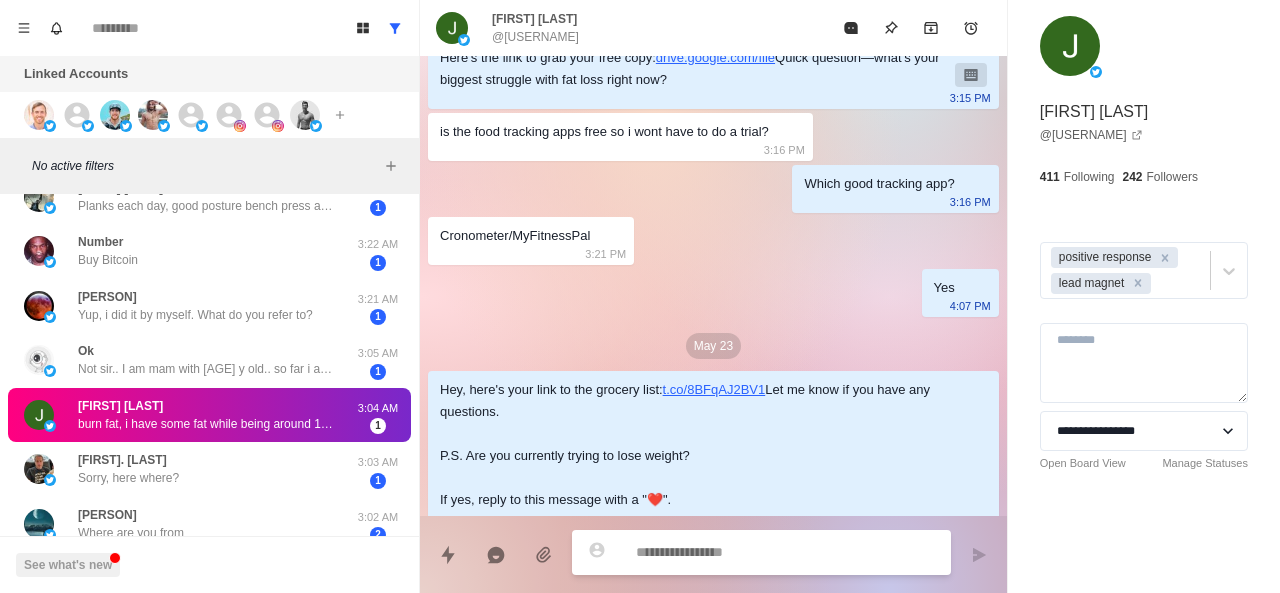 scroll, scrollTop: 1218, scrollLeft: 0, axis: vertical 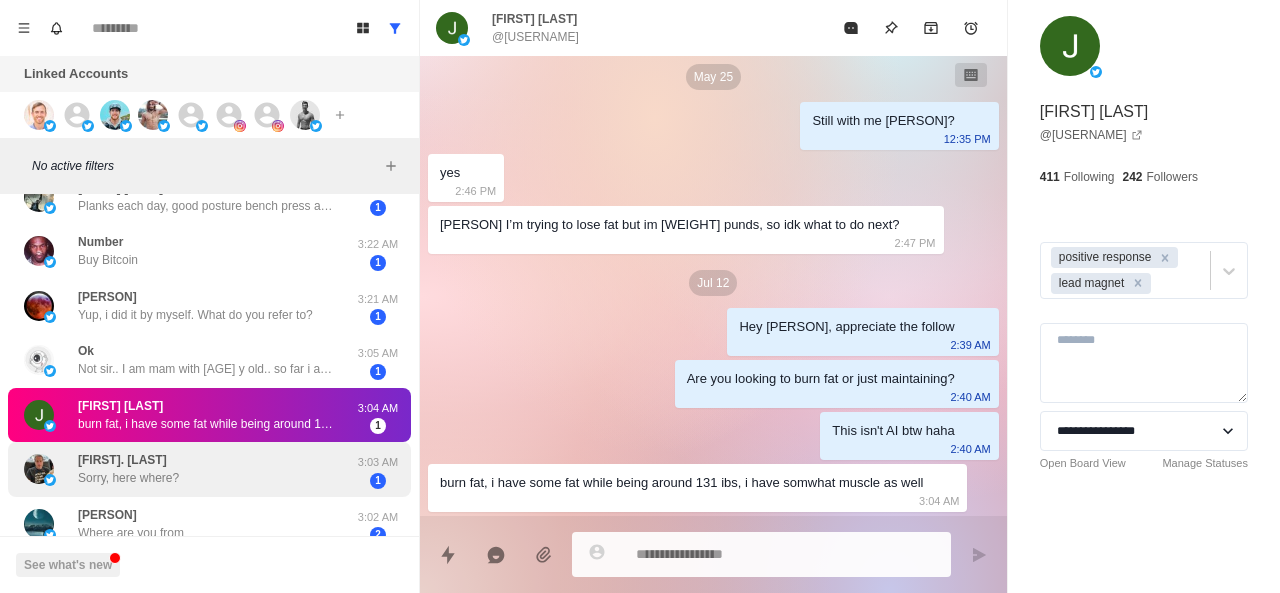 click on "[PERSON] [LAST] Sorry, here where?" at bounding box center [188, 469] 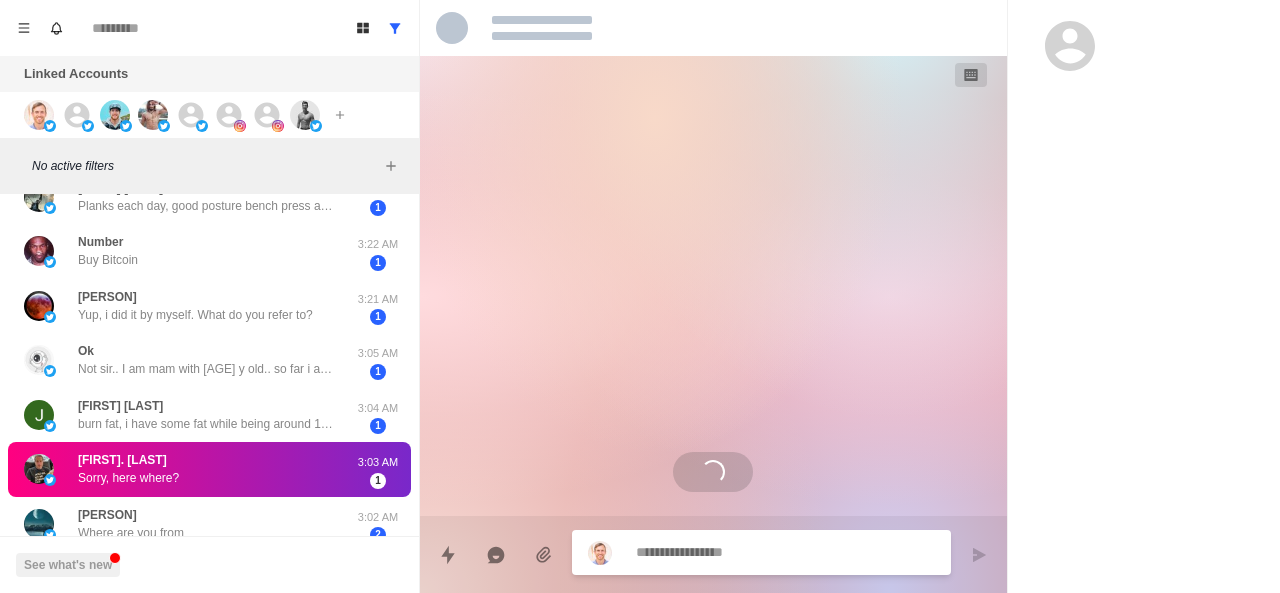 scroll, scrollTop: 0, scrollLeft: 0, axis: both 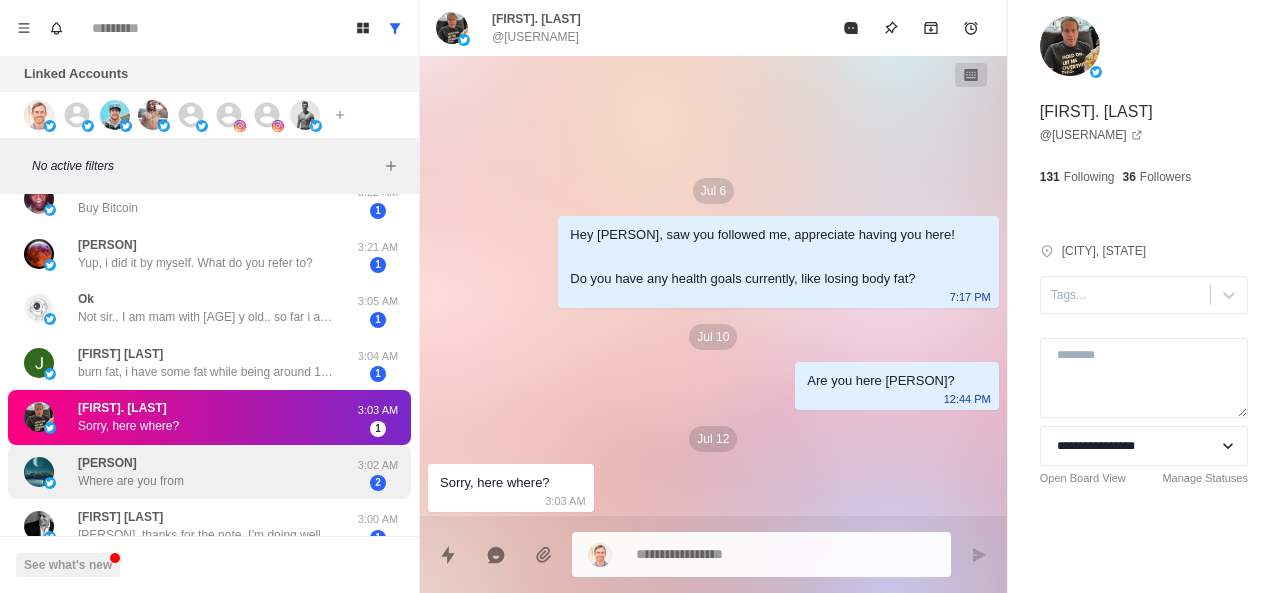click on "[FIRST] are you from" at bounding box center (188, 472) 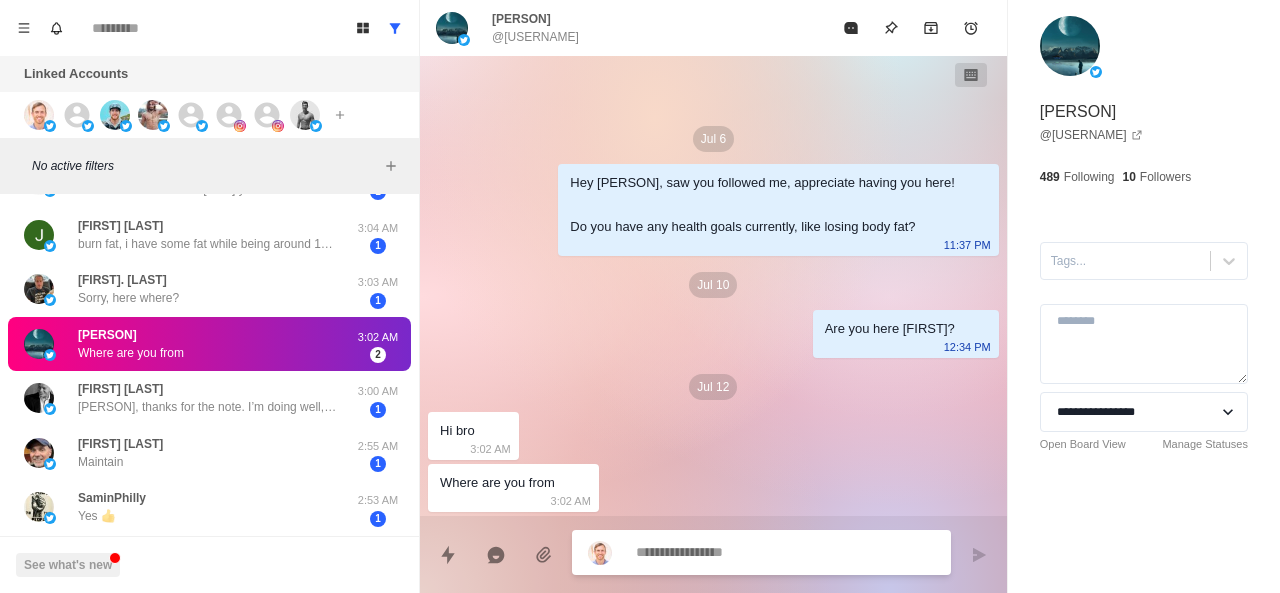 scroll, scrollTop: 1751, scrollLeft: 0, axis: vertical 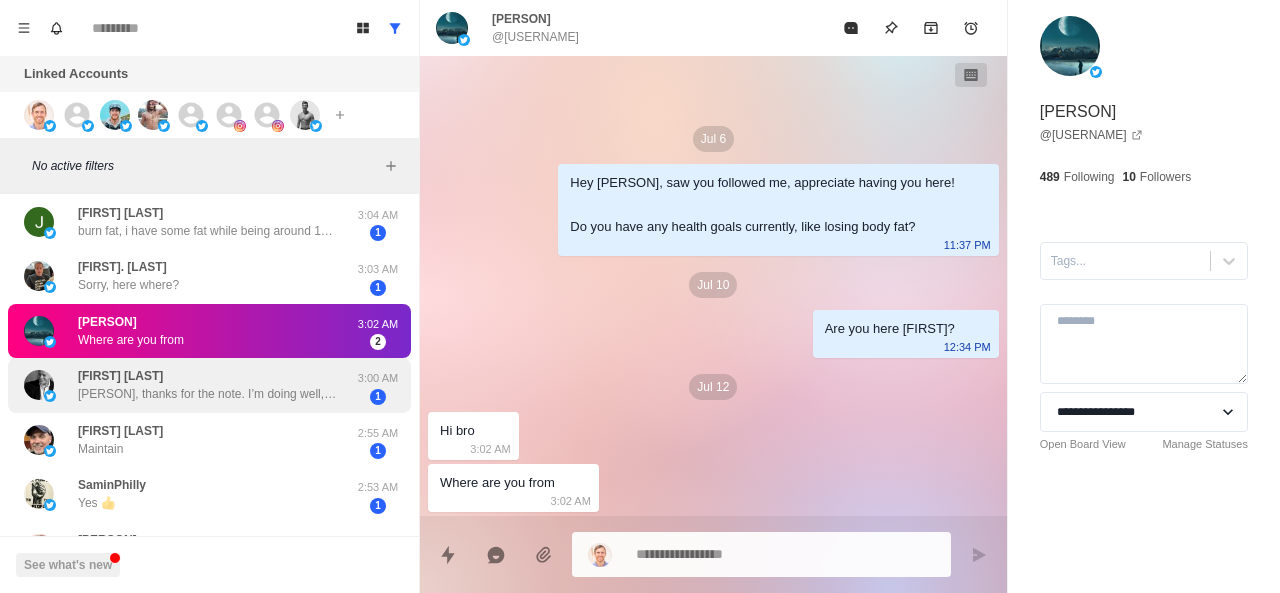 click on "[PERSON] [PERSON], thanks for the note. I’m doing well, thanks to accounts like yours. Enjoy your work and you’re a valuable follow. God bless." at bounding box center (188, 385) 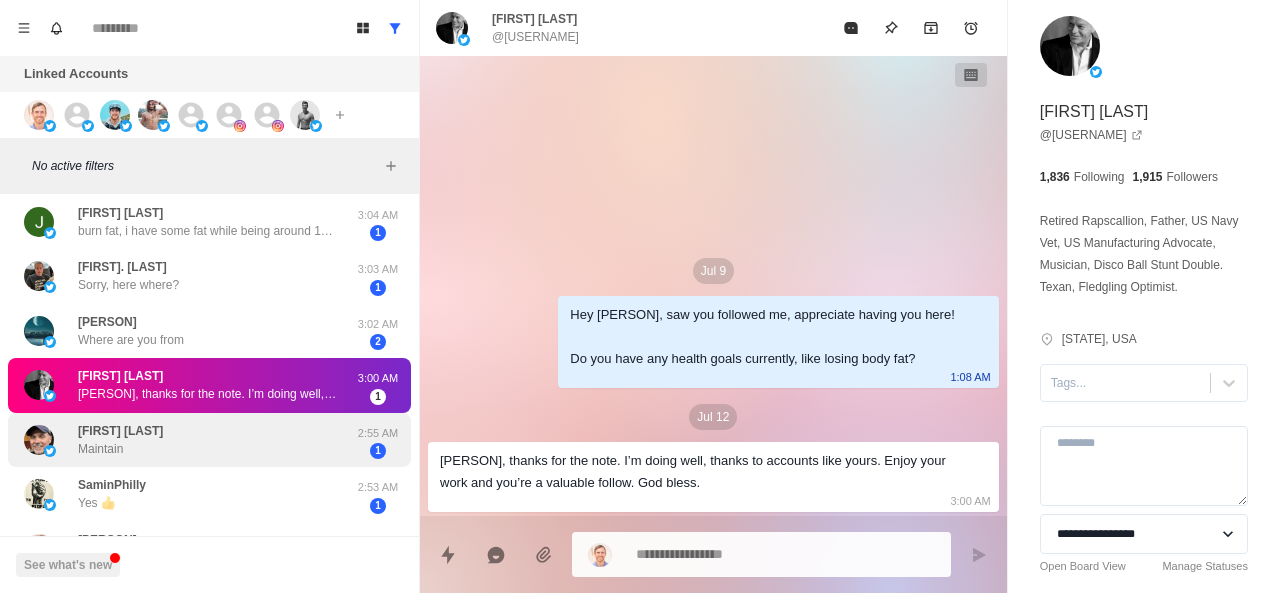 click on "[PERSON] Maintain [TIME] [NUMBER]" at bounding box center (209, 440) 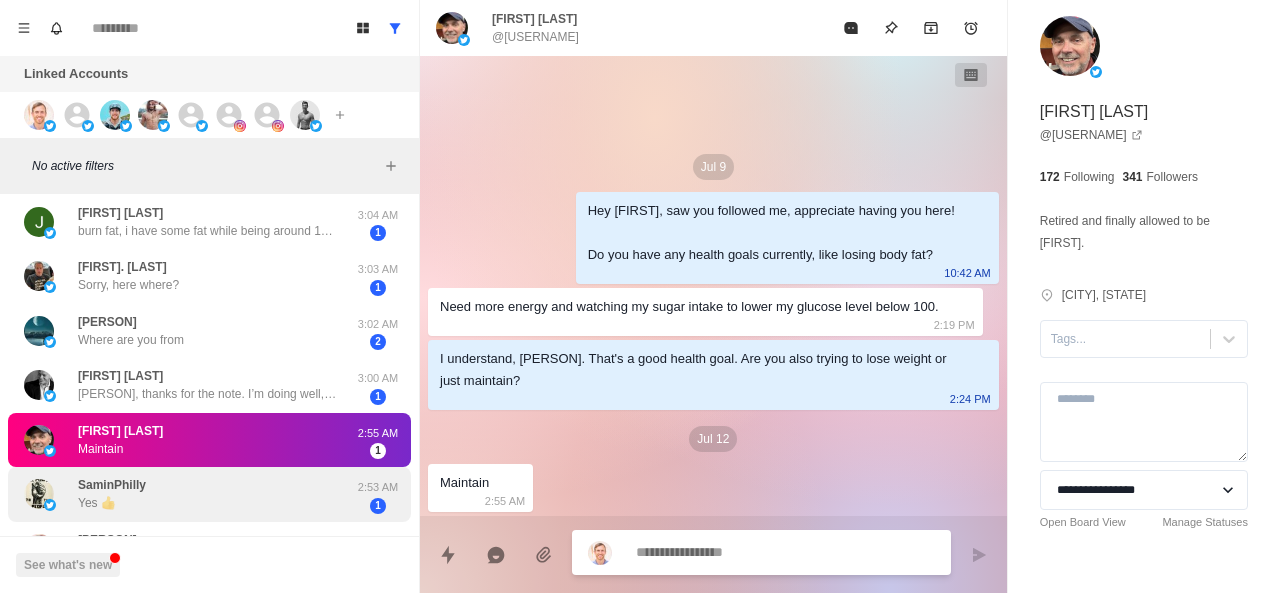 scroll, scrollTop: 1817, scrollLeft: 0, axis: vertical 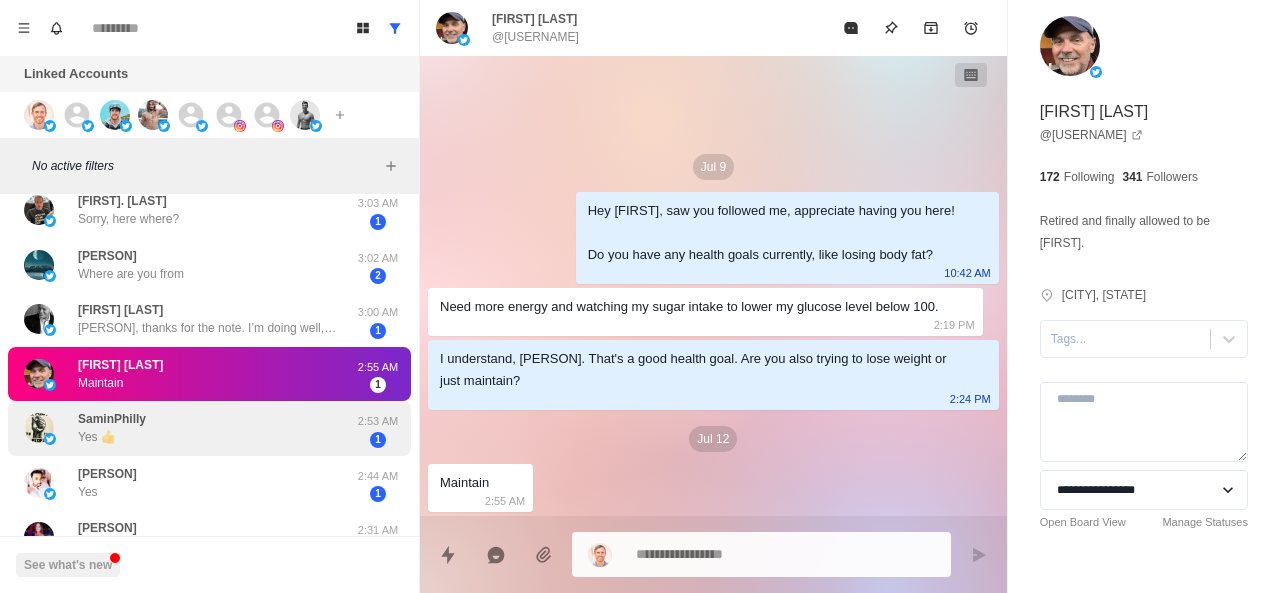 click on "[PERSON] Yes 👍 [TIME] [NUMBER]" at bounding box center [209, 428] 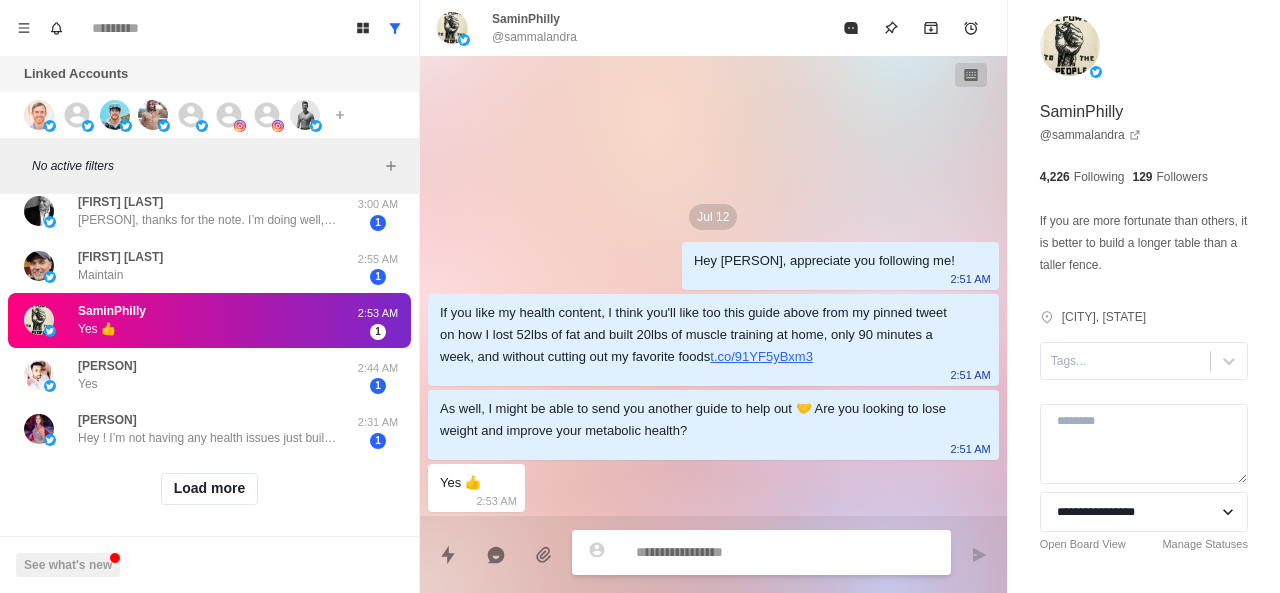 scroll, scrollTop: 1947, scrollLeft: 0, axis: vertical 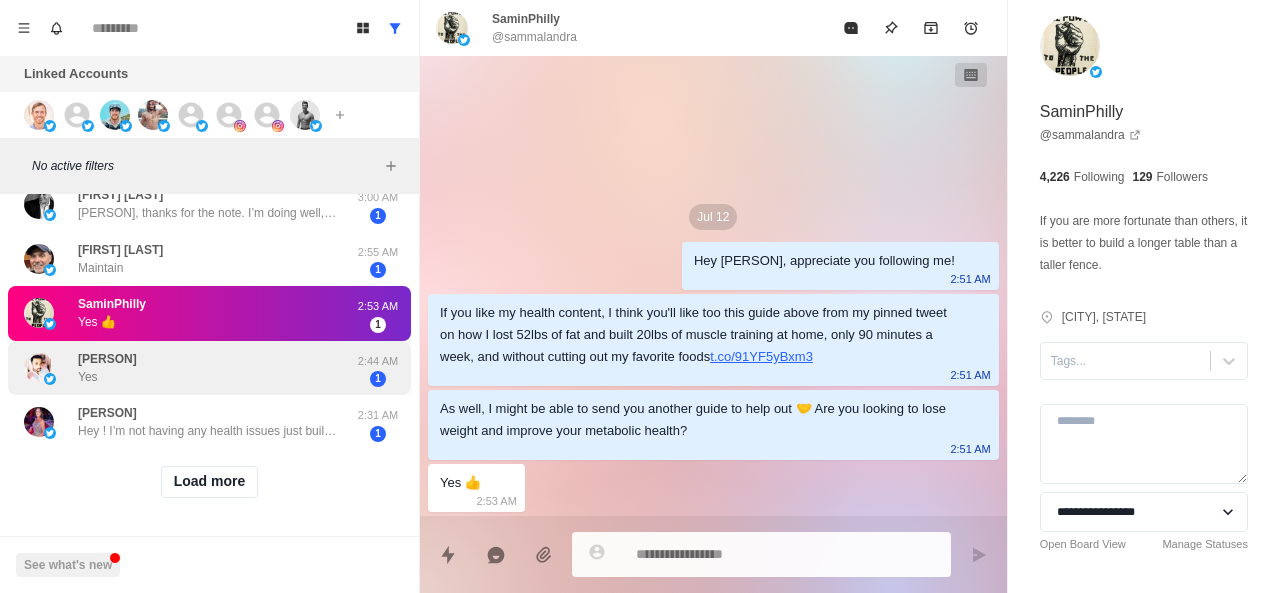 click on "[PERSON] Yes" at bounding box center [188, 368] 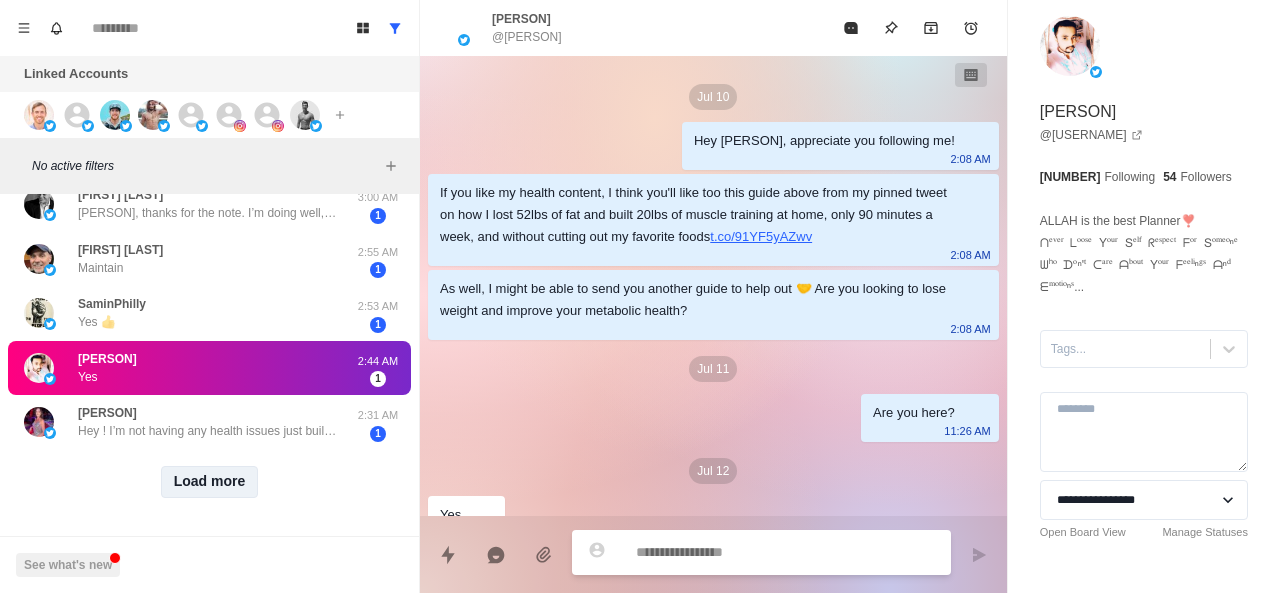 click on "Load more" at bounding box center (210, 482) 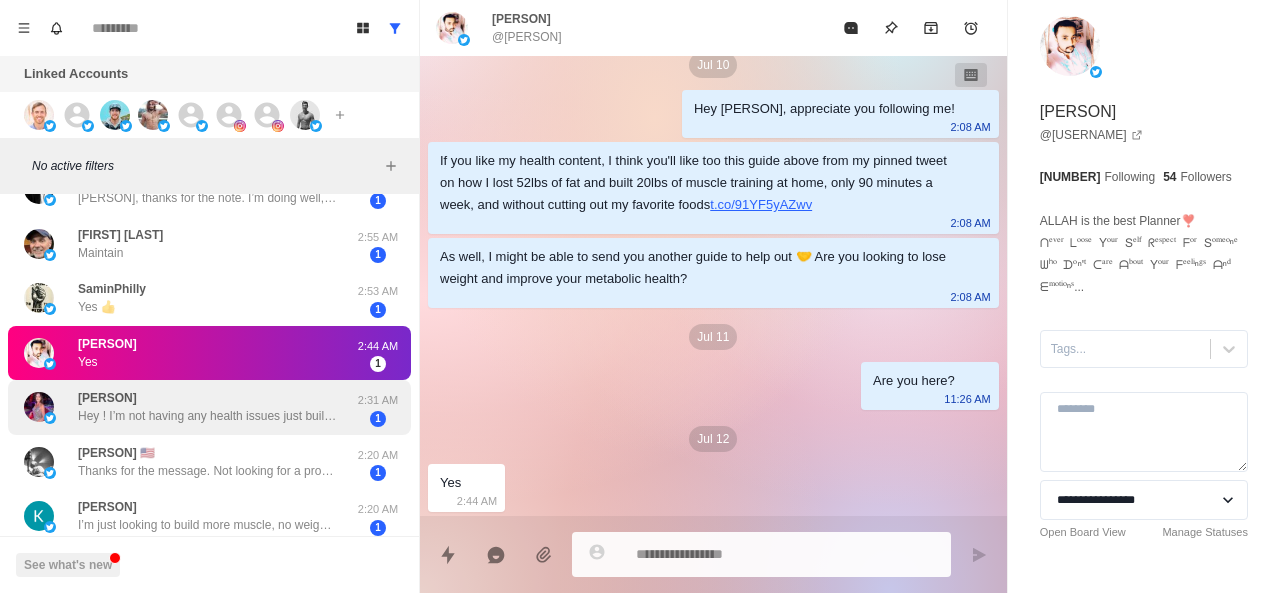 click on "[PERSON] Hey ! I’m not having any health issues just building muscles now )) [TIME] [NUMBER]" at bounding box center [209, 407] 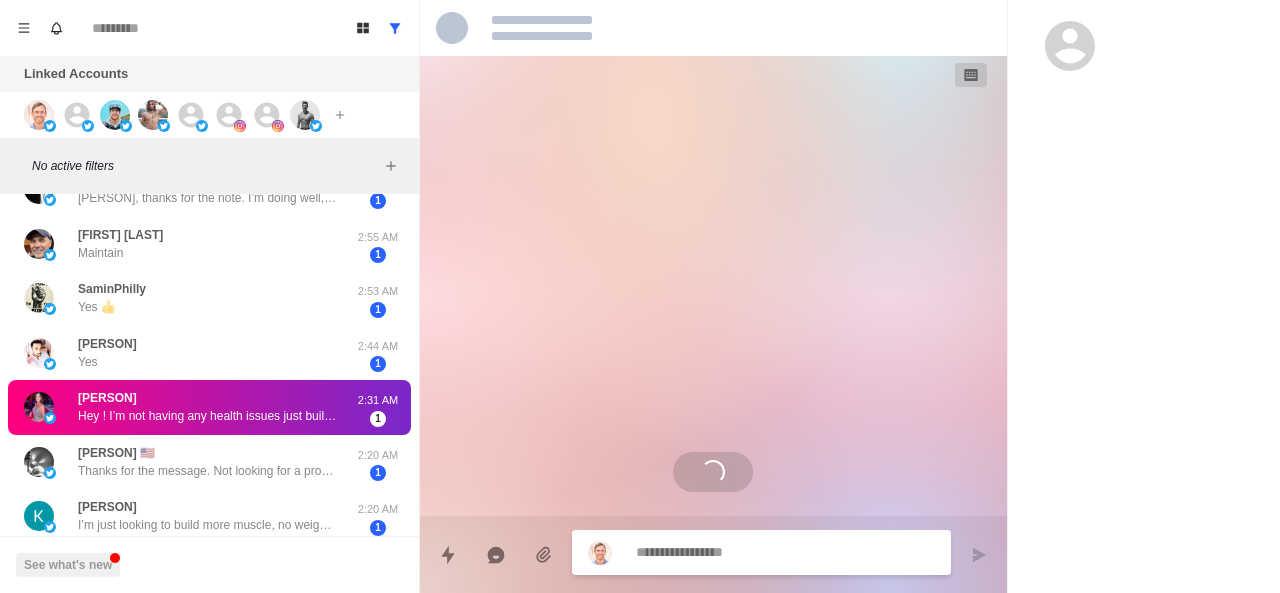 scroll, scrollTop: 0, scrollLeft: 0, axis: both 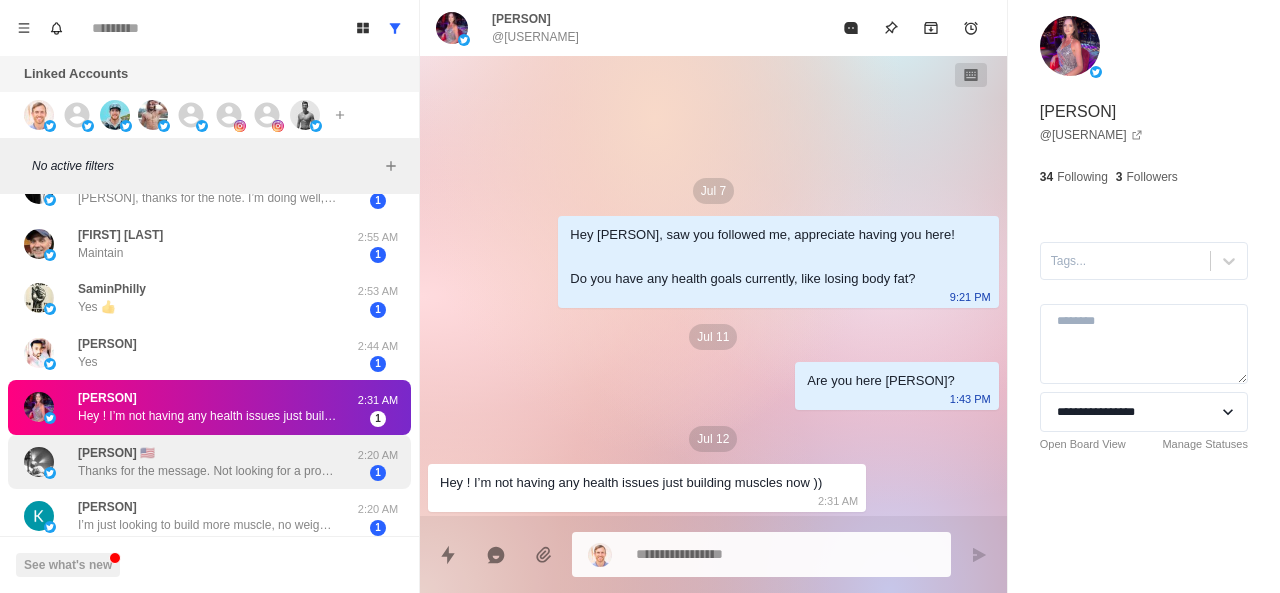 click on "[PERSON] 🇺🇸 Thanks for the message. Not looking for a program. Probably followed because I liked the content" at bounding box center (208, 462) 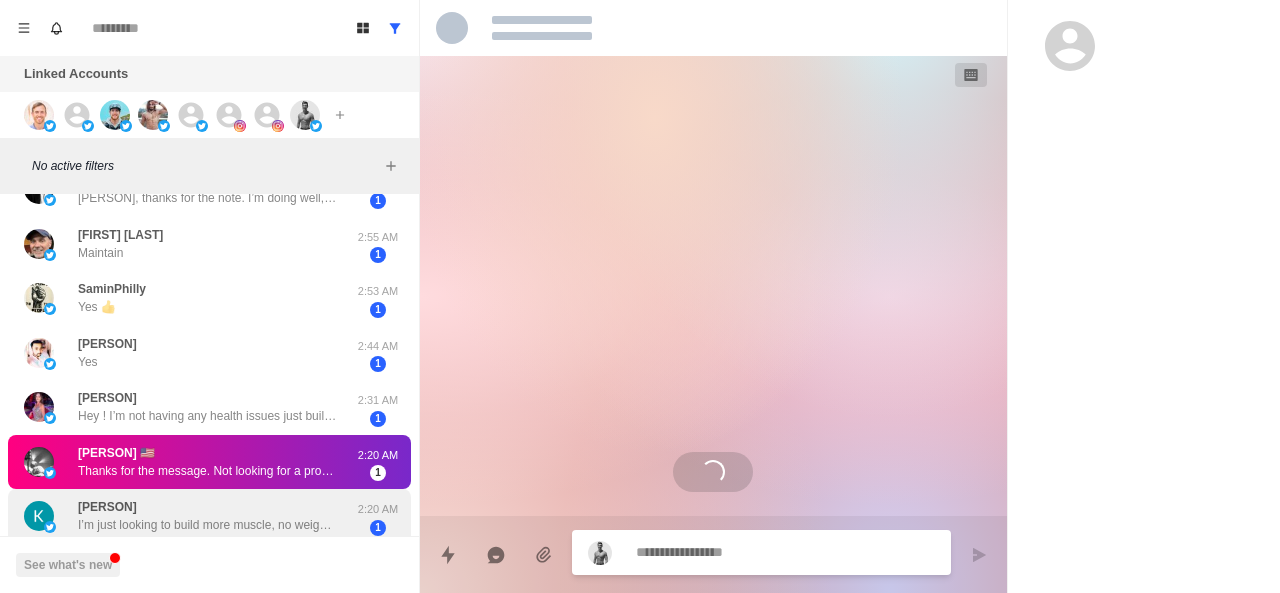 click on "[FIRST] [LAST] I’m just looking to build more muscle, no weight lose. Thanks for asking!" at bounding box center (208, 516) 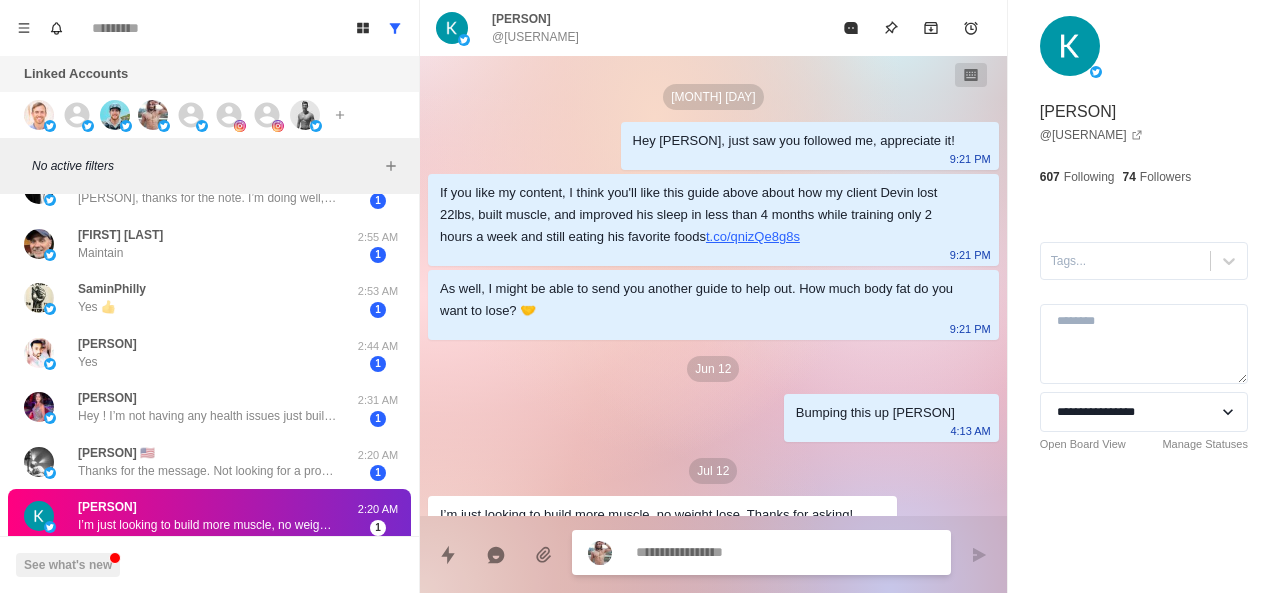 scroll, scrollTop: 32, scrollLeft: 0, axis: vertical 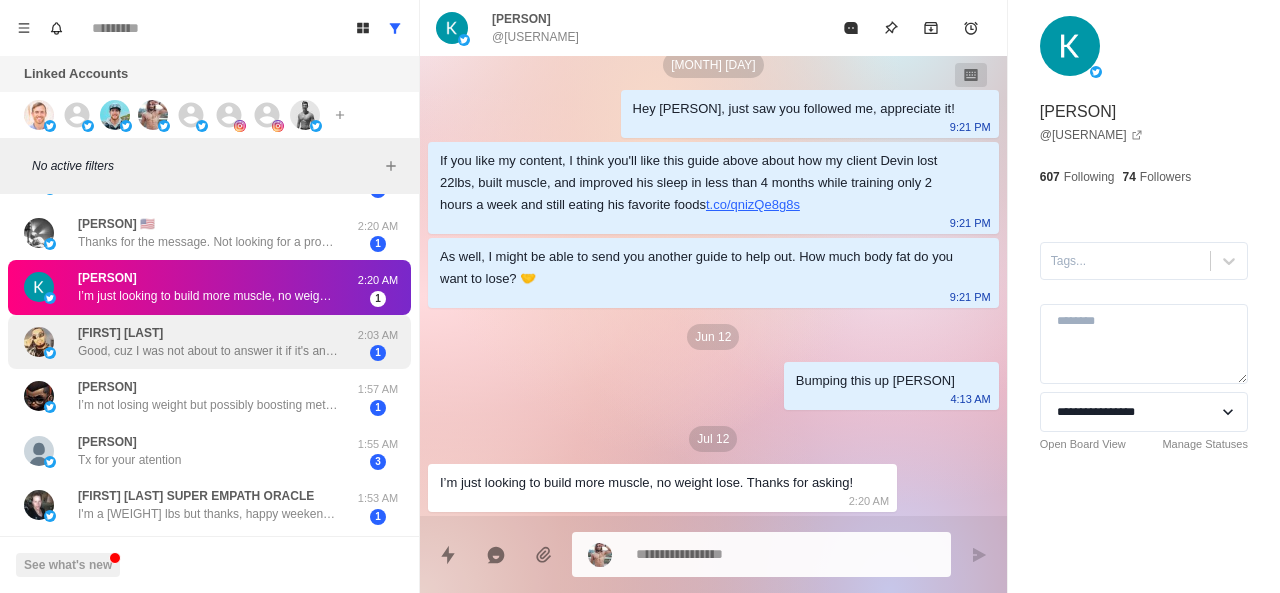 click on "Good, cuz I was not about to answer it if it's an A.I" at bounding box center (208, 351) 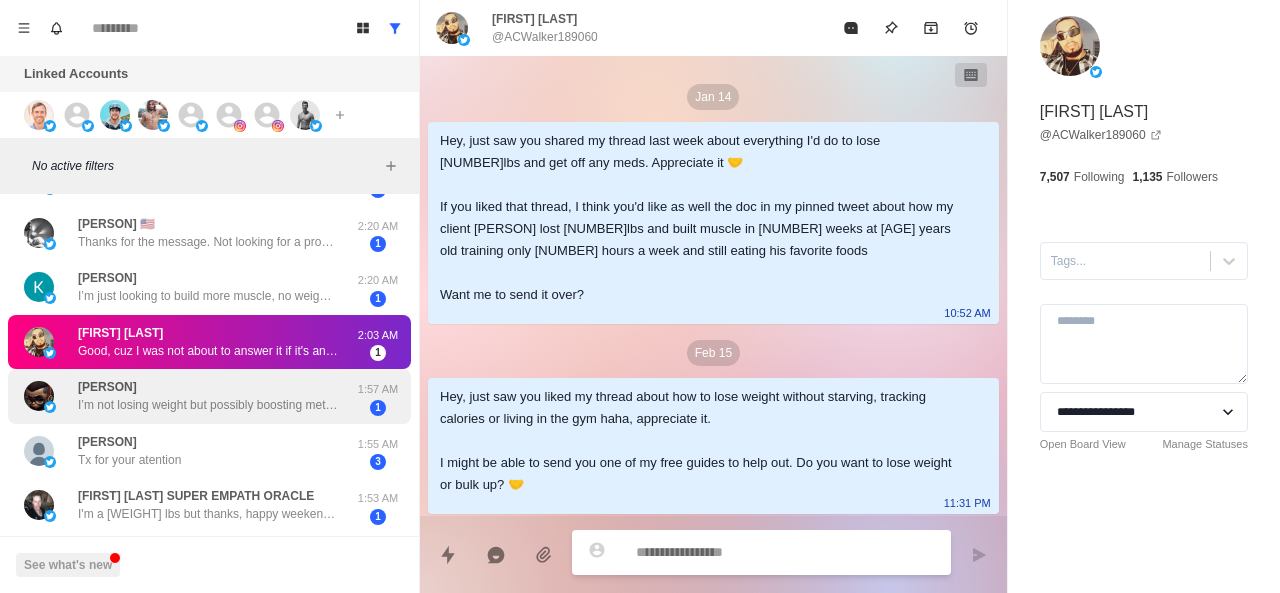 scroll, scrollTop: 450, scrollLeft: 0, axis: vertical 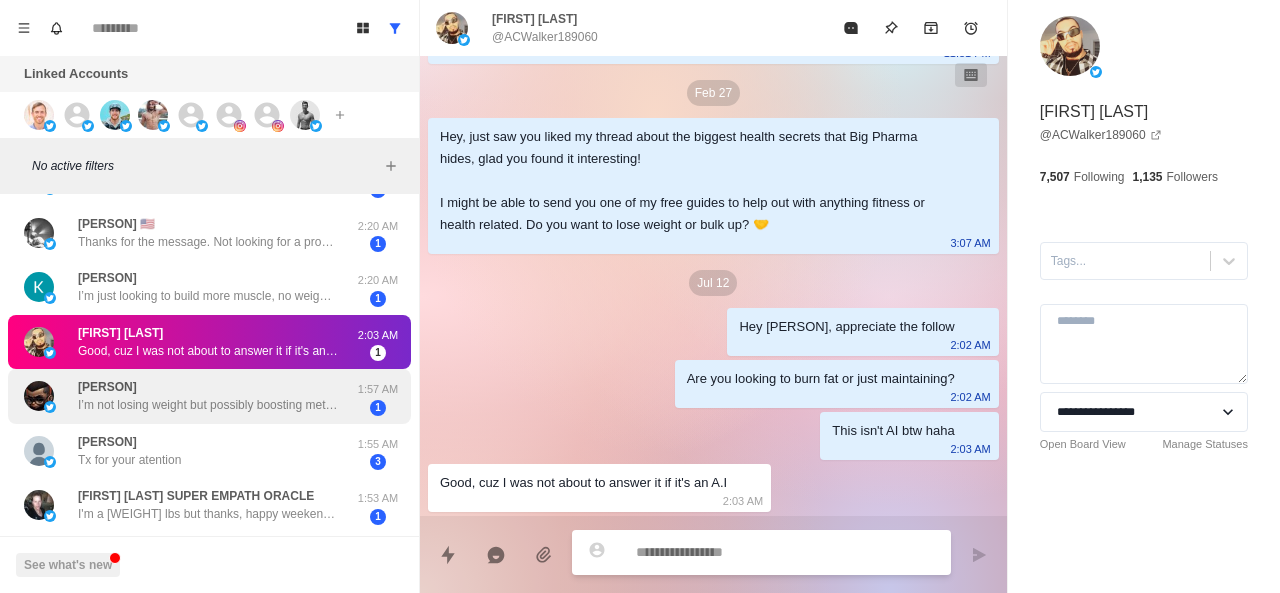click on "[PERSON] I’m not losing weight but possibly boosting metabolism" at bounding box center [208, 396] 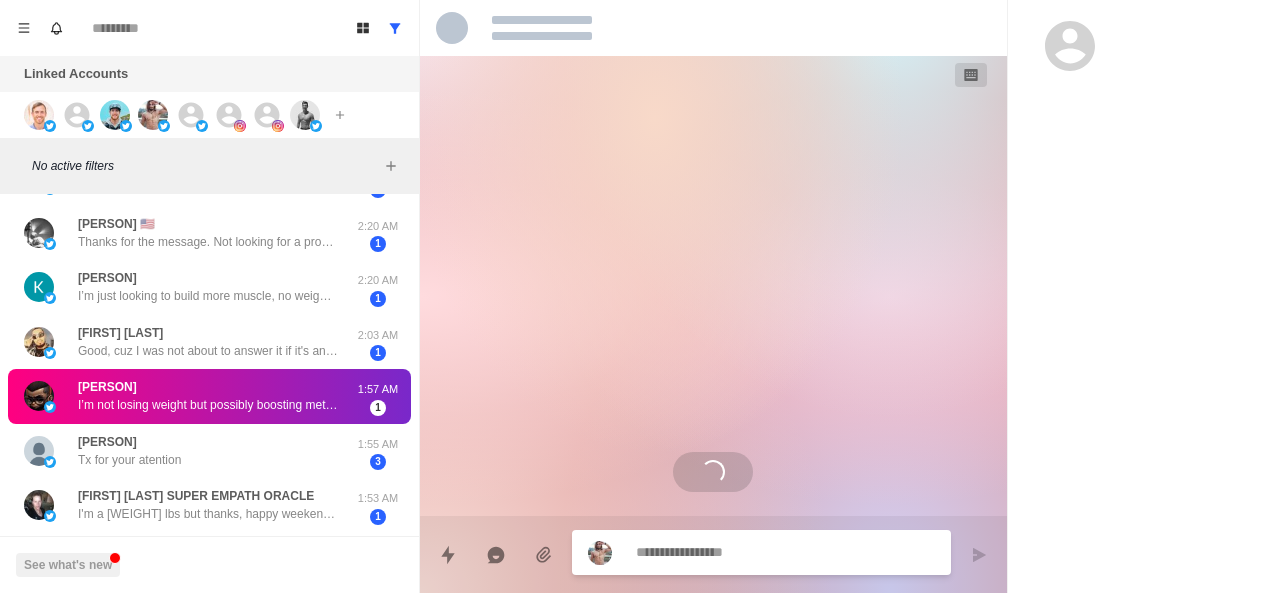 scroll, scrollTop: 0, scrollLeft: 0, axis: both 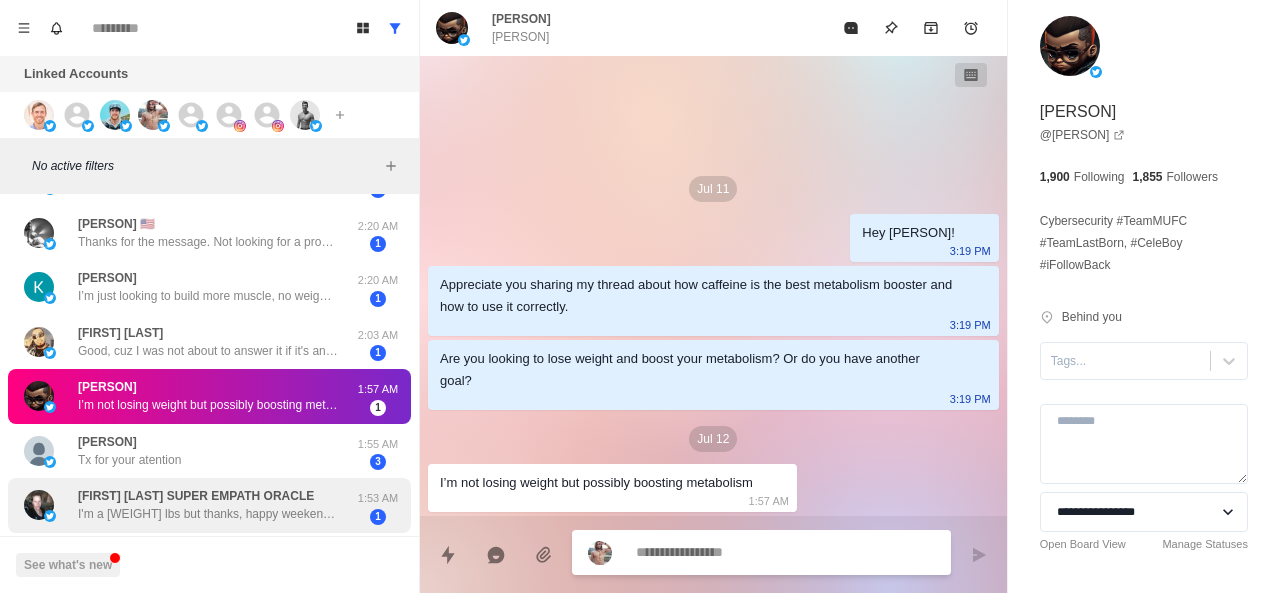 click on "[PERSON] 🕯️ SUPER EMPATH💫ORACLE 😇⚖️👁️ I'm a [WEIGHT] lbs but thanks, happy weekend to you , no DM pix and  thank you for the follow 👍 [TIME] [NUMBER]" at bounding box center (209, 505) 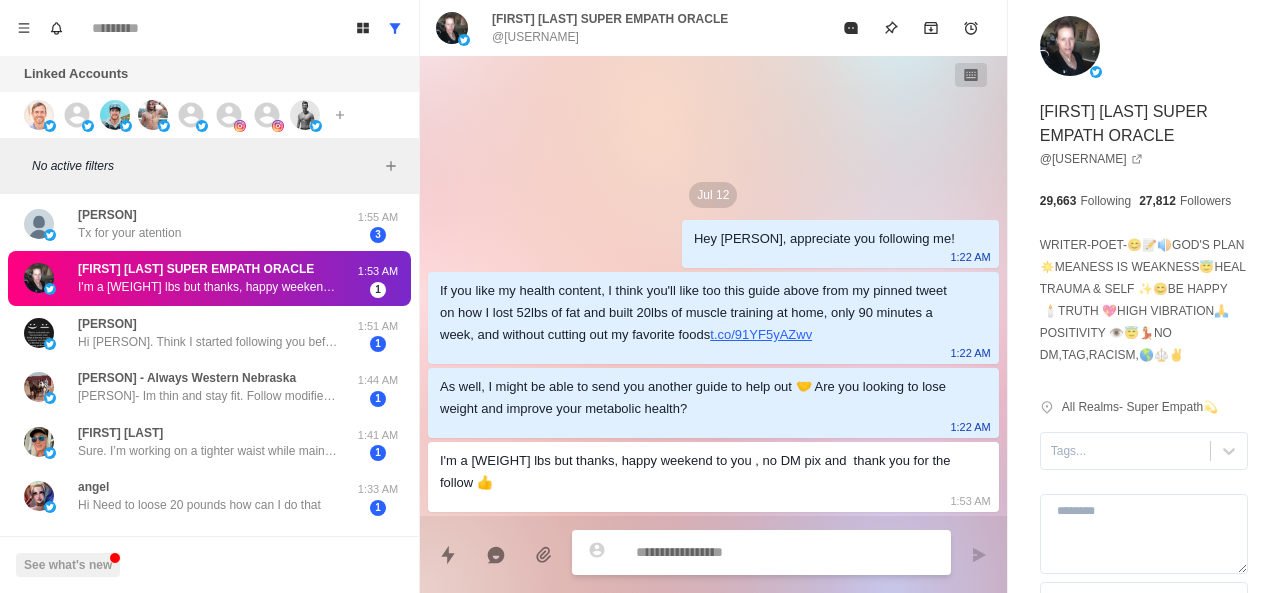 scroll, scrollTop: 2407, scrollLeft: 0, axis: vertical 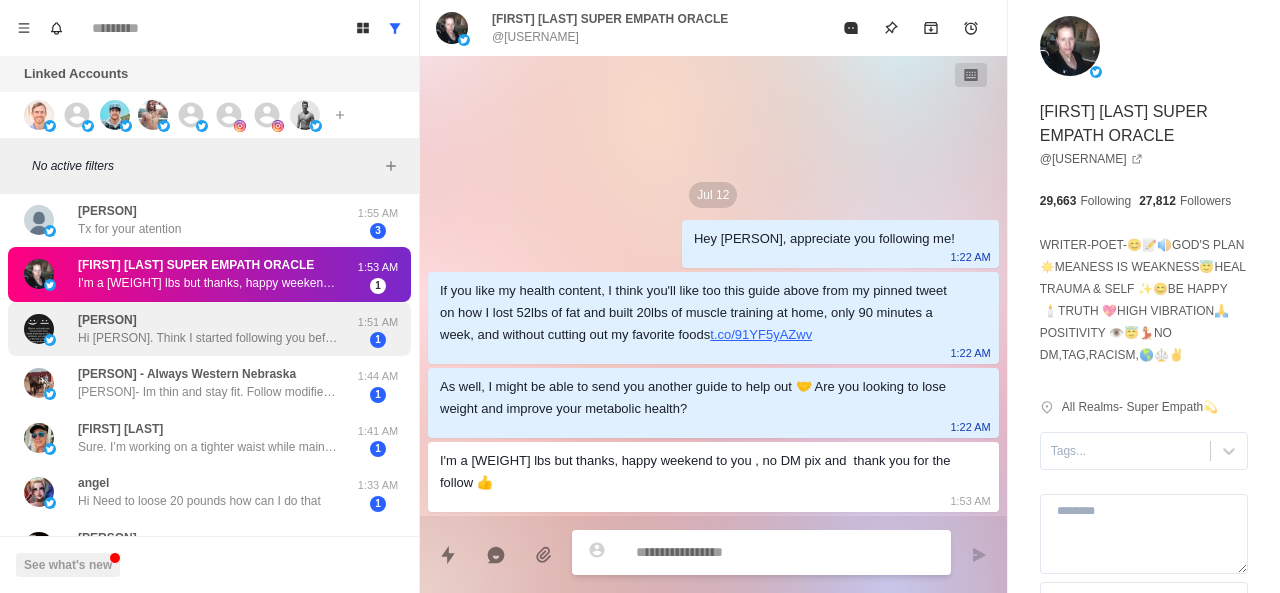 click on "Hi [PERSON].  Think I started following you before an year or so and many of your posts have given me immense insights on fitness.
I go to gym regularly and lost about [WEIGHT] kgs in past [NUMBER] months and have done fat loss too..
Thank you for being an inspiration.. 😊" at bounding box center (208, 338) 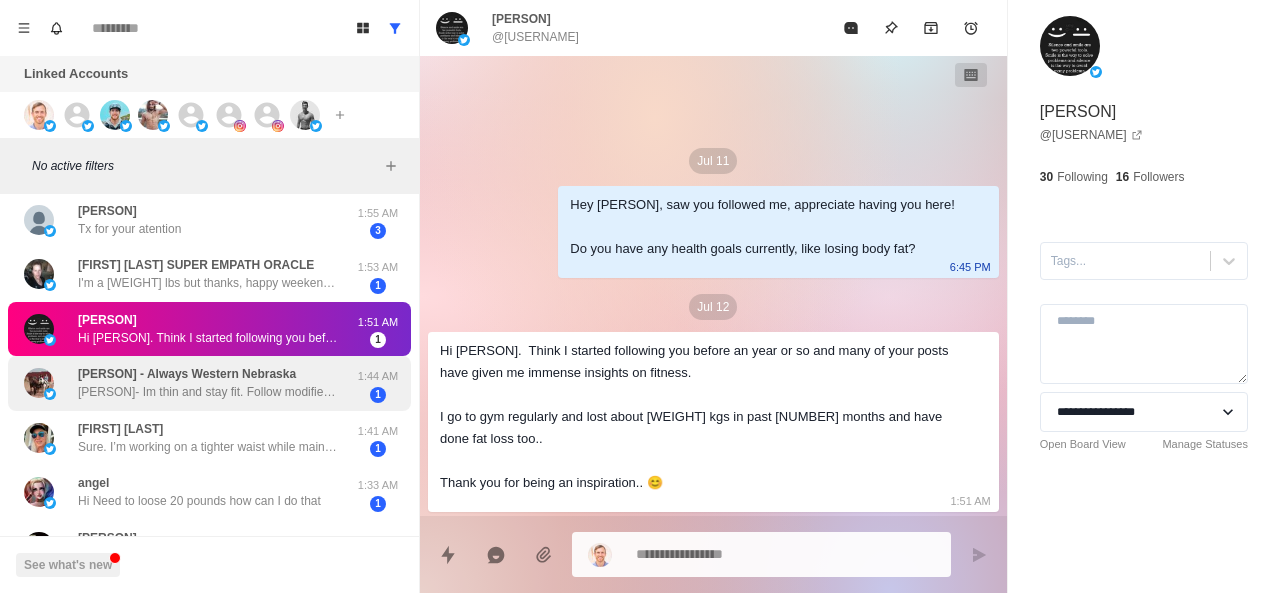 click on "[PERSON] - Always Western Nebraska" at bounding box center (187, 374) 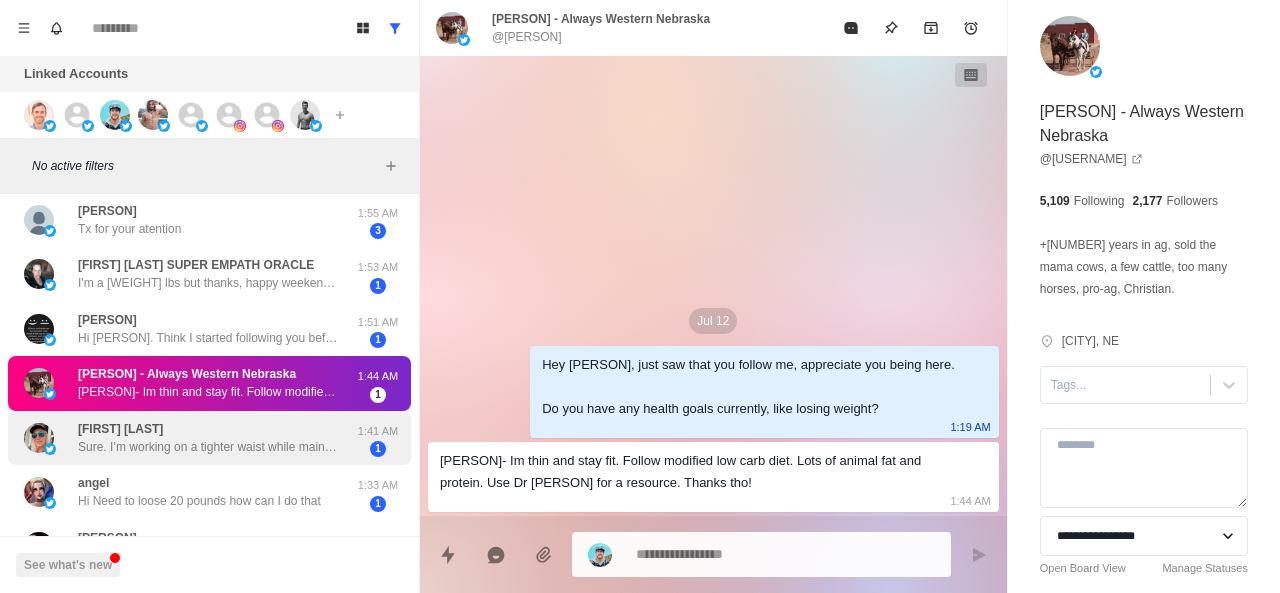 click on "Sure. I’m working on a tighter waist while maintaining muscle." at bounding box center [208, 447] 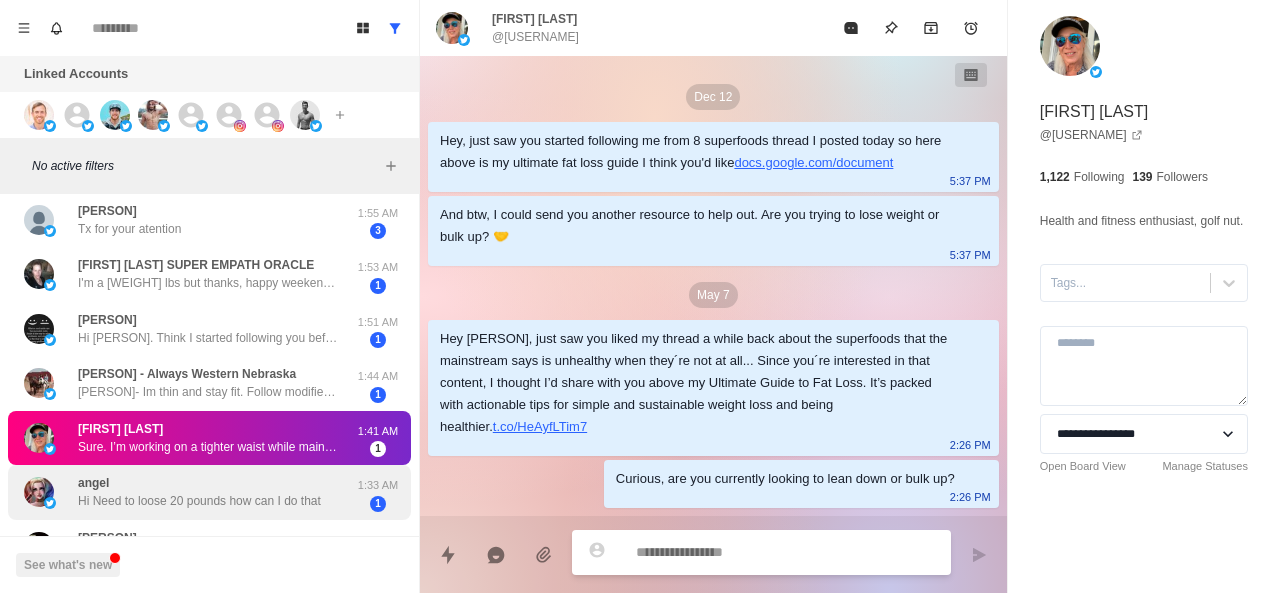 scroll, scrollTop: 480, scrollLeft: 0, axis: vertical 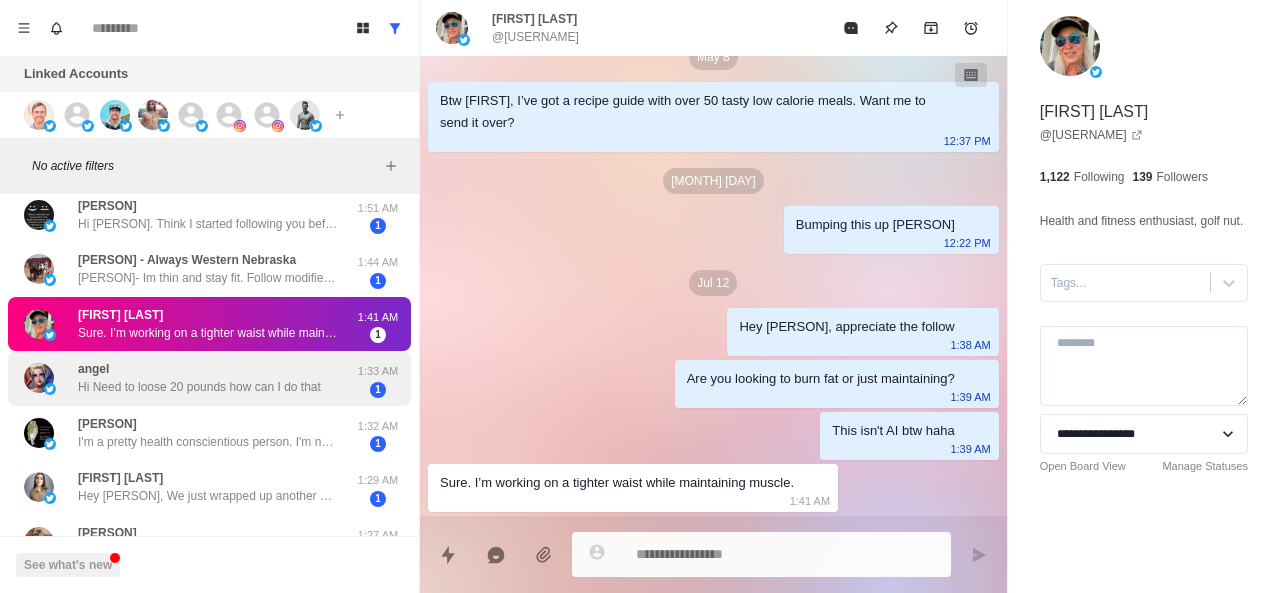 click on "[FIRST] Hi Need to loose 20 pounds how can I do that" at bounding box center (199, 378) 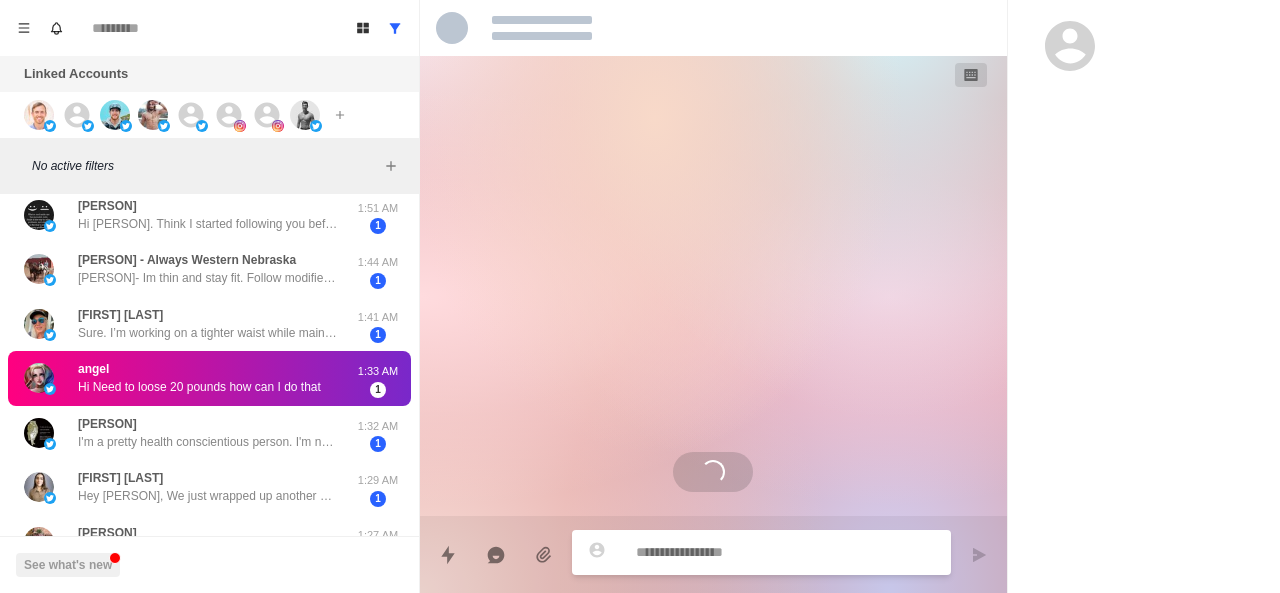 scroll, scrollTop: 0, scrollLeft: 0, axis: both 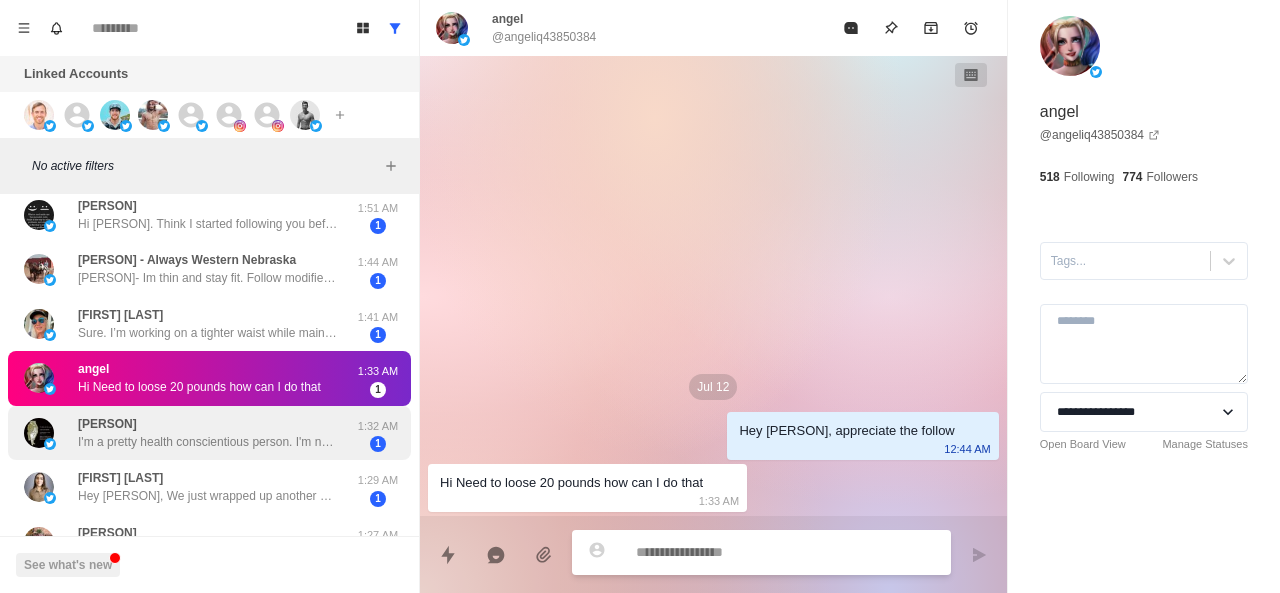 click on "I'm a pretty health conscientious person. I'm not a professional like you but I'm pretty knowledgeable concerning my health. I know how the foods that I eat affect my metabolism and my overall health, I'm active and my measurements being (BMI [NUMBER], waist [NUMBER] inches) while being [HEIGHT] ft tall, seem to indicate that I'm doing pretty well. I do want to start building more muscle and plan to start doing that soon. I appreciate you reaching out." at bounding box center (208, 442) 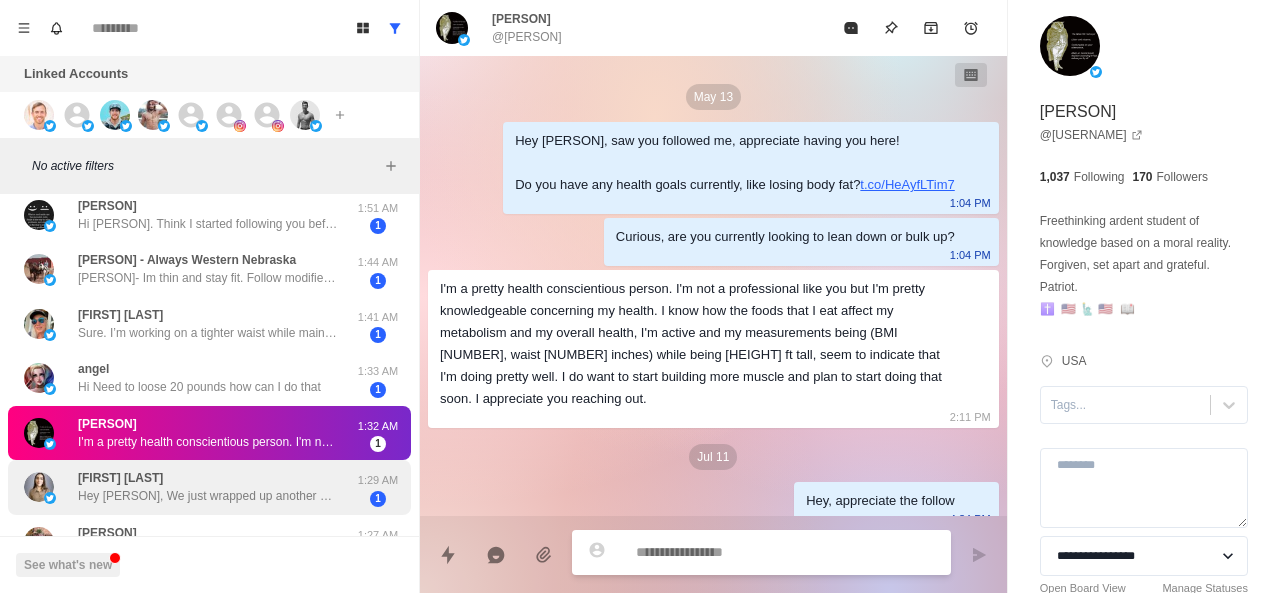 scroll, scrollTop: 334, scrollLeft: 0, axis: vertical 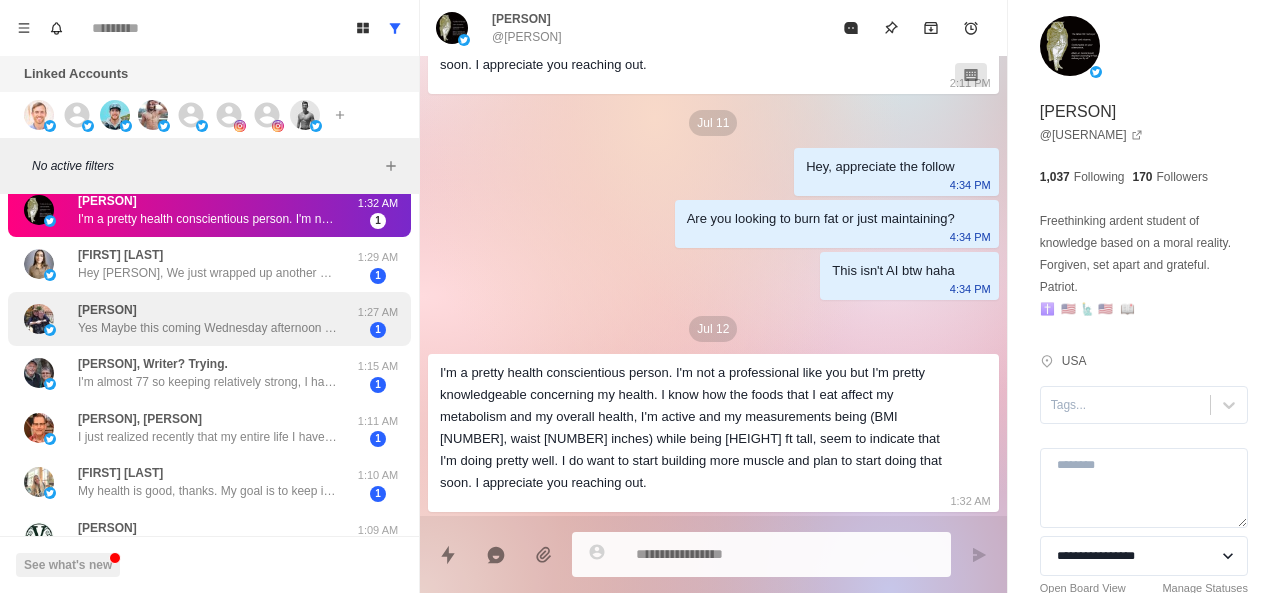 click on "Yes
Maybe this coming Wednesday afternoon sometime" at bounding box center (208, 328) 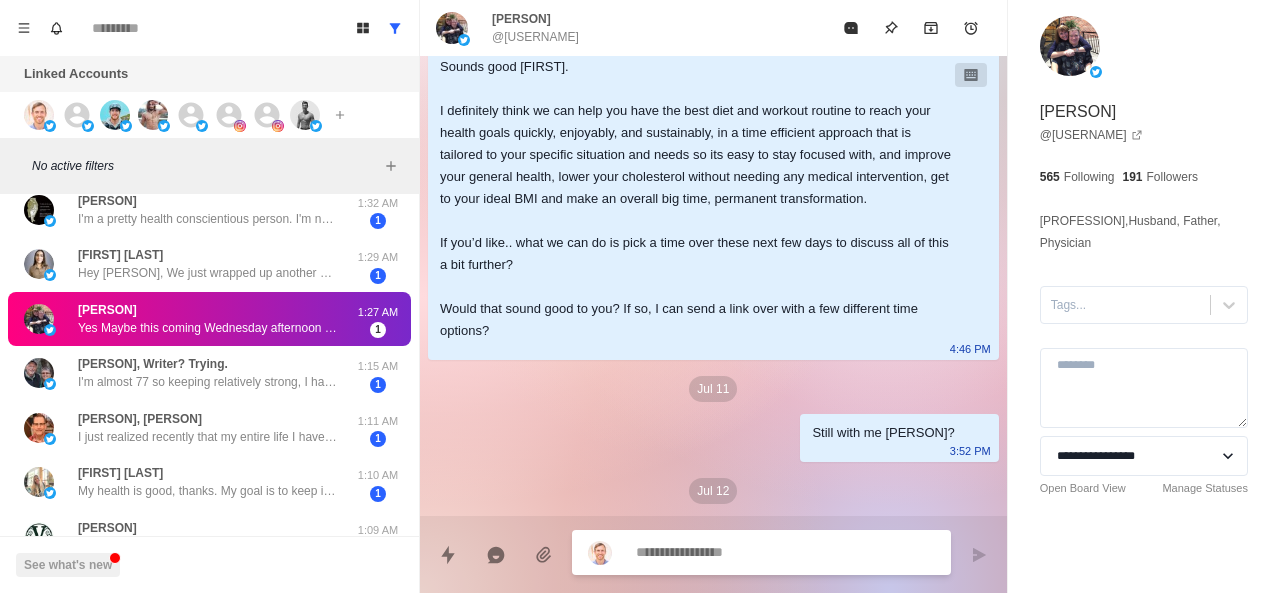 scroll, scrollTop: 1870, scrollLeft: 0, axis: vertical 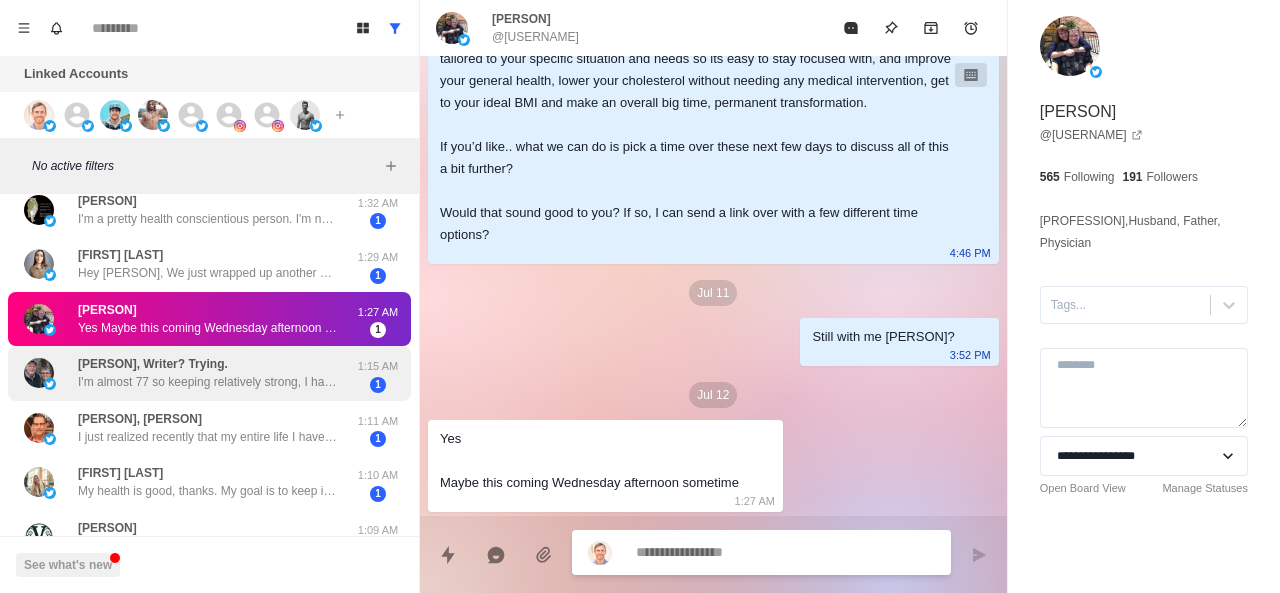 click on "[PERSON], Writer? Trying. I'm almost [AGE] so keeping relatively strong, I have a Total Gym, flexible with stretching. Maybe not so many tortilla chips and salsa!" at bounding box center (208, 373) 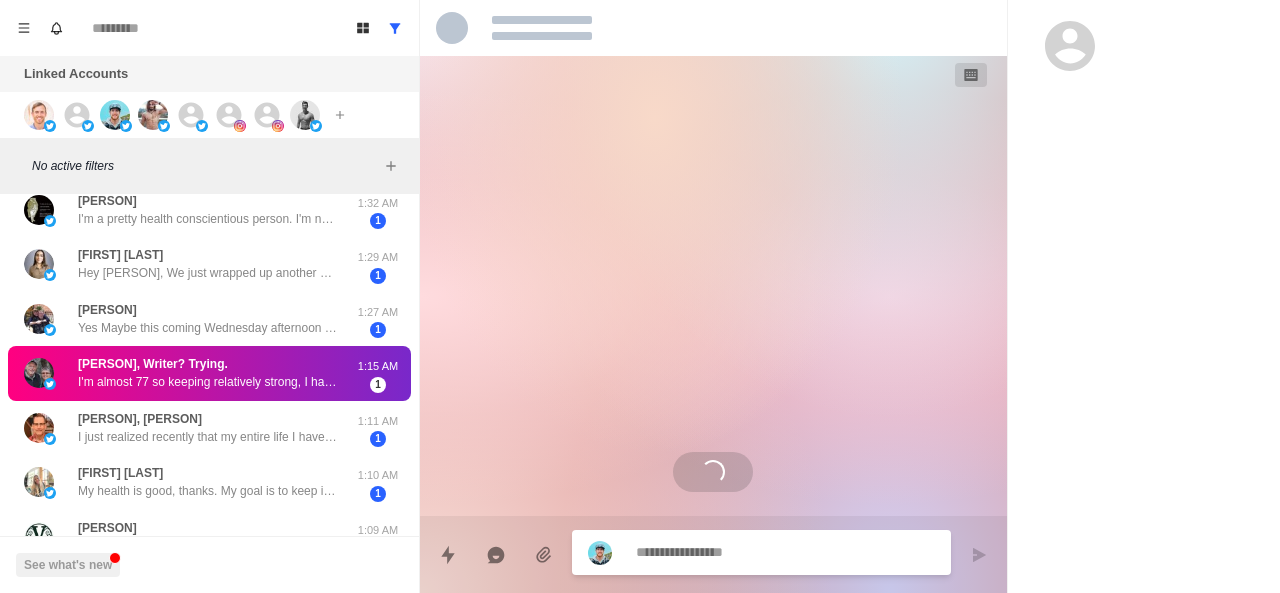 scroll, scrollTop: 0, scrollLeft: 0, axis: both 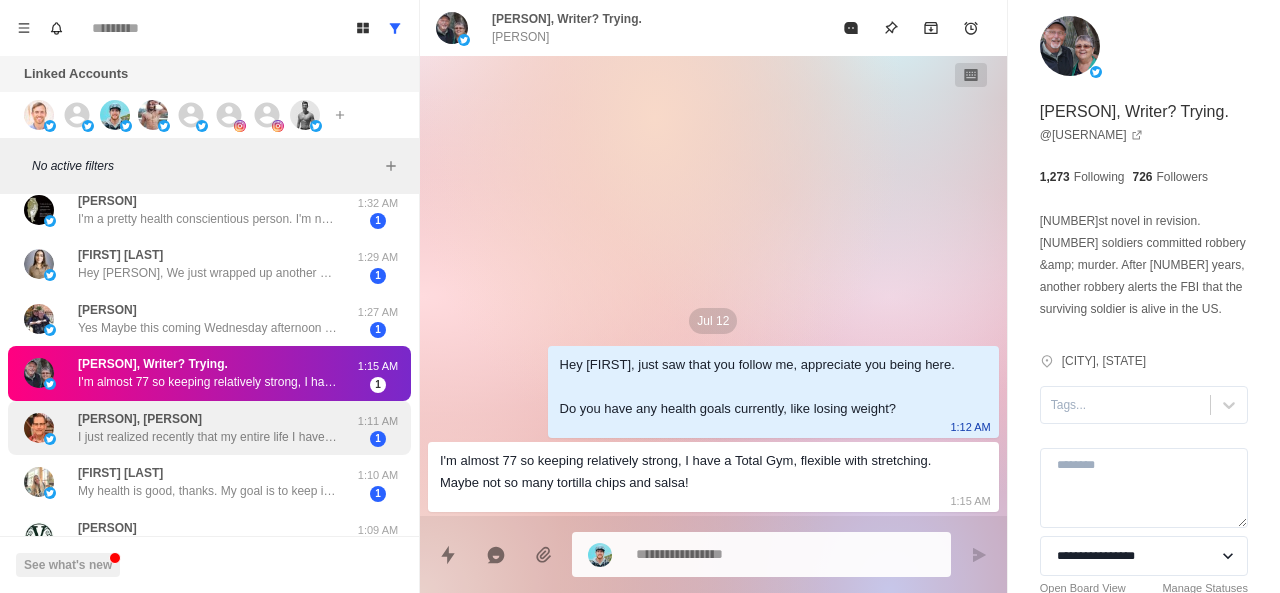 click on "[FIRST] [LAST], Sr. I just realized recently that my entire life I have not been able to gain muscle. I have been very active all my life, but obviously less so in recent years since I am 65. However, when I was "in my prime," I lifted weights regularly and played a lot of basketball, racquetball, tennis, softball--all the balls. I had definition, but never saw any muscle growth and I think that--for instance--my arms are the same size now as they were then. I would say that other than my visceral fat around my middle, I am the same as I was at that time. Until vacation and some things that interrupted my schedule in the last six weeks, I worked out pretty hard doing weights that both challenged me as far as reps, but also really got my heart rate up.  I started taking creatine for the first time ever and whey protein to make sure I got at least 120 grams of protein. I am not really sure I saw any change at all, just "maybe" a slight decrease in my belly button mearsurment." at bounding box center [208, 428] 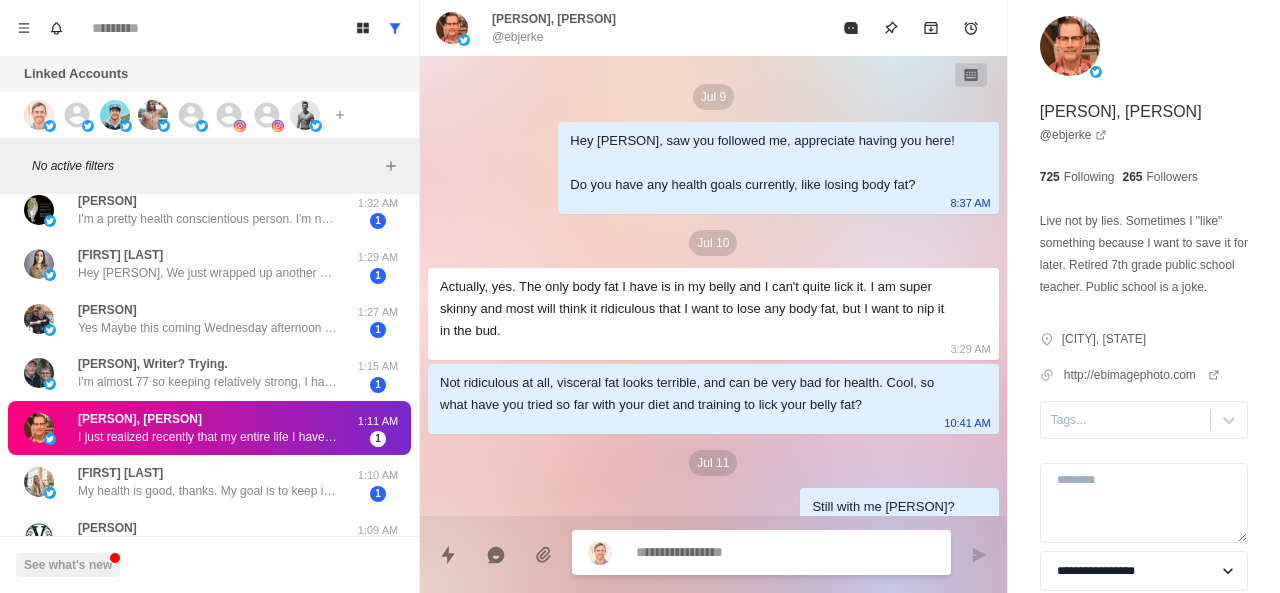 scroll, scrollTop: 368, scrollLeft: 0, axis: vertical 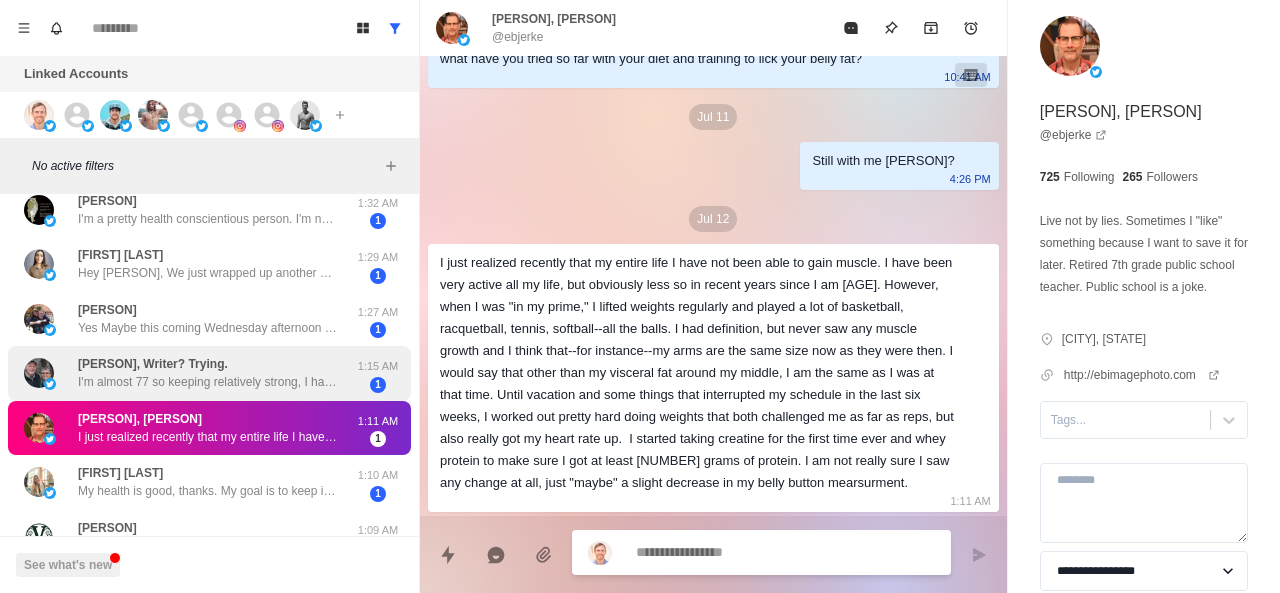 click on "I'm almost 77 so keeping relatively strong, I have a Total Gym, flexible with stretching. Maybe not so many tortilla chips and salsa!" at bounding box center [208, 382] 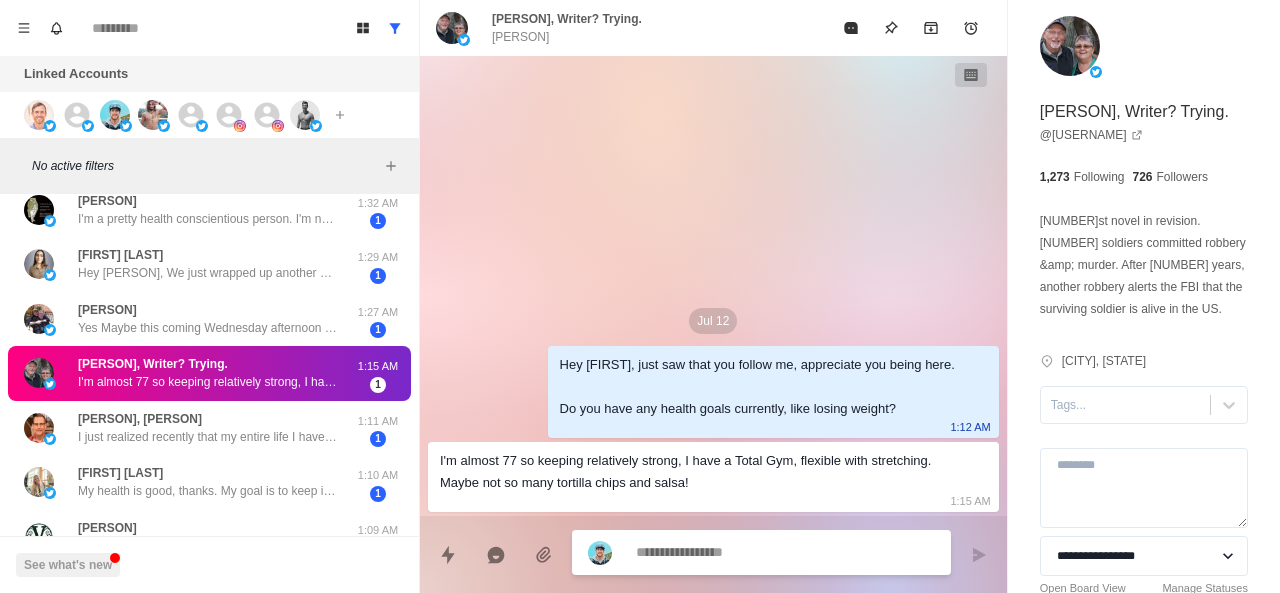 scroll, scrollTop: 0, scrollLeft: 0, axis: both 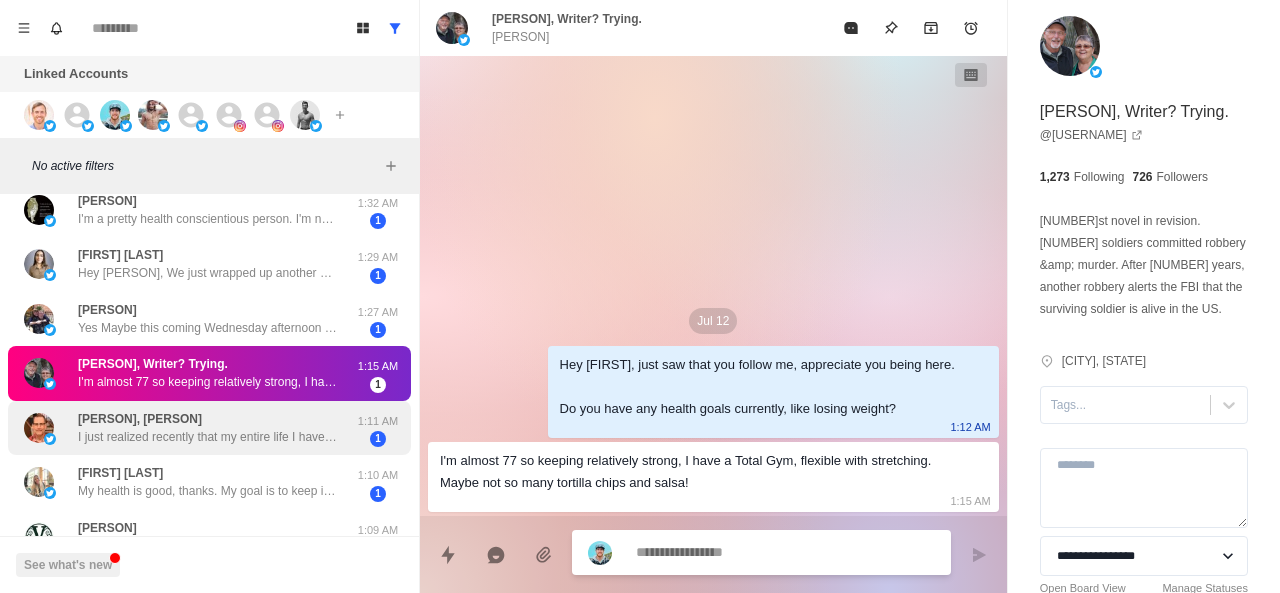 click on "[FIRST] [LAST], Sr. I just realized recently that my entire life I have not been able to gain muscle. I have been very active all my life, but obviously less so in recent years since I am 65. However, when I was "in my prime," I lifted weights regularly and played a lot of basketball, racquetball, tennis, softball--all the balls. I had definition, but never saw any muscle growth and I think that--for instance--my arms are the same size now as they were then. I would say that other than my visceral fat around my middle, I am the same as I was at that time. Until vacation and some things that interrupted my schedule in the last six weeks, I worked out pretty hard doing weights that both challenged me as far as reps, but also really got my heart rate up.  I started taking creatine for the first time ever and whey protein to make sure I got at least 120 grams of protein. I am not really sure I saw any change at all, just "maybe" a slight decrease in my belly button mearsurment." at bounding box center [208, 428] 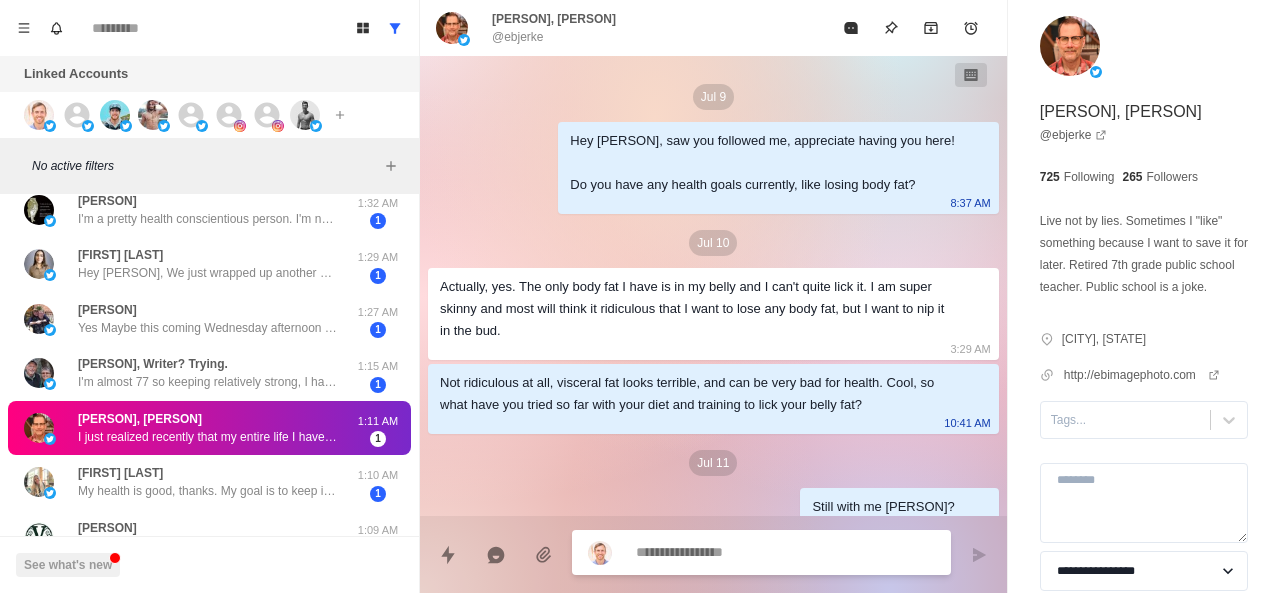 scroll, scrollTop: 368, scrollLeft: 0, axis: vertical 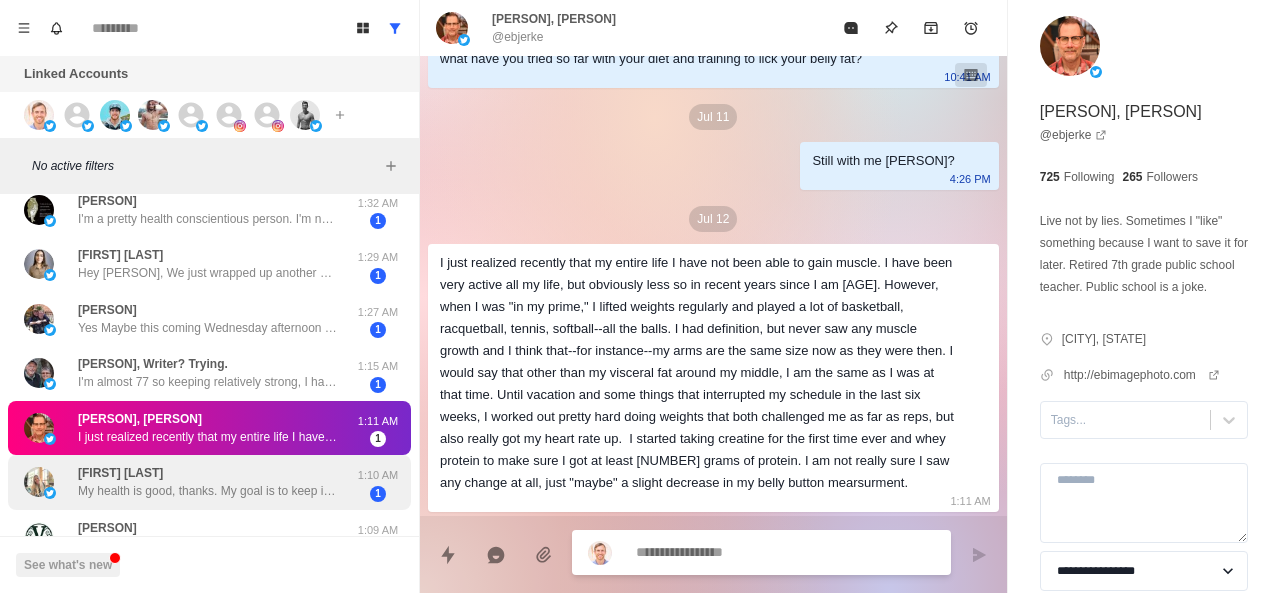 click on "[FIRST] [LAST]" at bounding box center (120, 473) 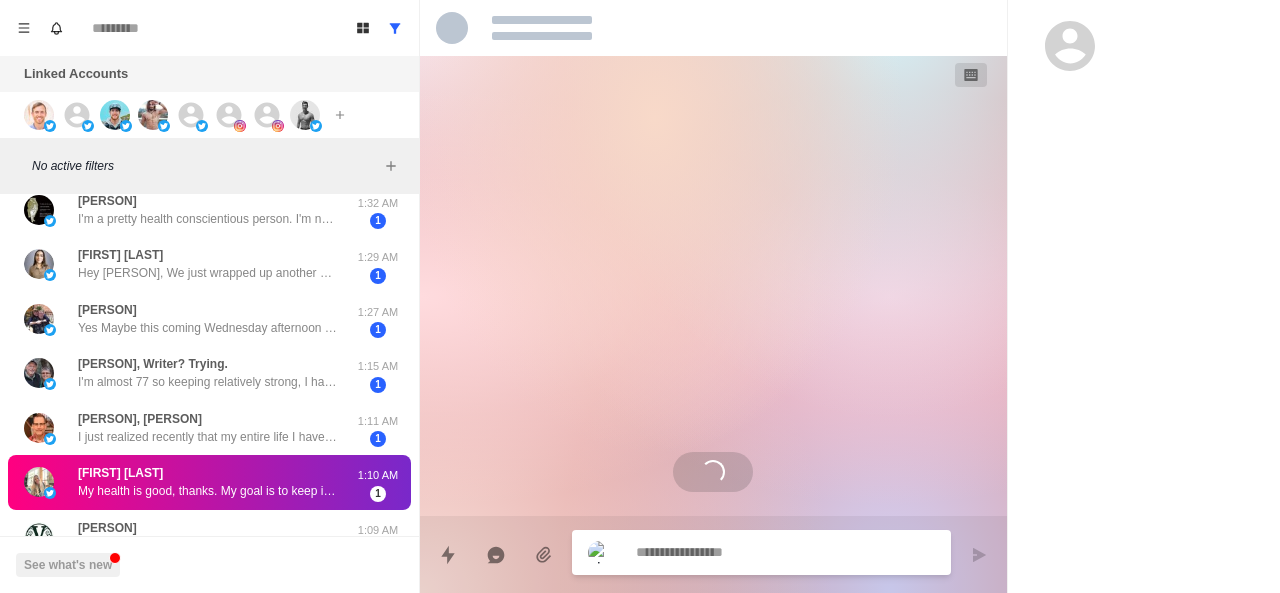 scroll, scrollTop: 0, scrollLeft: 0, axis: both 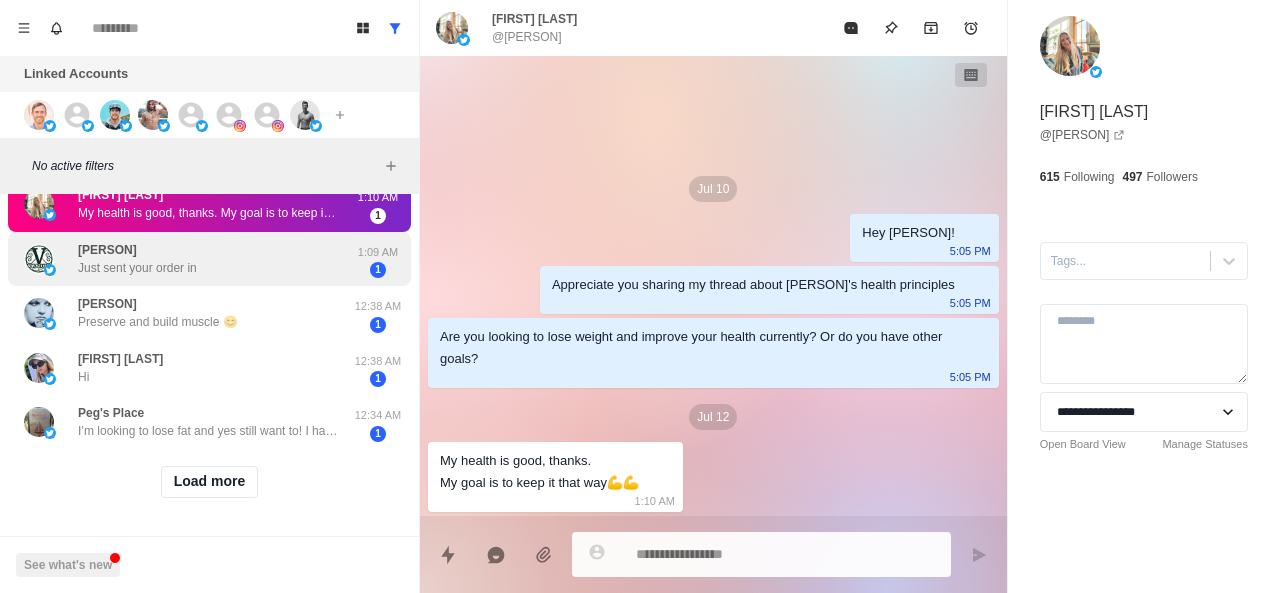 click on "[PERSON] Just sent your order in" at bounding box center [188, 259] 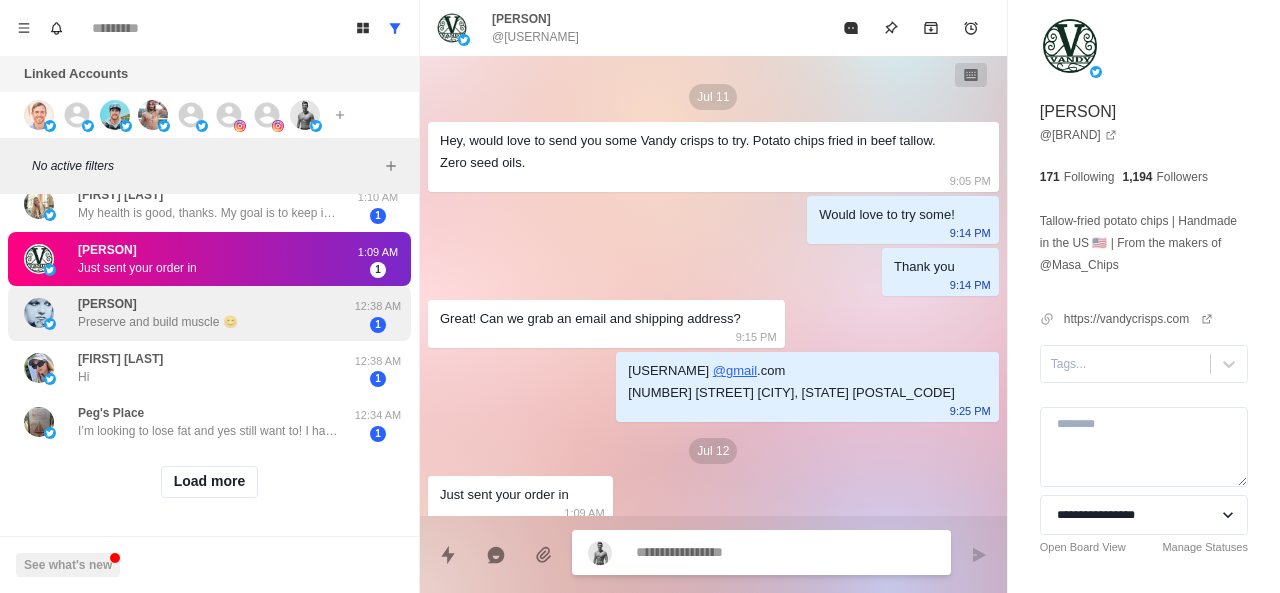 scroll, scrollTop: 12, scrollLeft: 0, axis: vertical 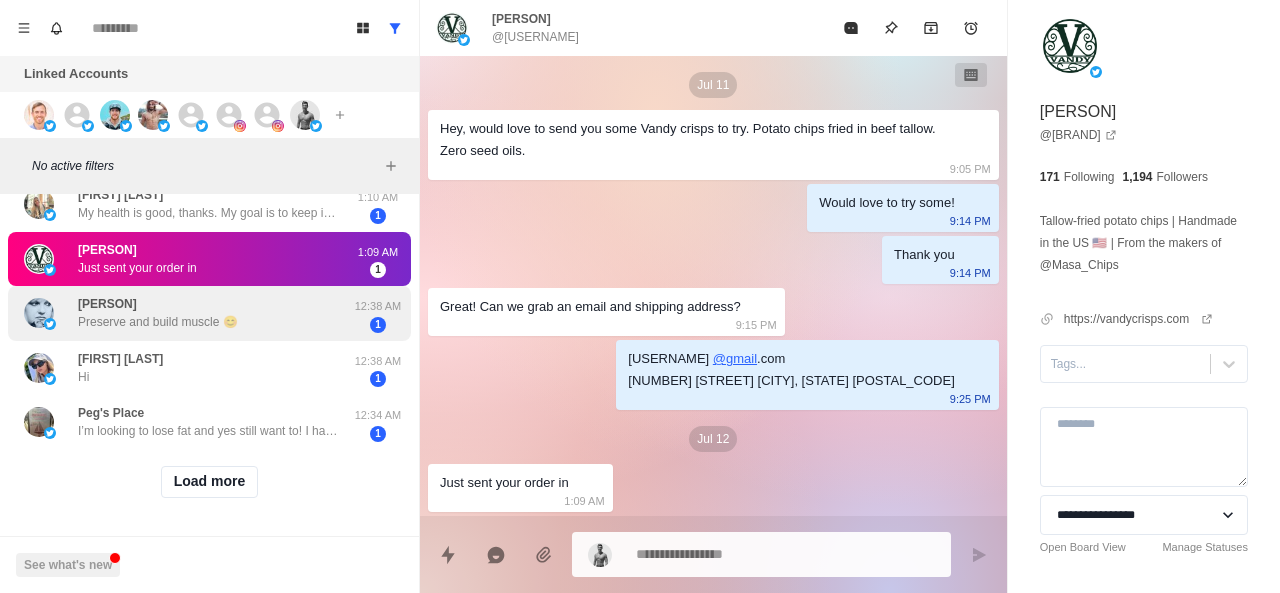 click on "Preserve and build muscle 😊" at bounding box center (158, 322) 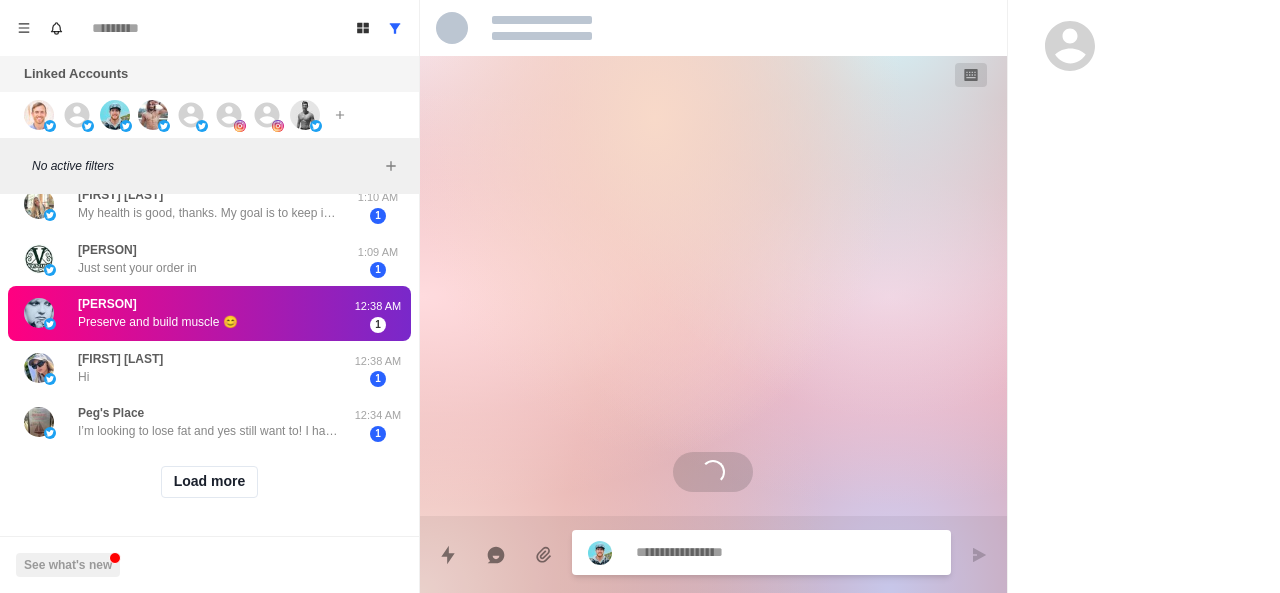 scroll, scrollTop: 0, scrollLeft: 0, axis: both 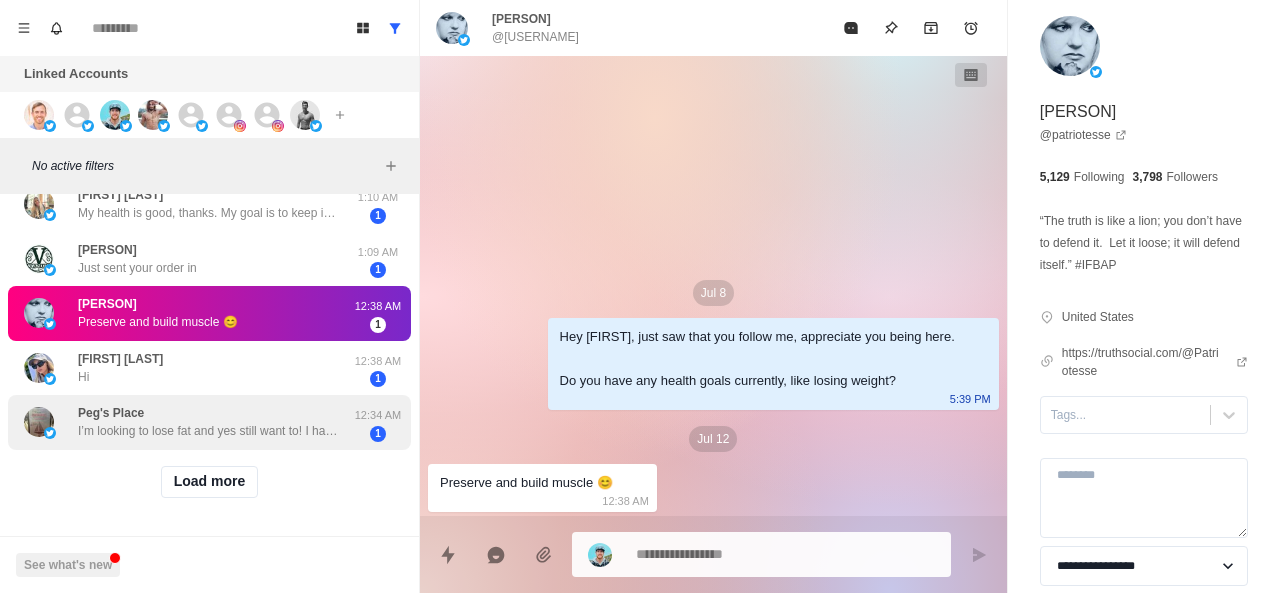 click on "[FIRST]'s Place  I’m looking to lose fat and yes still want to! I have sign up still.  Been reading and need to get moving" at bounding box center [208, 422] 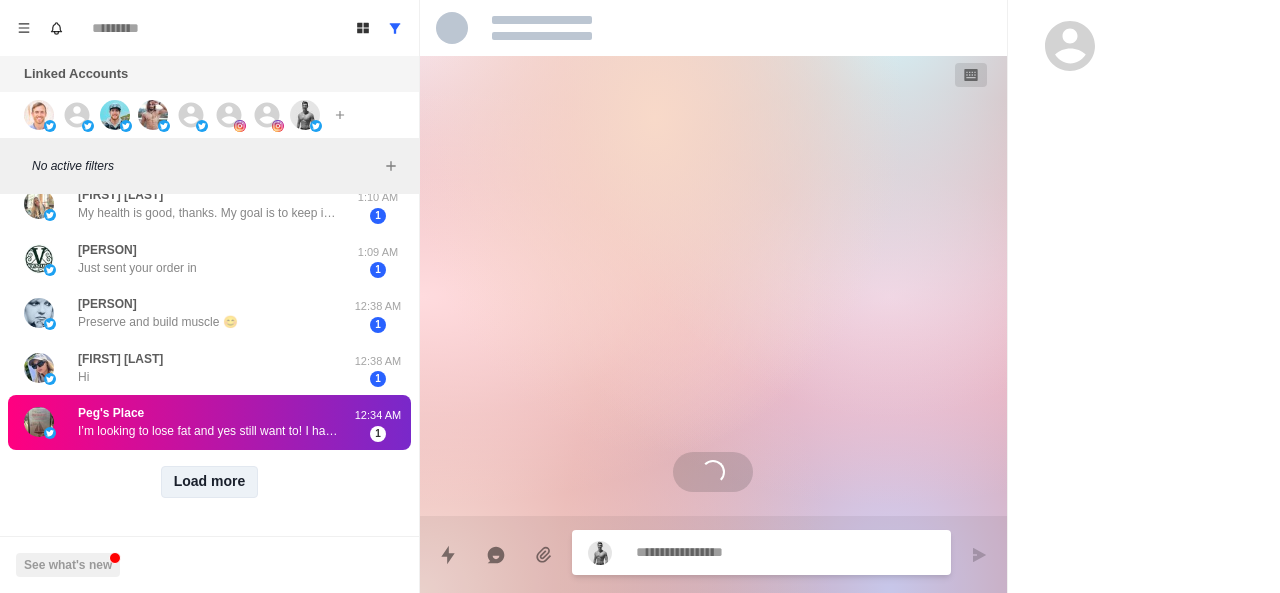 click on "Load more" at bounding box center (210, 482) 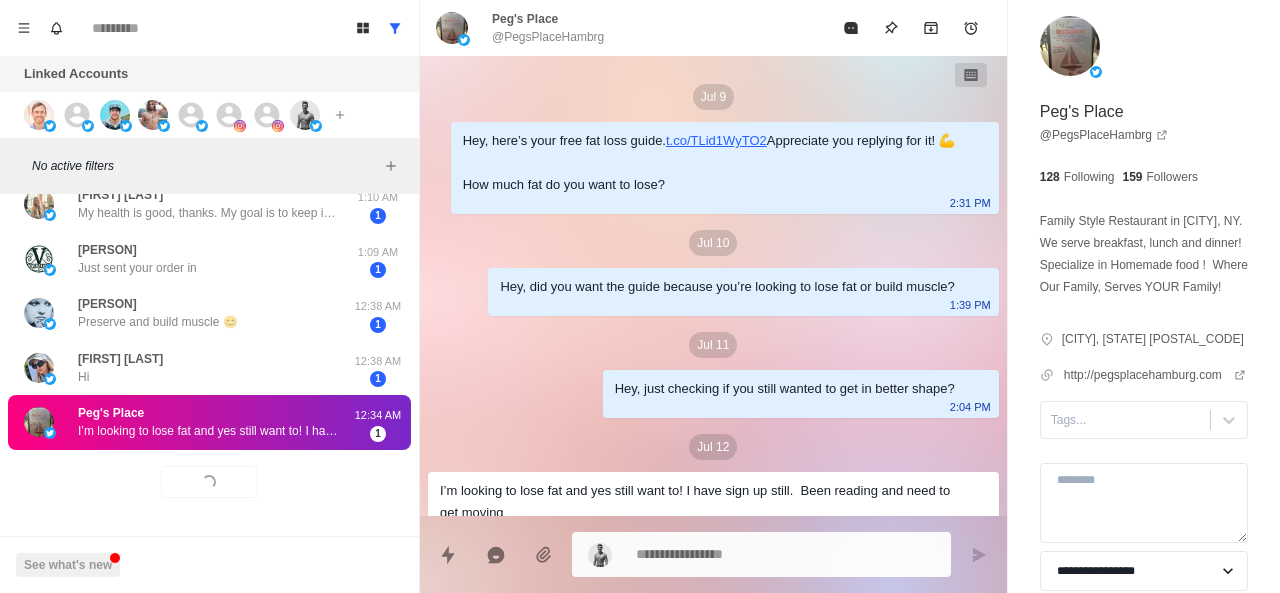 scroll, scrollTop: 118, scrollLeft: 0, axis: vertical 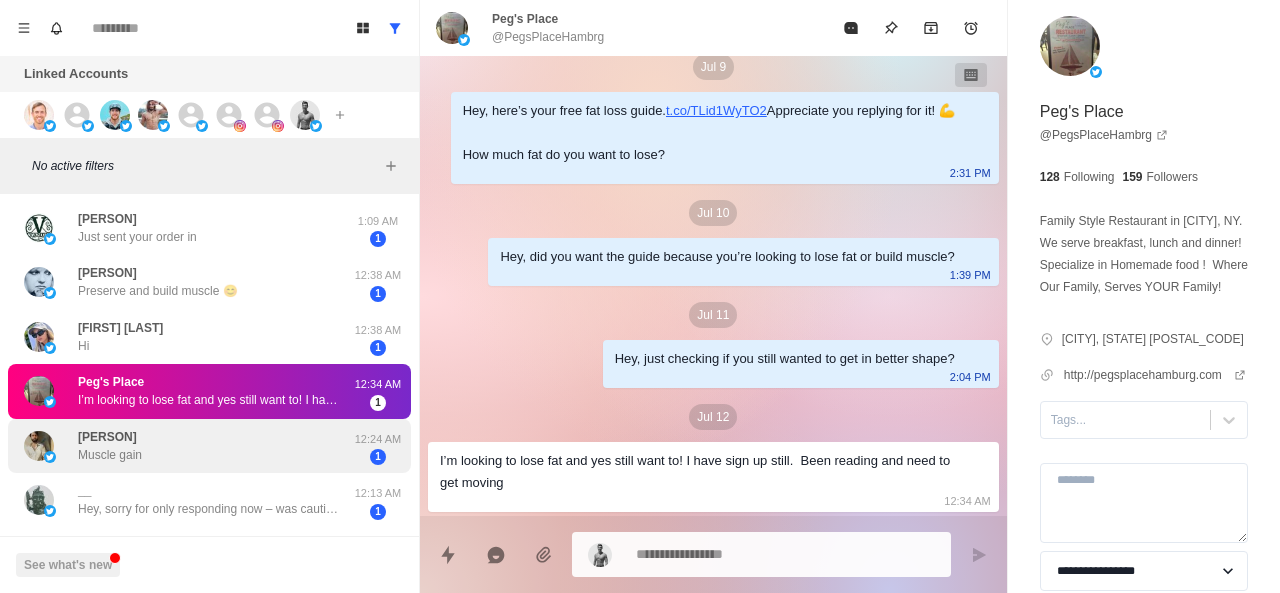 click on "[PERSON]" at bounding box center (188, 446) 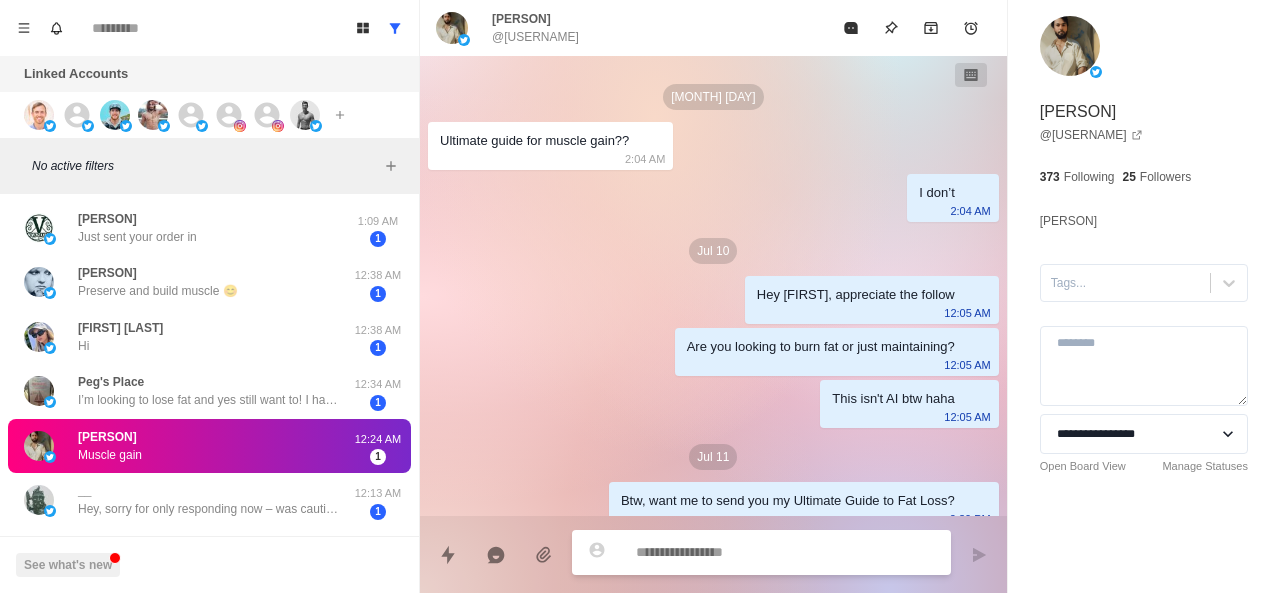 scroll, scrollTop: 120, scrollLeft: 0, axis: vertical 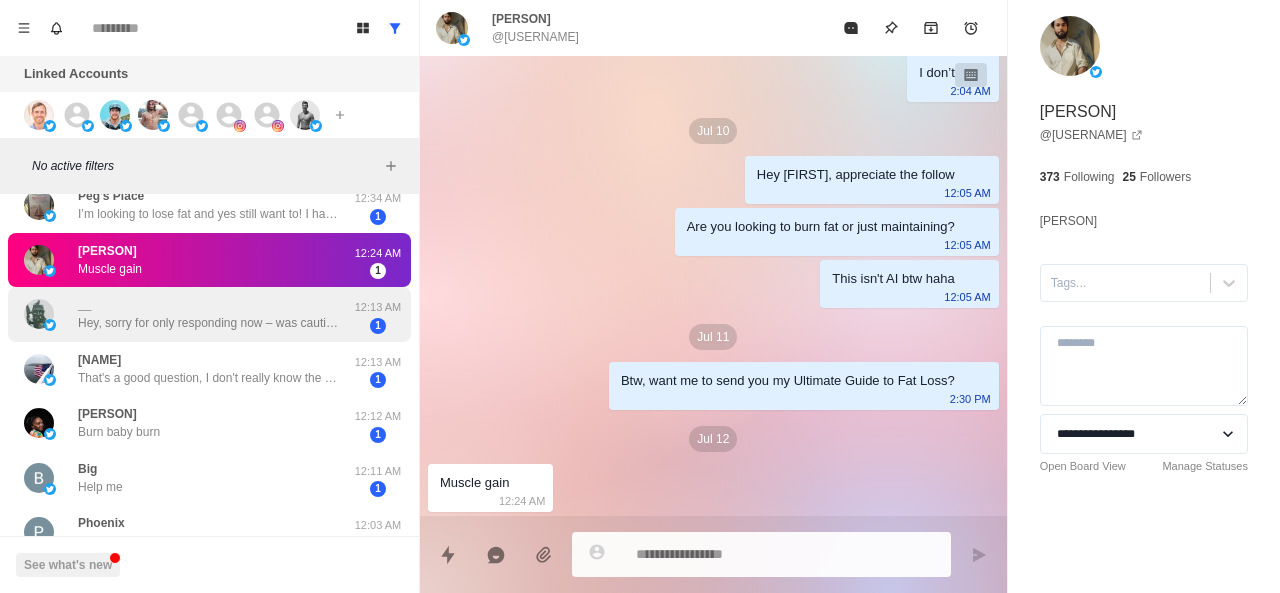 click on "__ Hey, sorry for only responding now – was cautious about putting my email address in above just because I wanted to stay anonymous on this account so I'm cautious of linking anything identifying to it. I am currently working on a combination of losing fat and building muscle through a) calorie deficit; b) moderate cardio and kettlebell EMOM workouts and c) boxing classes. I was curious about particular things I could do to further enhance fat loss etc. I unfortunately am not currently in a position where I could sign up for or pay extra for coaching etc. so of course don't want to waste your time, but appreciate your current content." at bounding box center (208, 314) 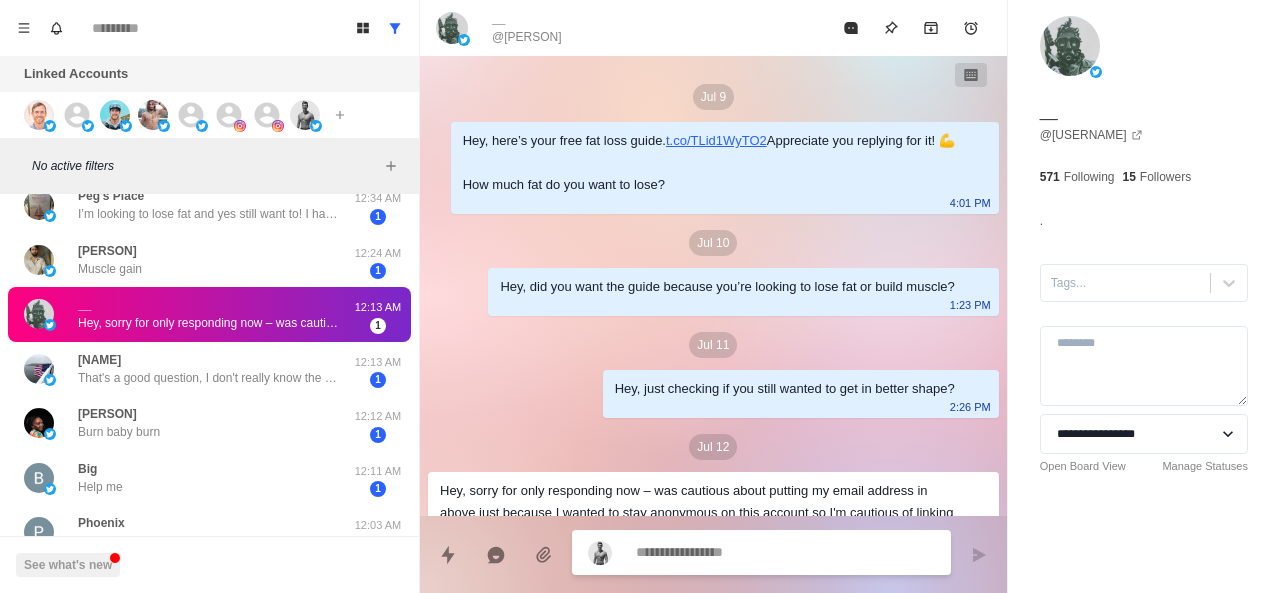 scroll, scrollTop: 250, scrollLeft: 0, axis: vertical 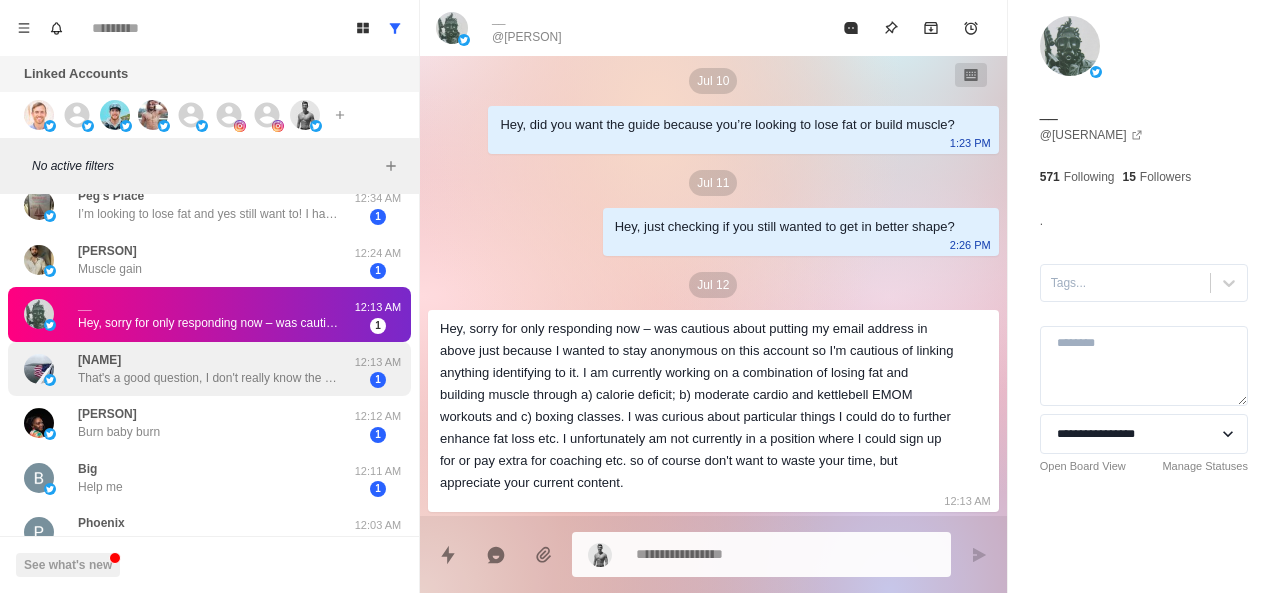 click on "[PERSON] That's a good question, I don't really know the answer to be very honest. I'm always busier with something but I know that's just an excuse. [TIME] [NUMBER]" at bounding box center (209, 369) 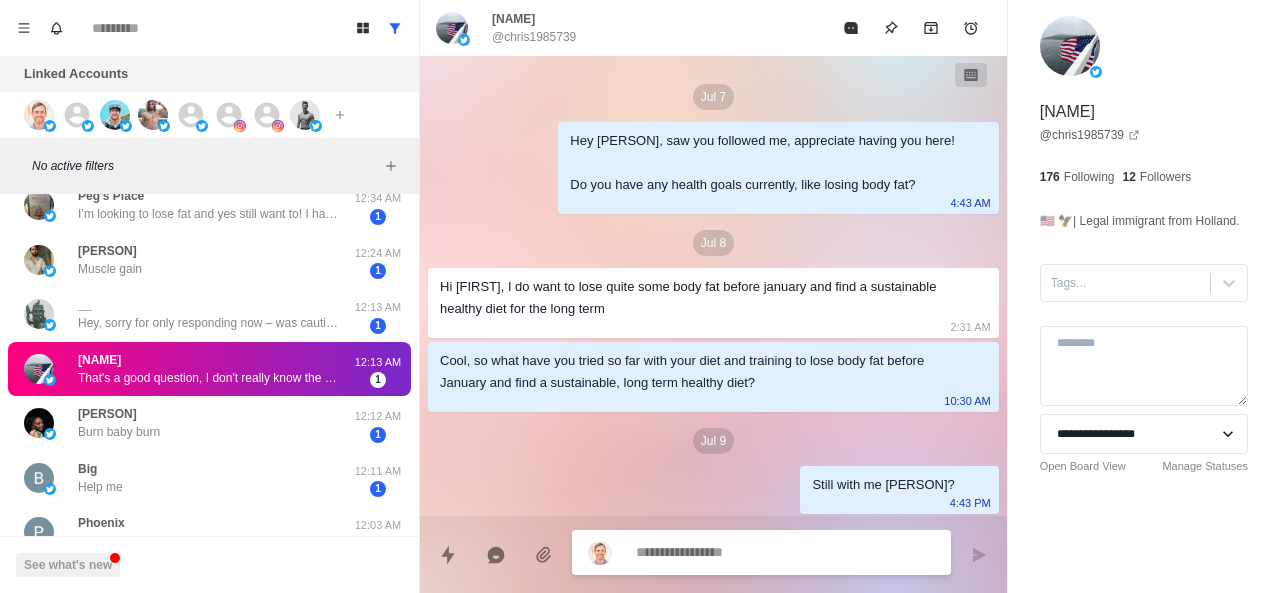 scroll, scrollTop: 470, scrollLeft: 0, axis: vertical 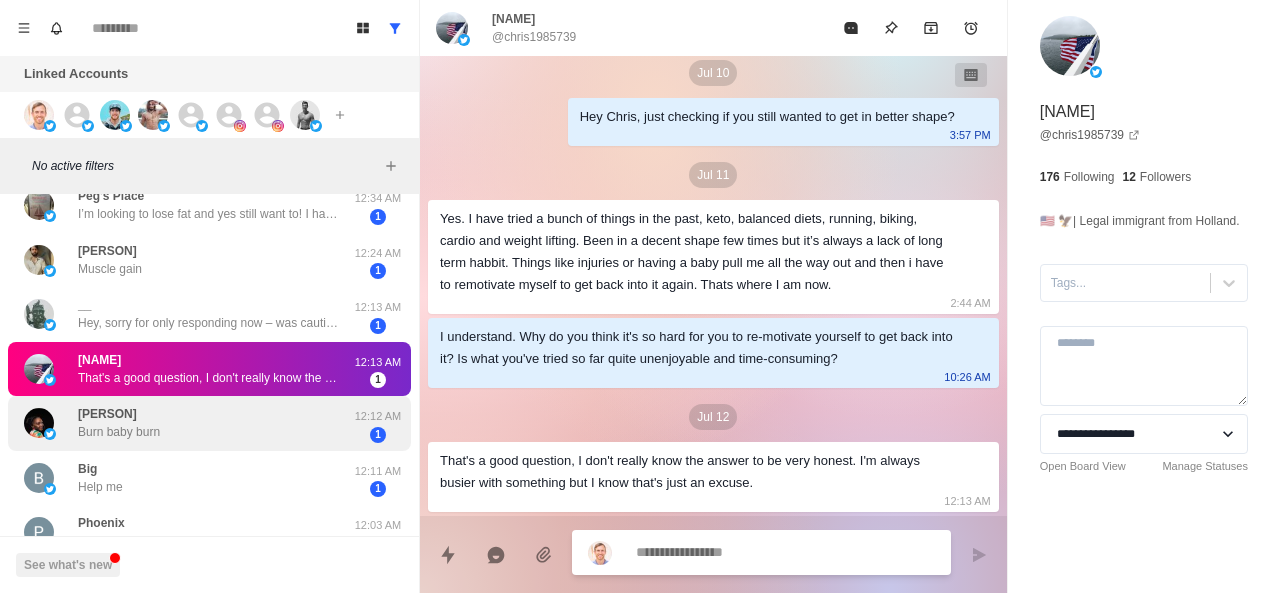 click on "[PERSON] [LAST] Burn baby burn" at bounding box center (188, 423) 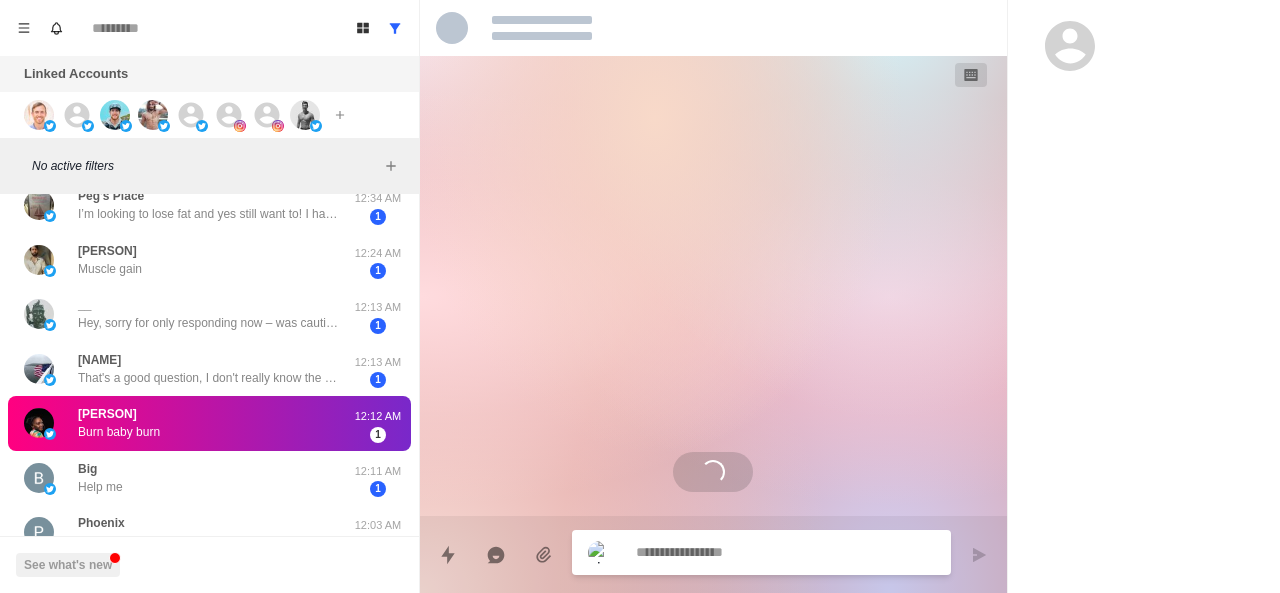 scroll, scrollTop: 0, scrollLeft: 0, axis: both 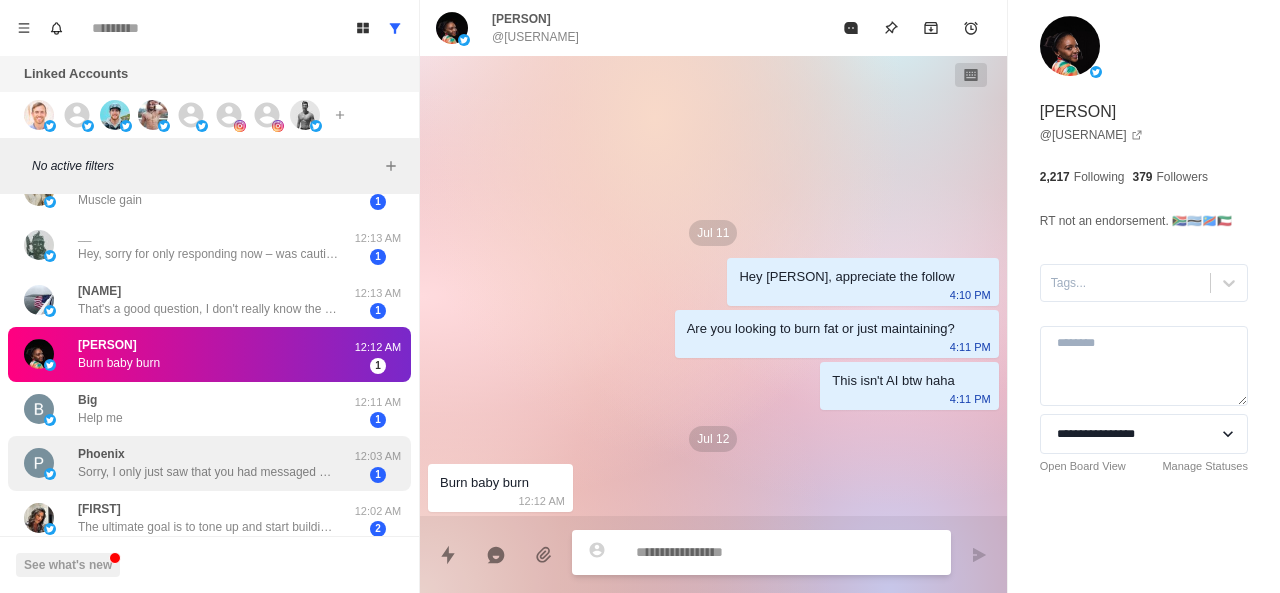 click on "Sorry, I only just saw that you had messaged me now. I use this App a lot, but I don't tend to notice if I have messages. I enjoy the content. I have never really been a great sleeper. Even getting unbroken sleep would be a big win for me. I'm used to functioning on 1-2 hours here or there. lol" at bounding box center [208, 472] 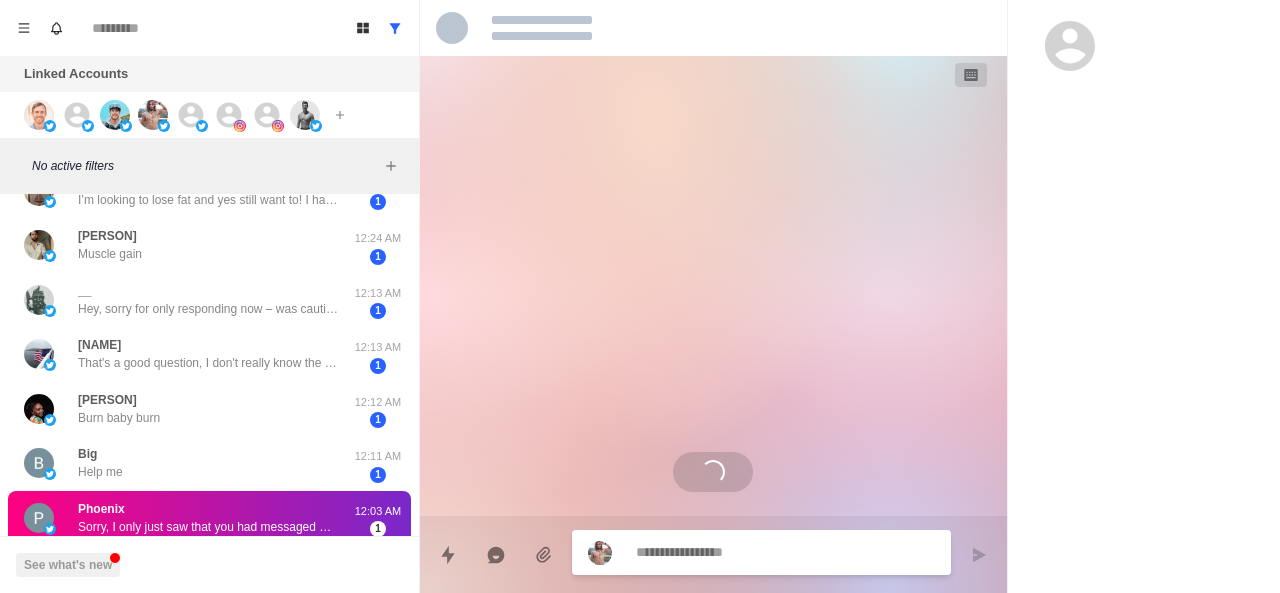 scroll, scrollTop: 3418, scrollLeft: 0, axis: vertical 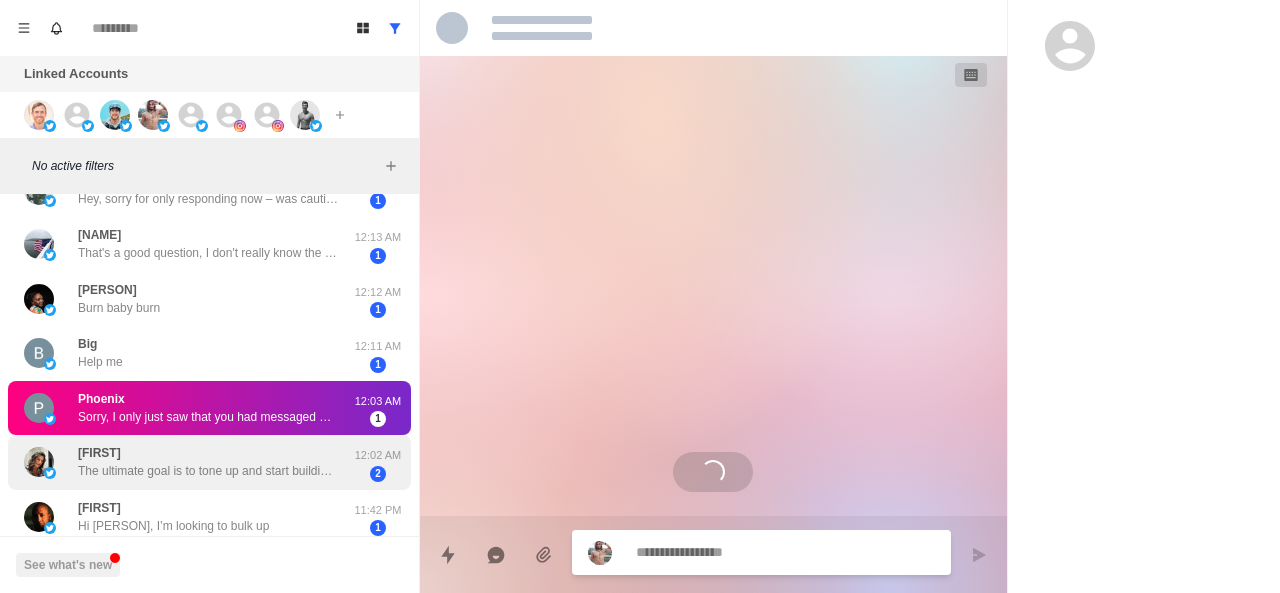 click on "[PERSON] The ultimate goal is to tone up and start building muscle [TIME] [NUMBER]" at bounding box center [209, 462] 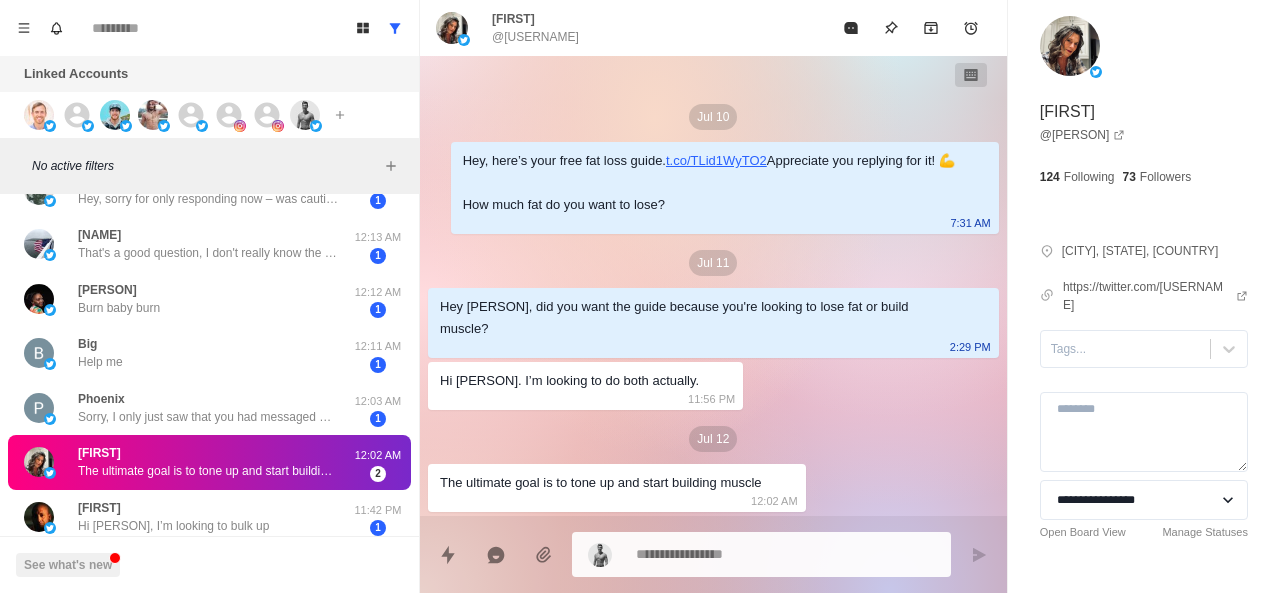 scroll, scrollTop: 68, scrollLeft: 0, axis: vertical 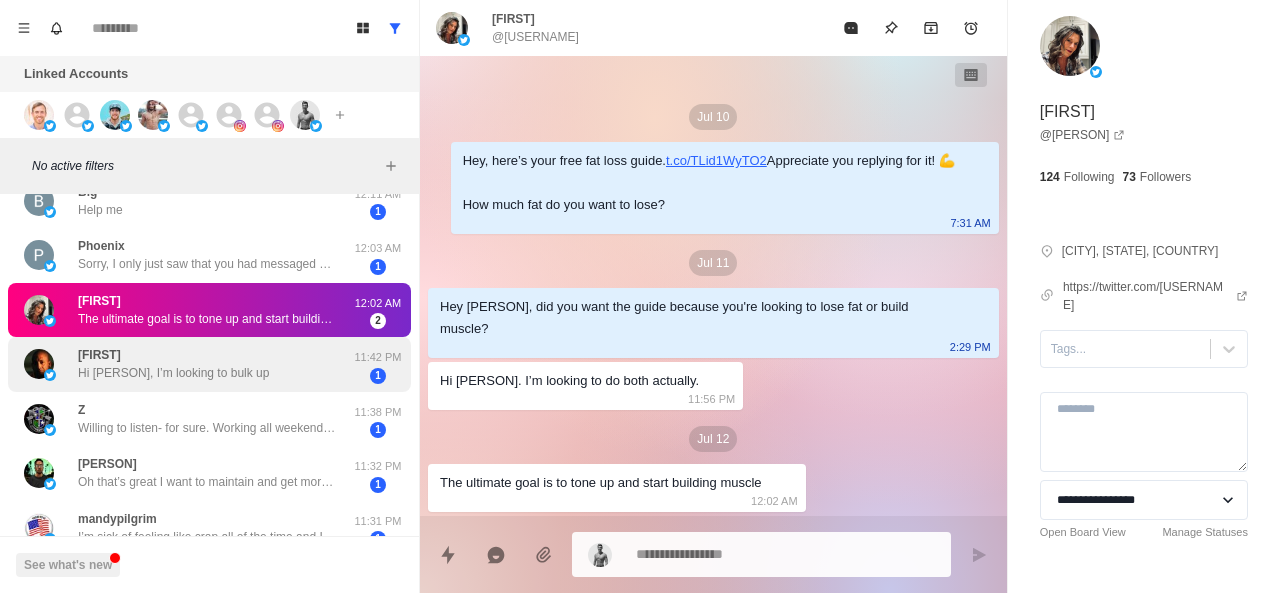 click on "[PERSON] Hi [PERSON], I’m looking to bulk up" at bounding box center (173, 364) 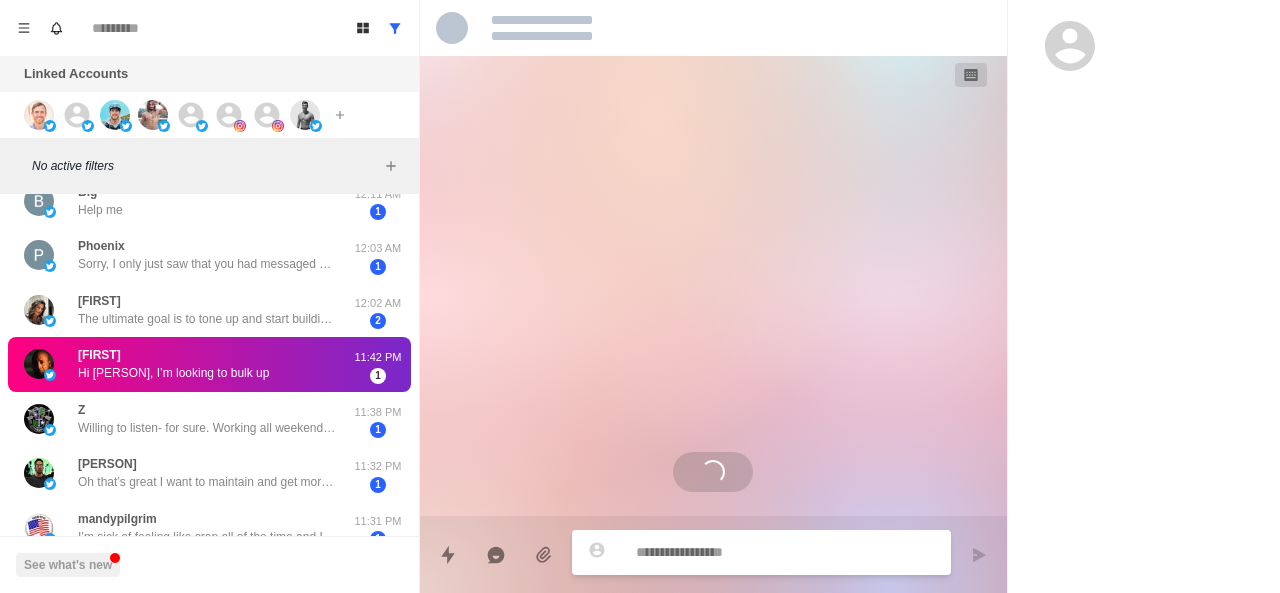 scroll, scrollTop: 0, scrollLeft: 0, axis: both 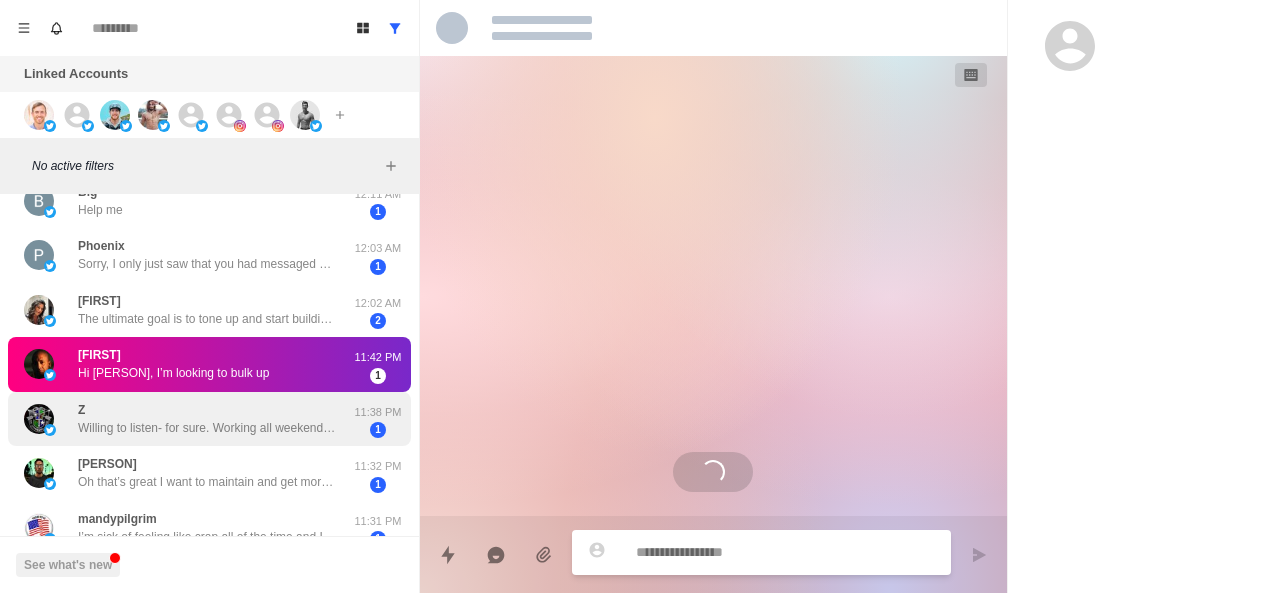 click on "Z Willing to listen- for sure.  Working all weekend off on Monday.   I’ll take a look at your website a little more" at bounding box center (208, 419) 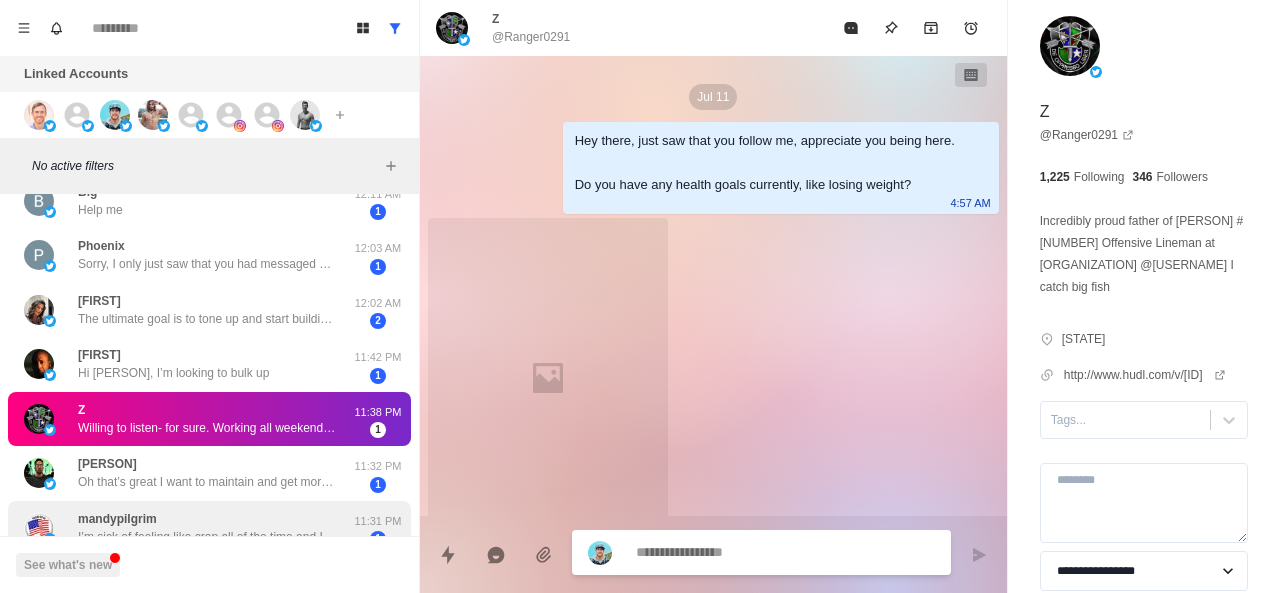 scroll, scrollTop: 1018, scrollLeft: 0, axis: vertical 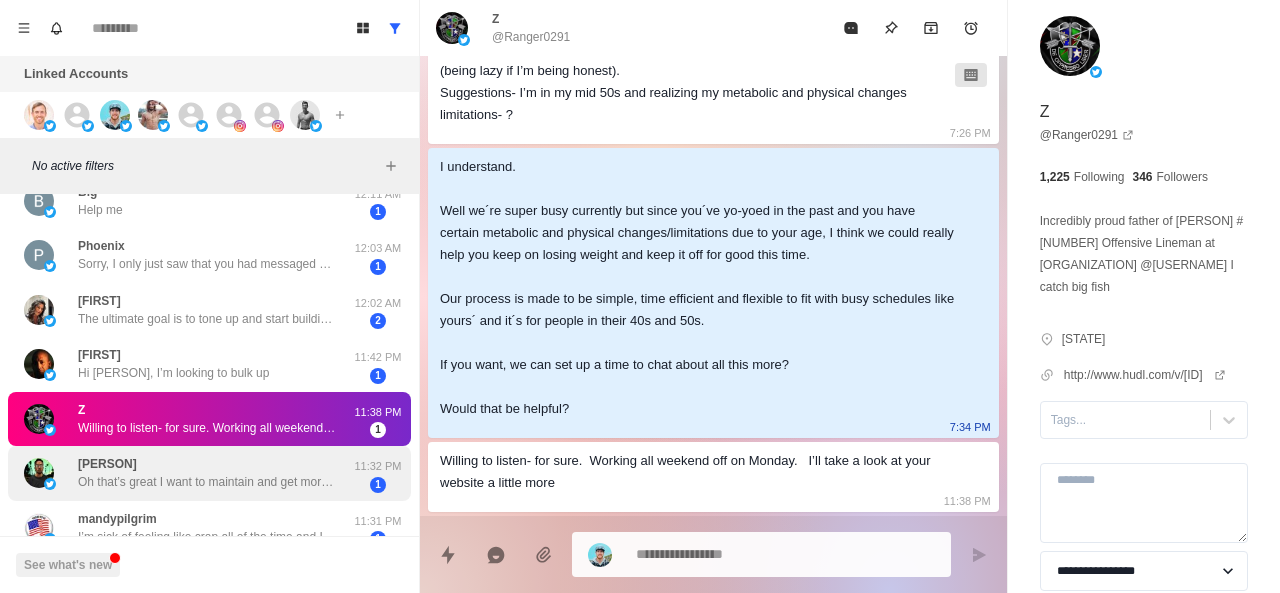click on "Oh that’s great I want to maintain and get more muscle" at bounding box center (208, 482) 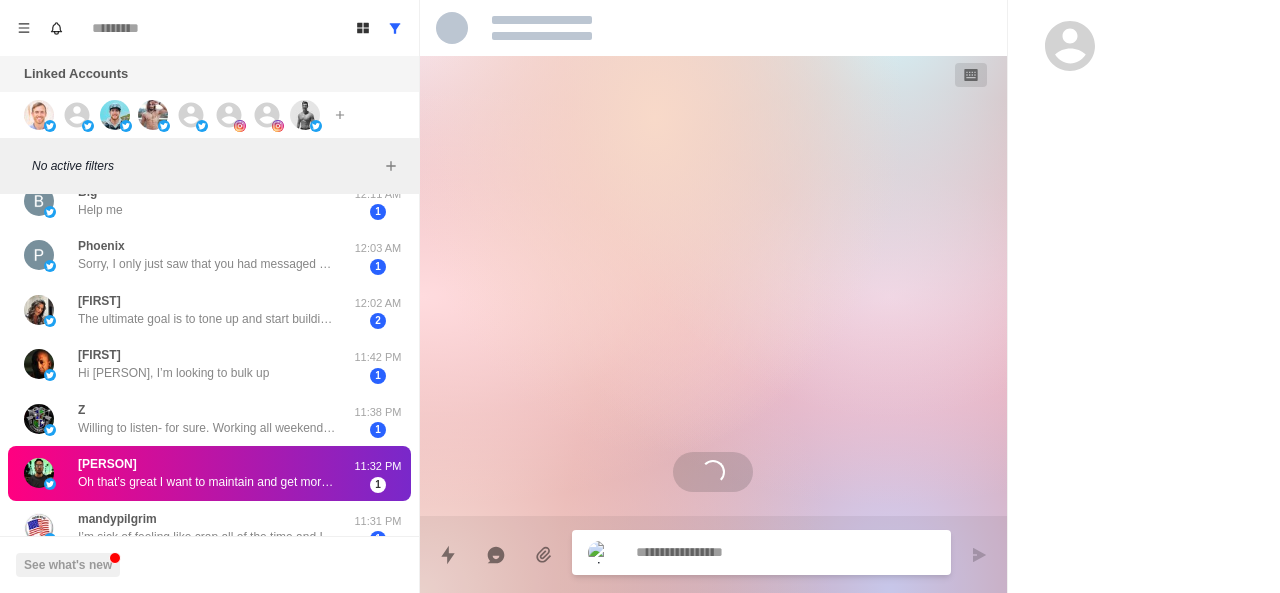 scroll, scrollTop: 0, scrollLeft: 0, axis: both 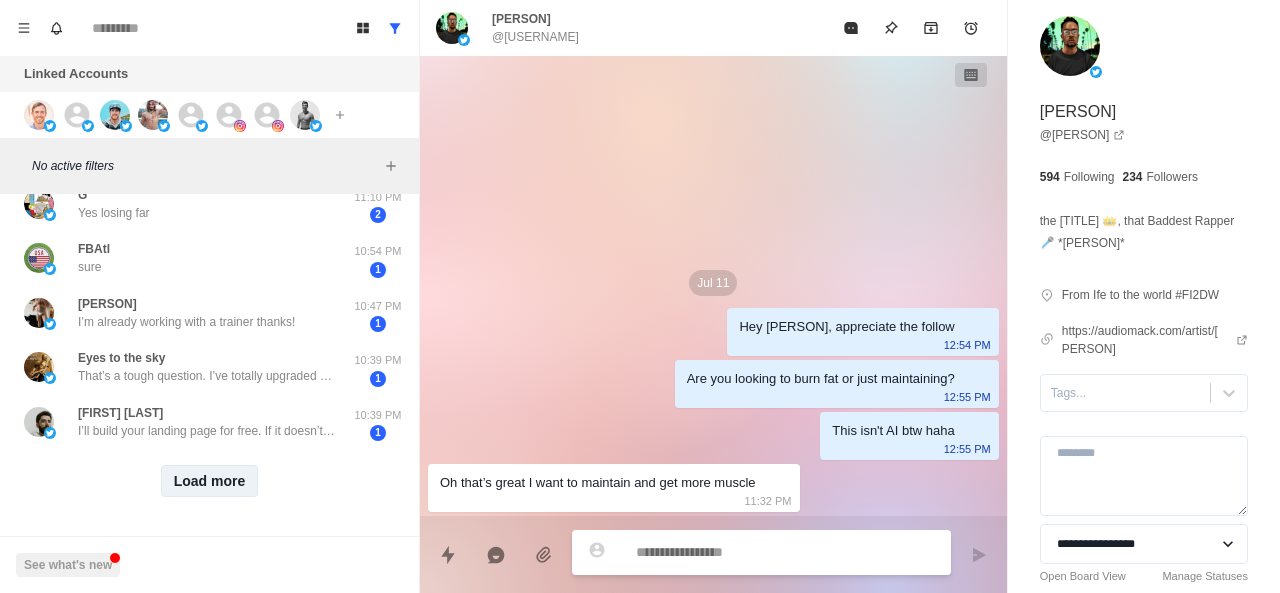 click on "Load more" at bounding box center [210, 481] 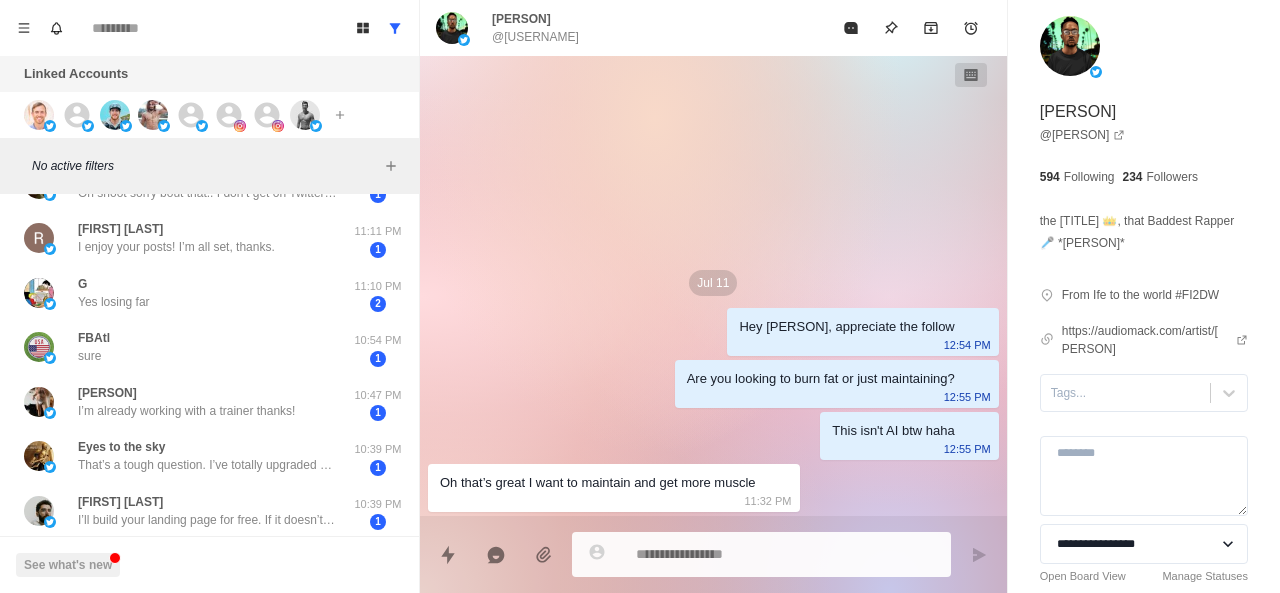 scroll, scrollTop: 4078, scrollLeft: 0, axis: vertical 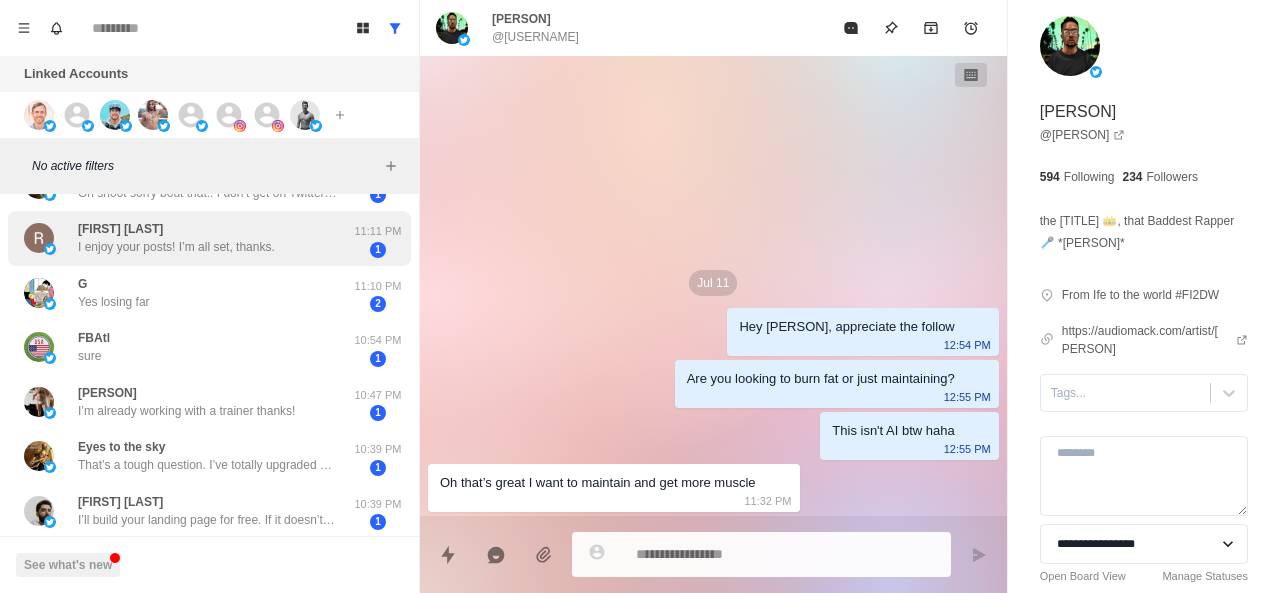 click on "I enjoy your posts! I’m all set, thanks." at bounding box center [176, 247] 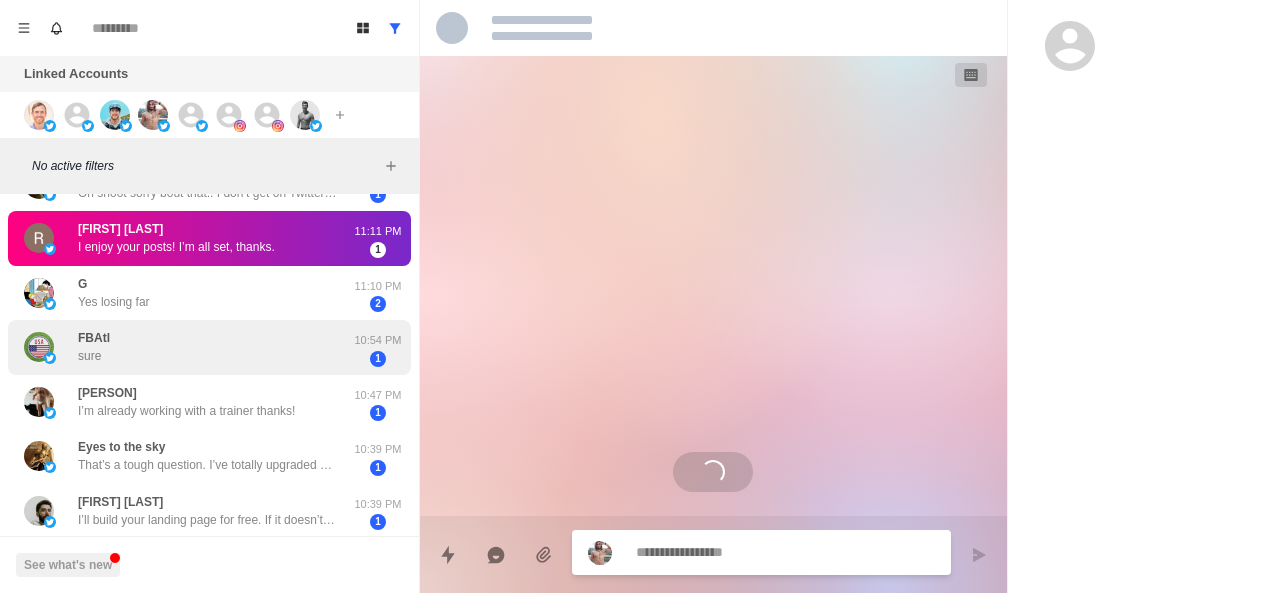 click on "[USERNAME] sure" at bounding box center (188, 347) 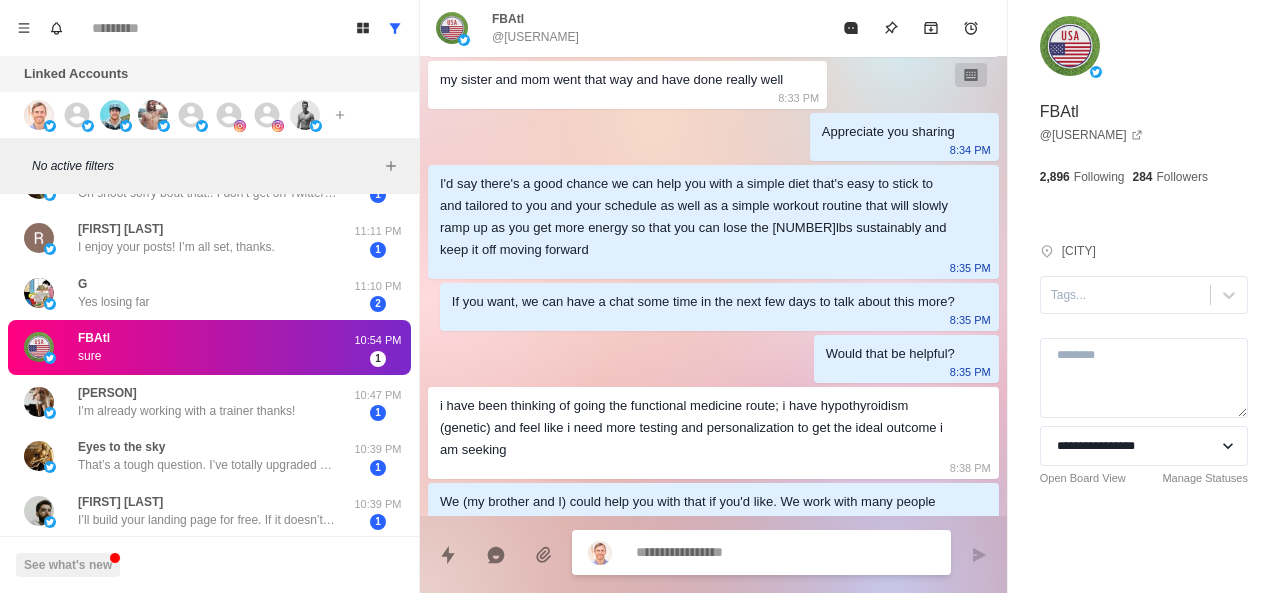 scroll, scrollTop: 1758, scrollLeft: 0, axis: vertical 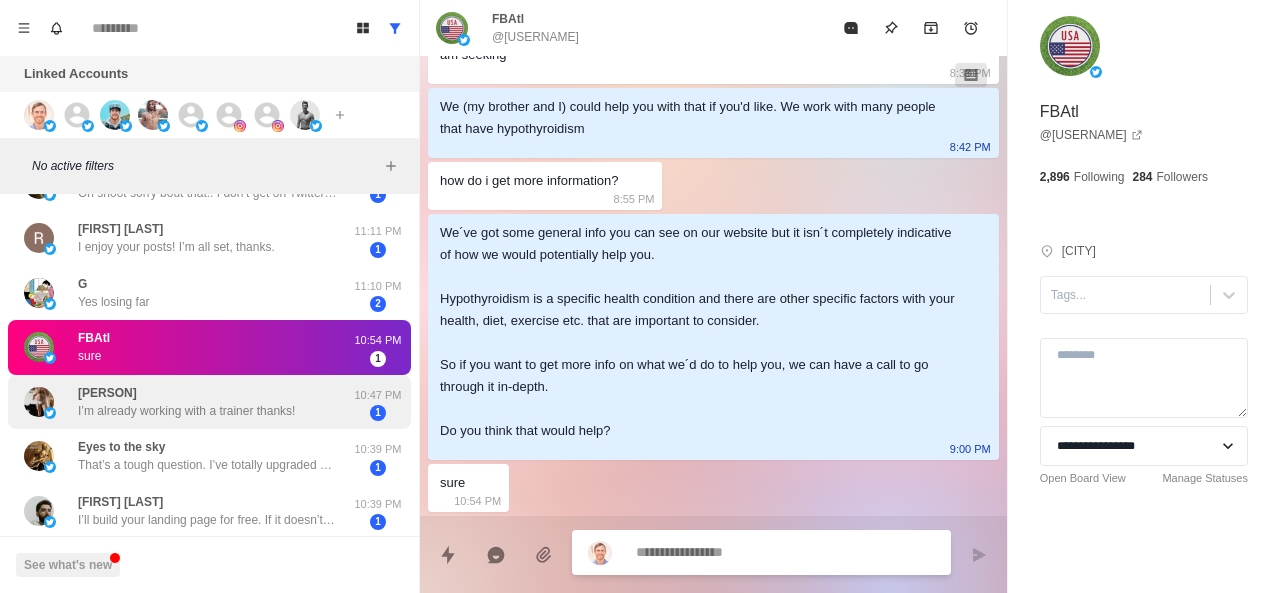 click on "I’m already working with a trainer thanks!" at bounding box center [186, 411] 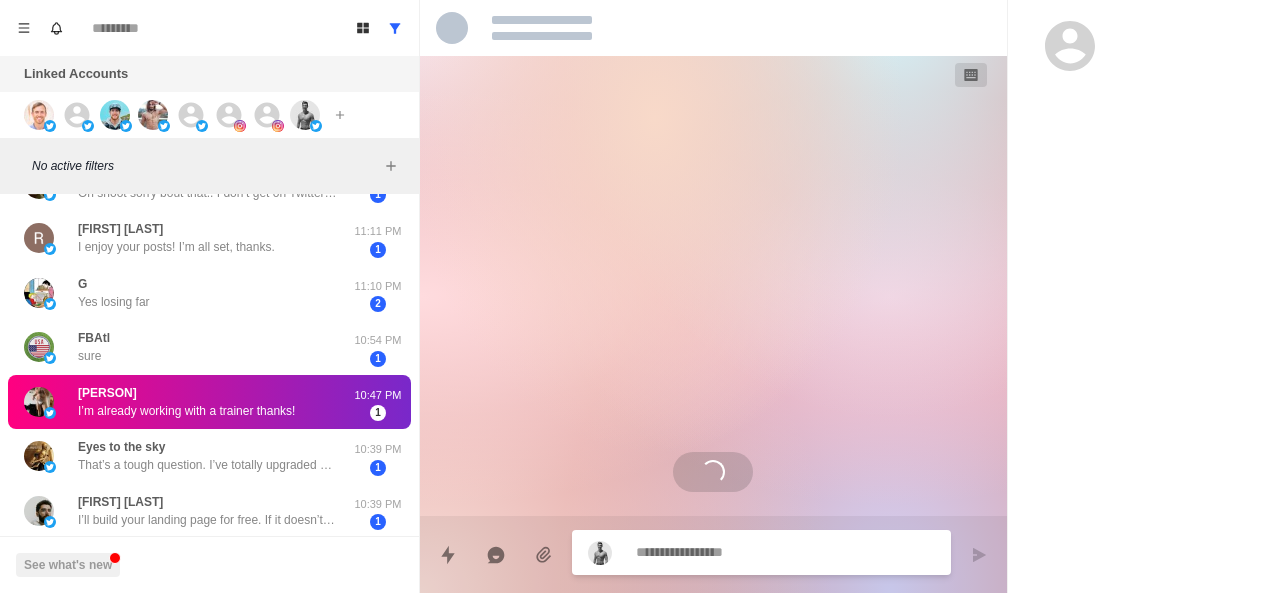 scroll, scrollTop: 0, scrollLeft: 0, axis: both 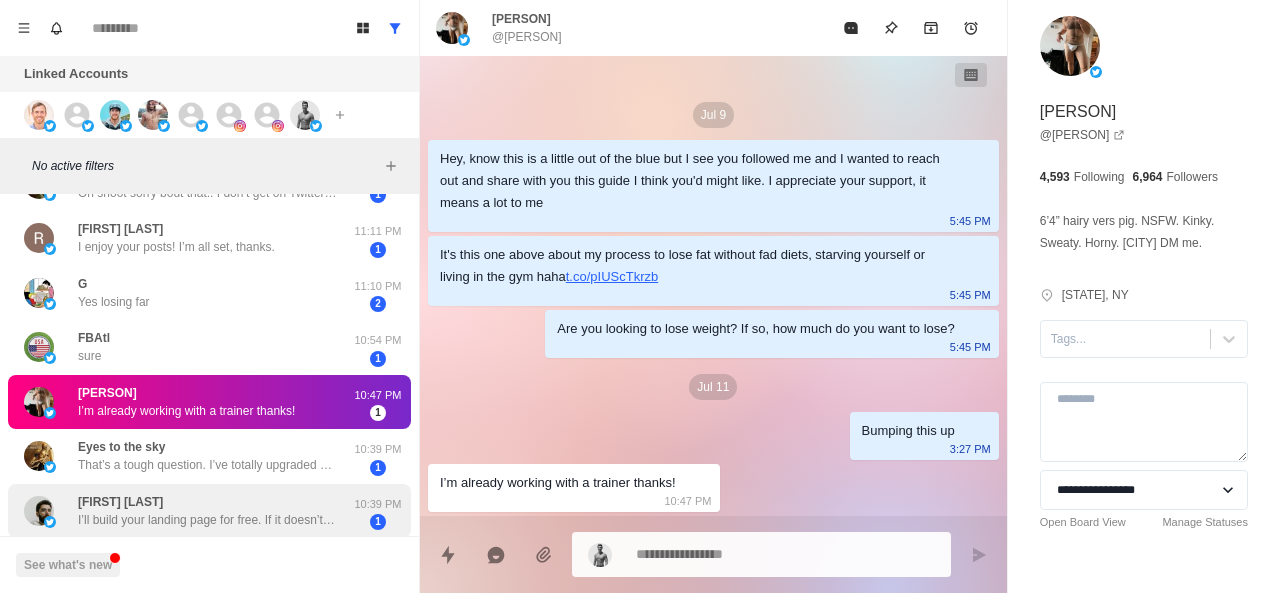 click on "[FIRST] [LAST] I’ll build your landing page for free. If it doesn’t slap, ghost me forever. Deal? 10:39 PM 1" at bounding box center [209, 511] 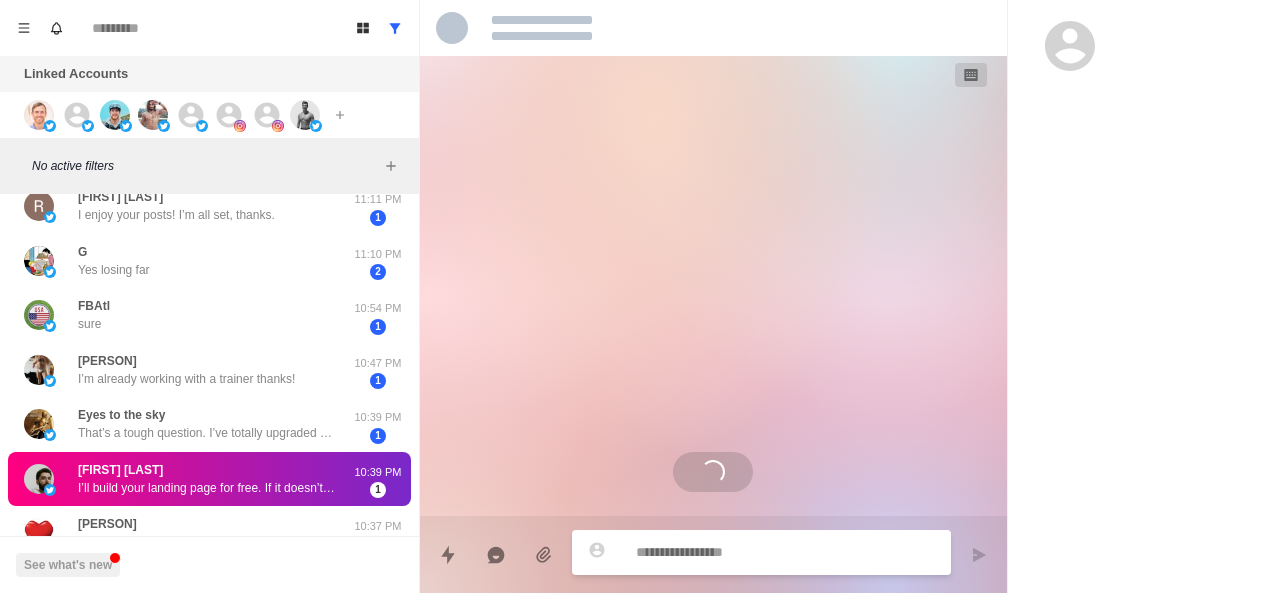 scroll, scrollTop: 4159, scrollLeft: 0, axis: vertical 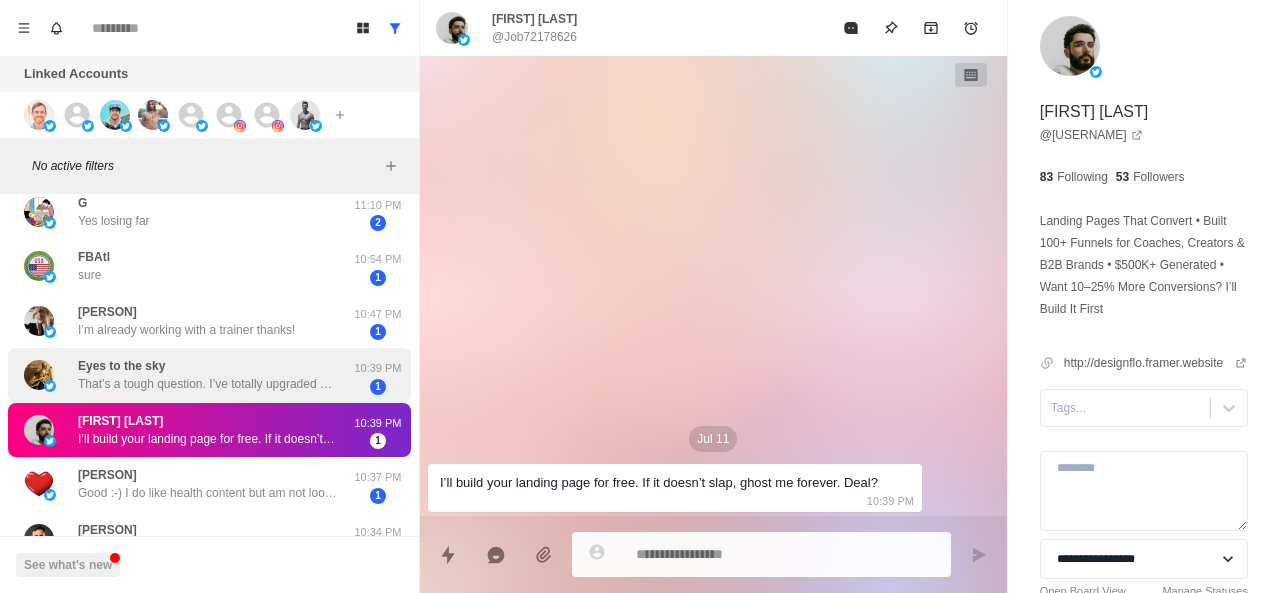 click on "That’s a tough question. I’ve totally upgraded my protein intake a lot over the last like year. For a while I was on a 16/8 intermittent fast but that’s really hard because of my late hours when I’m home on my days off it’s easy to stop eating and not get hungry again but during the week when I’m working, it’s difficult" at bounding box center (208, 384) 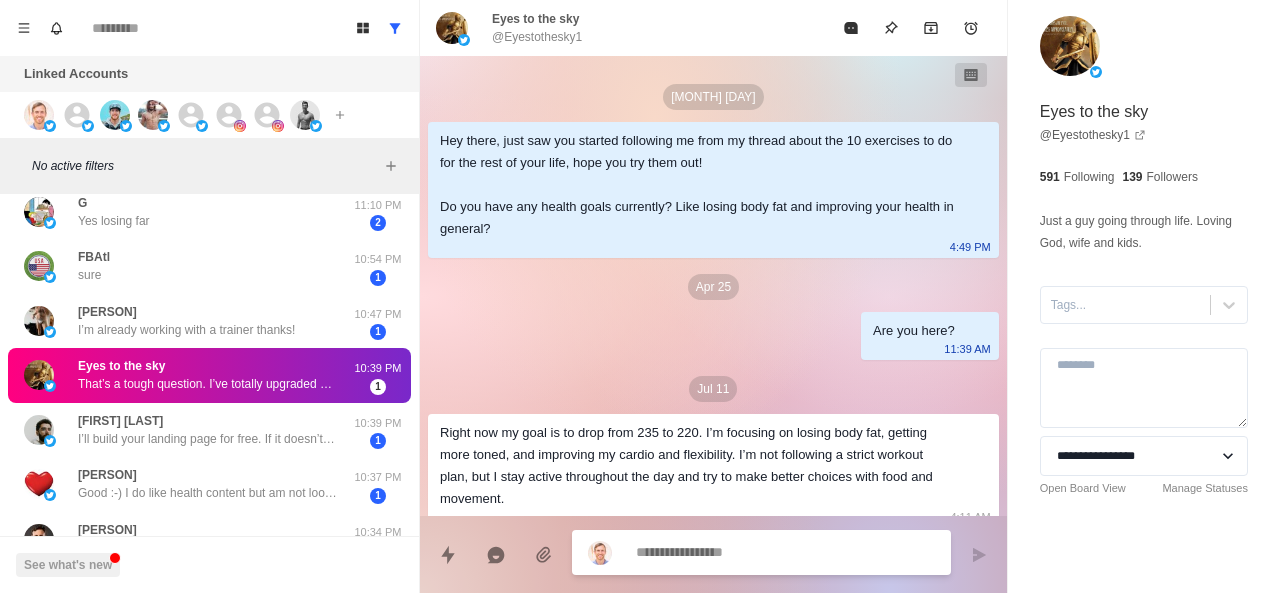 scroll, scrollTop: 746, scrollLeft: 0, axis: vertical 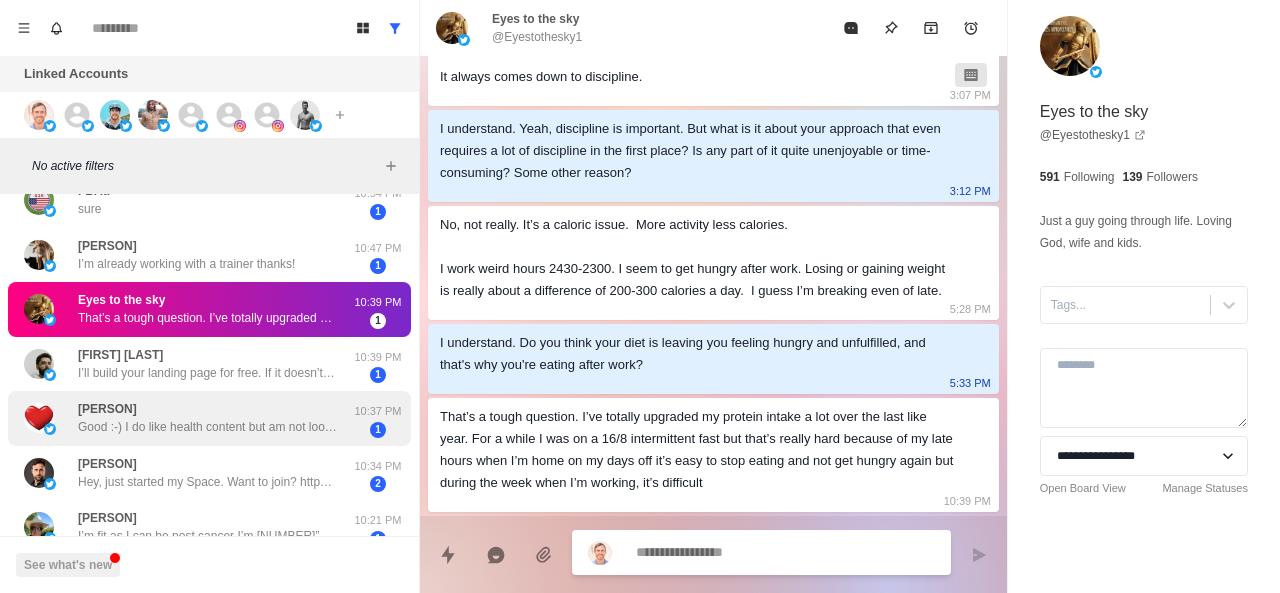 click on "Mrelaar Good :-) I do like health content but am not looking for additional tips. thank you. 10:37 PM 1" at bounding box center (209, 418) 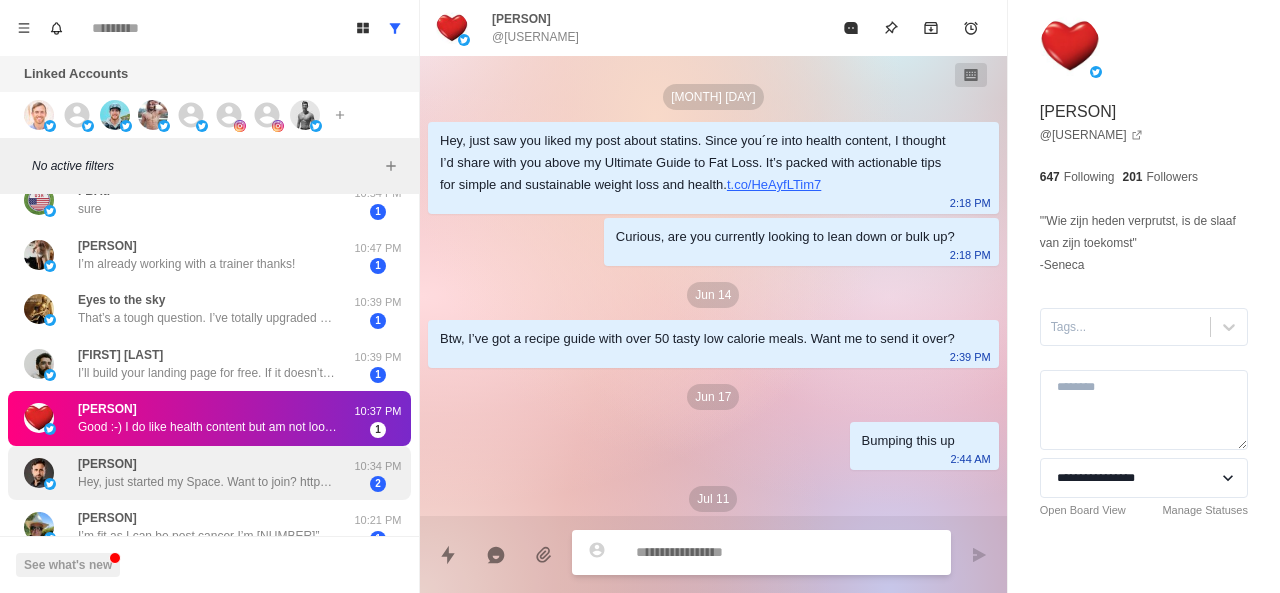 scroll, scrollTop: 238, scrollLeft: 0, axis: vertical 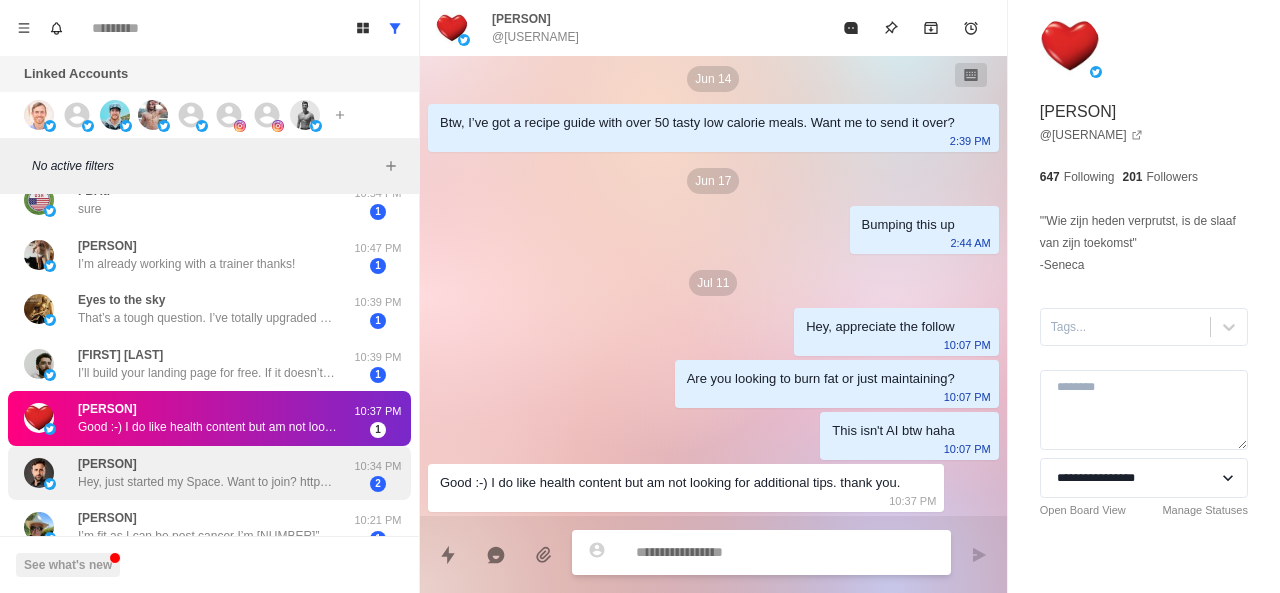 click on "[PERSON] Hey, just started my Space. Want to join? https://t.co/w8Ak4aTq6i" at bounding box center [208, 473] 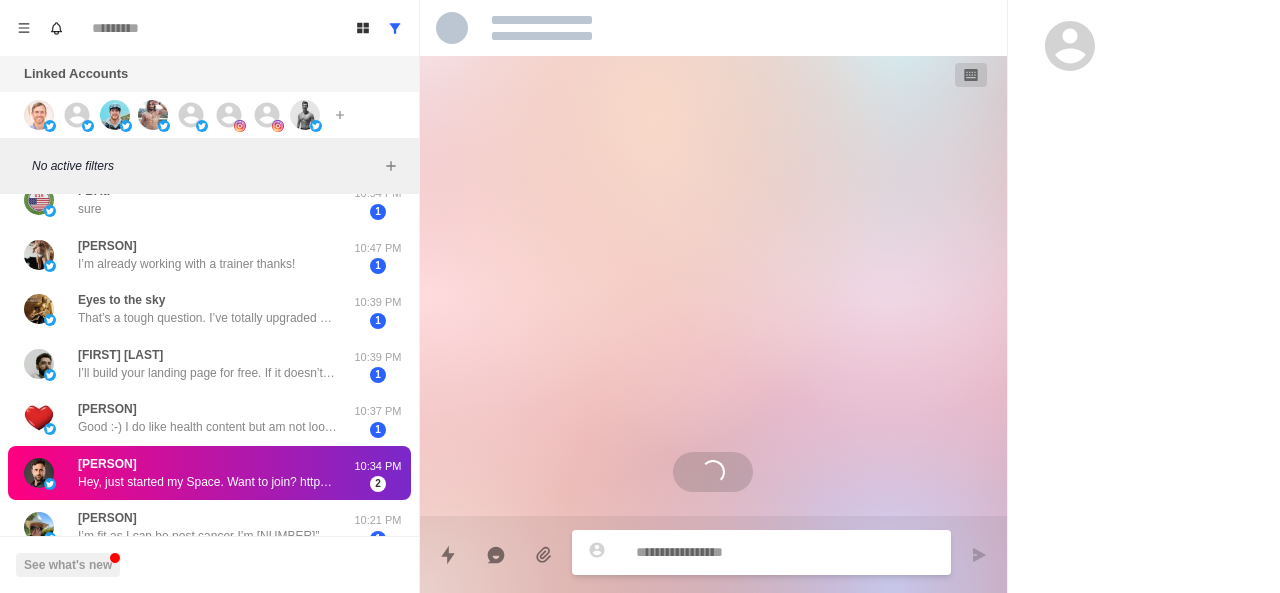 scroll, scrollTop: 0, scrollLeft: 0, axis: both 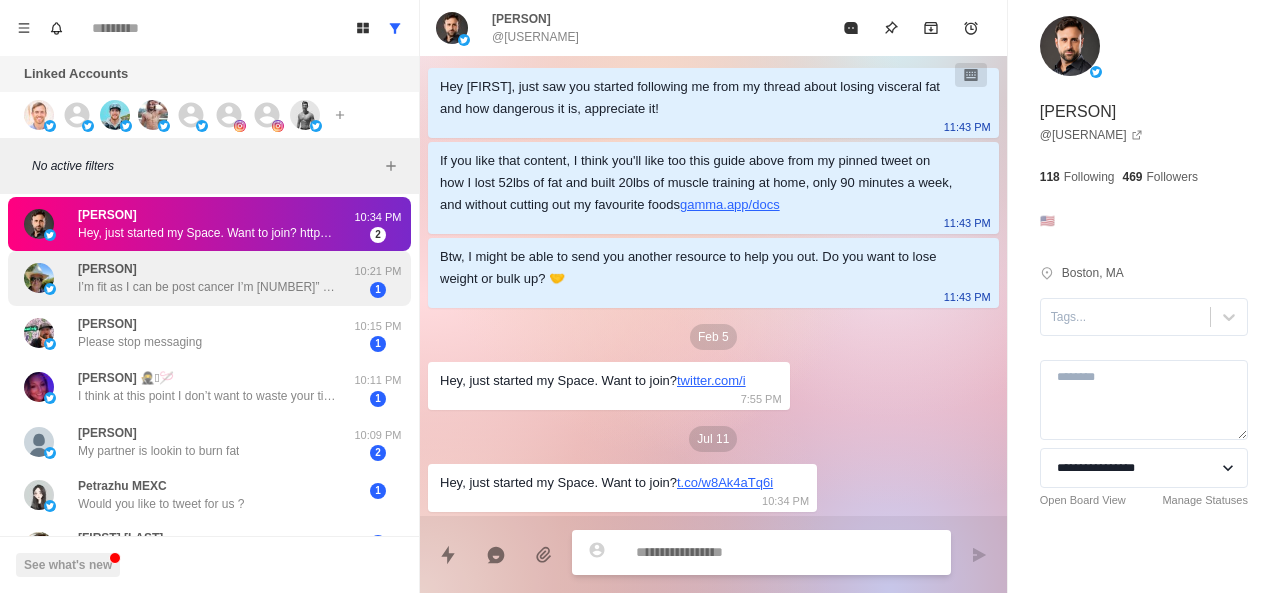 click on "[FIRST] [LAST] I’m fit as I can be post cancer I’m 44” chest 34”waist 64 years old in October and still hit a golf ball over 275yds 10:21 PM 1" at bounding box center (209, 278) 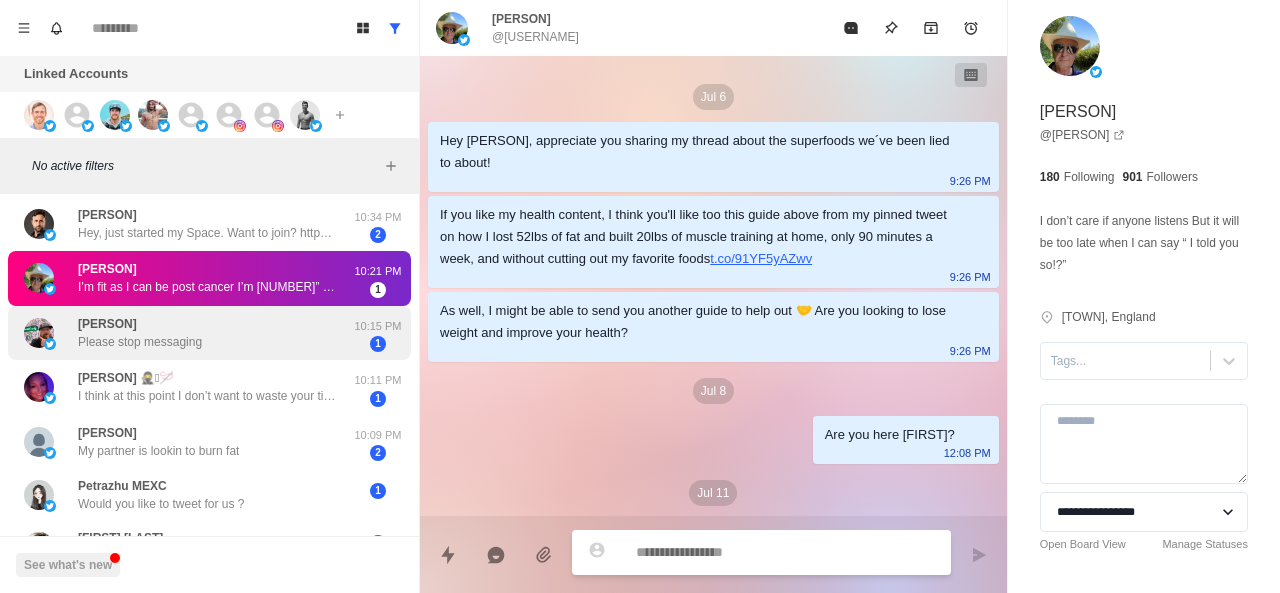 scroll, scrollTop: 128, scrollLeft: 0, axis: vertical 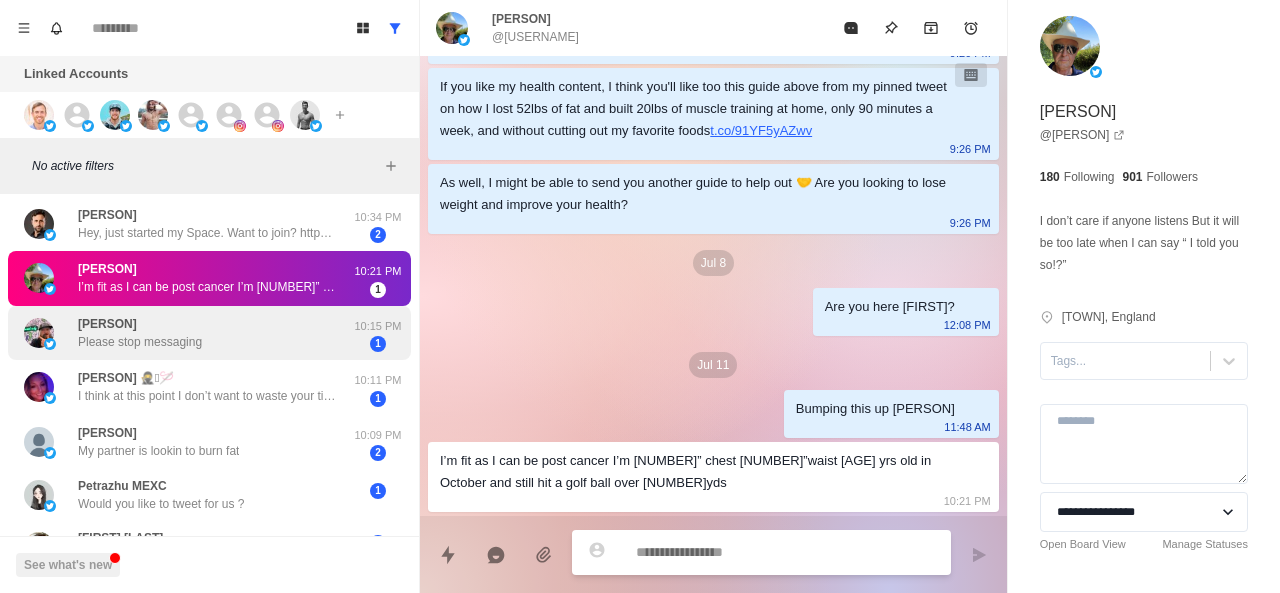click on "Please stop messaging" at bounding box center [140, 342] 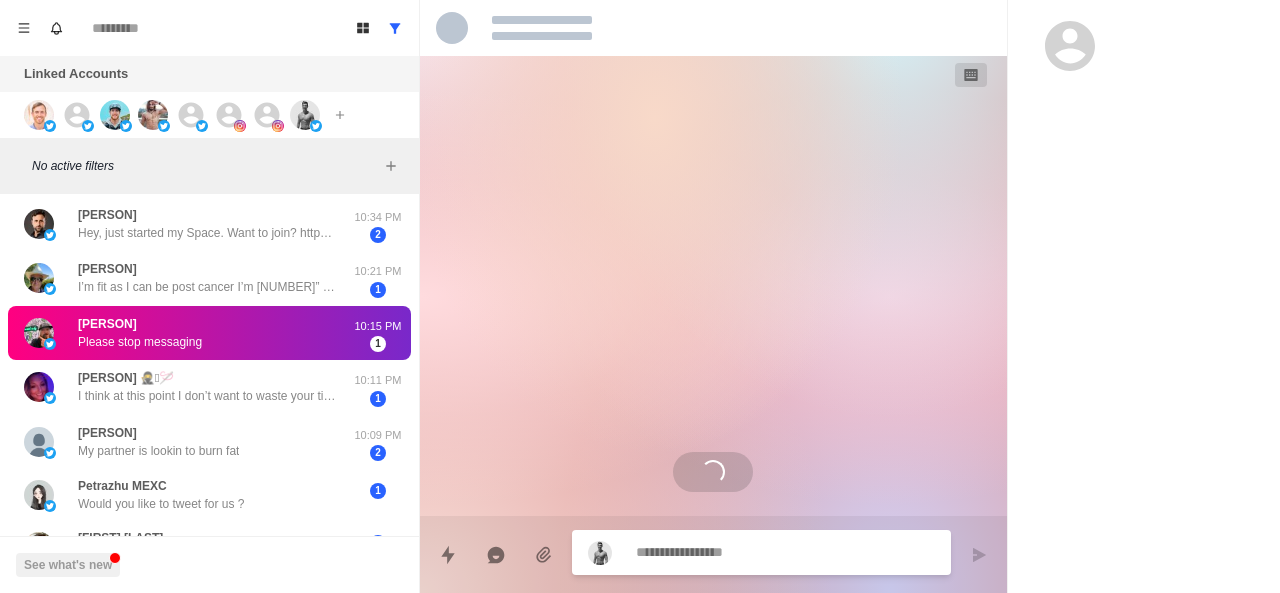 scroll, scrollTop: 0, scrollLeft: 0, axis: both 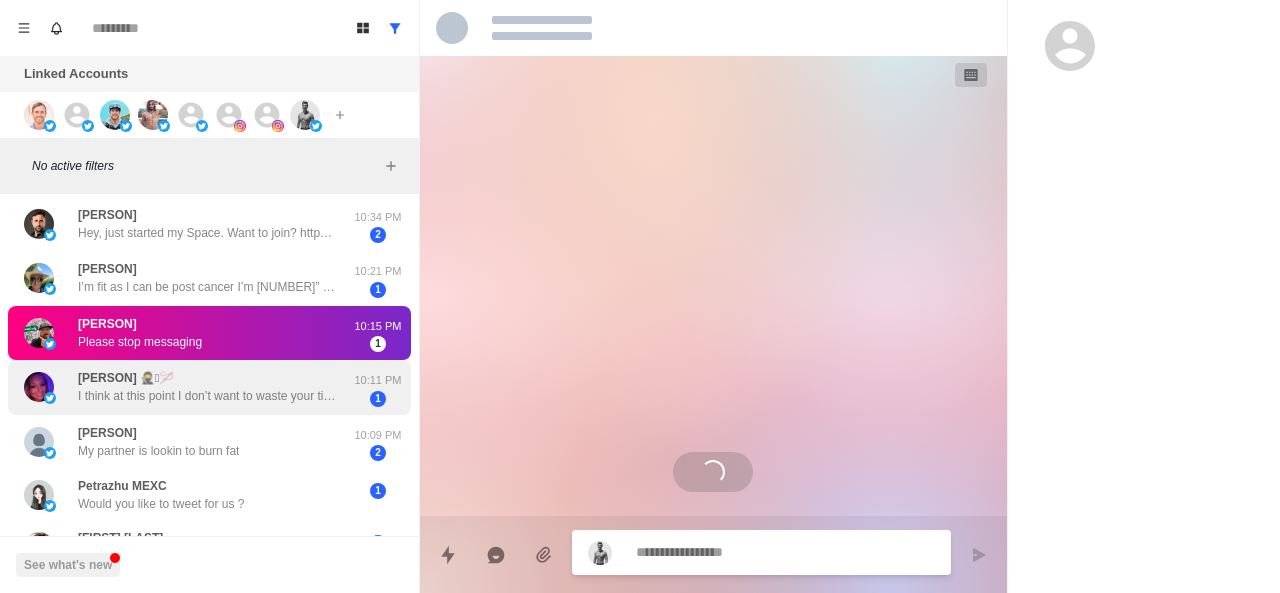 click on "[PERSON] 🥷🛟🪡 I think at this point I don’t want to waste your time. I’m a student of the real world university and I’m going to take advantage of the fitness campus since I’m already paying for that.  I’m also going to talk to my doctor about other potential benefits and work with a personal trainer locally. I think I need that.  Thank you for all you do in the world and keep it up!
I’ve never had a problem with dropping weight before but I’m not giving up. I just needed to get to place where I’m doing it for me and not for my online community." at bounding box center (208, 387) 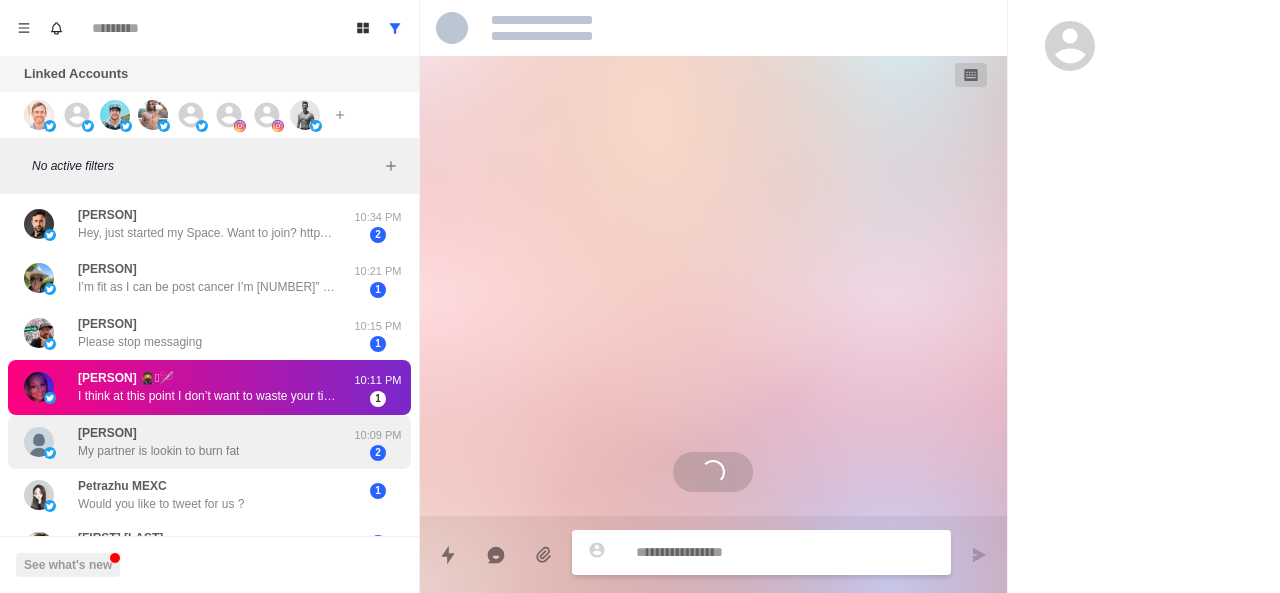 click on "My partner is lookin to burn fat" at bounding box center (158, 451) 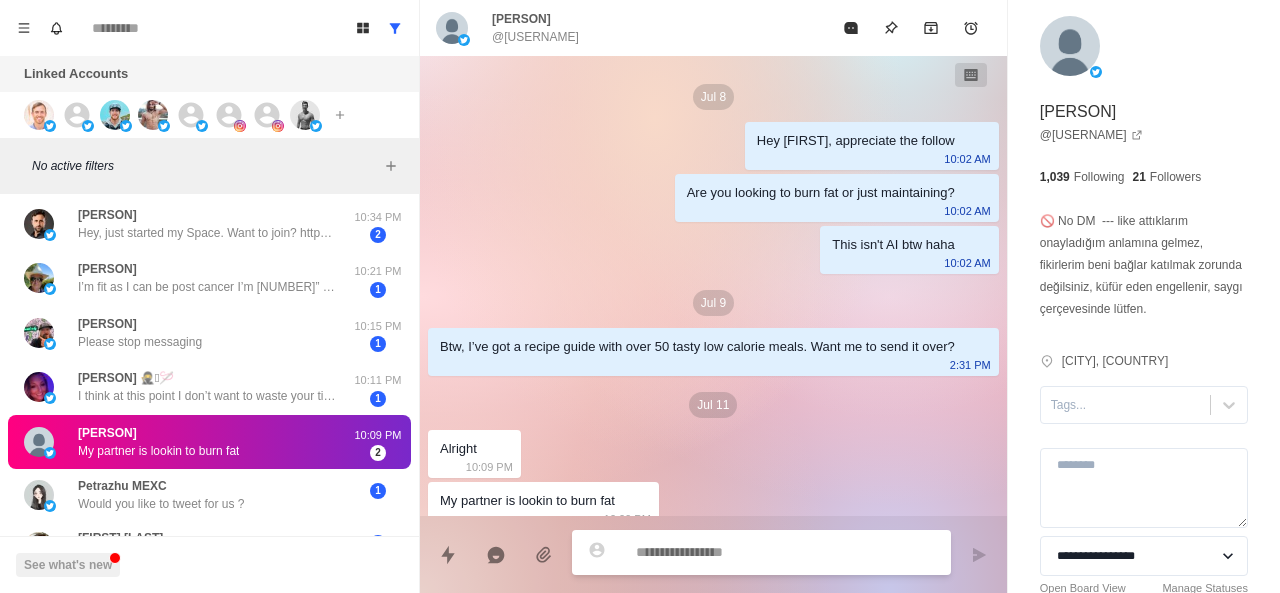 scroll, scrollTop: 40, scrollLeft: 0, axis: vertical 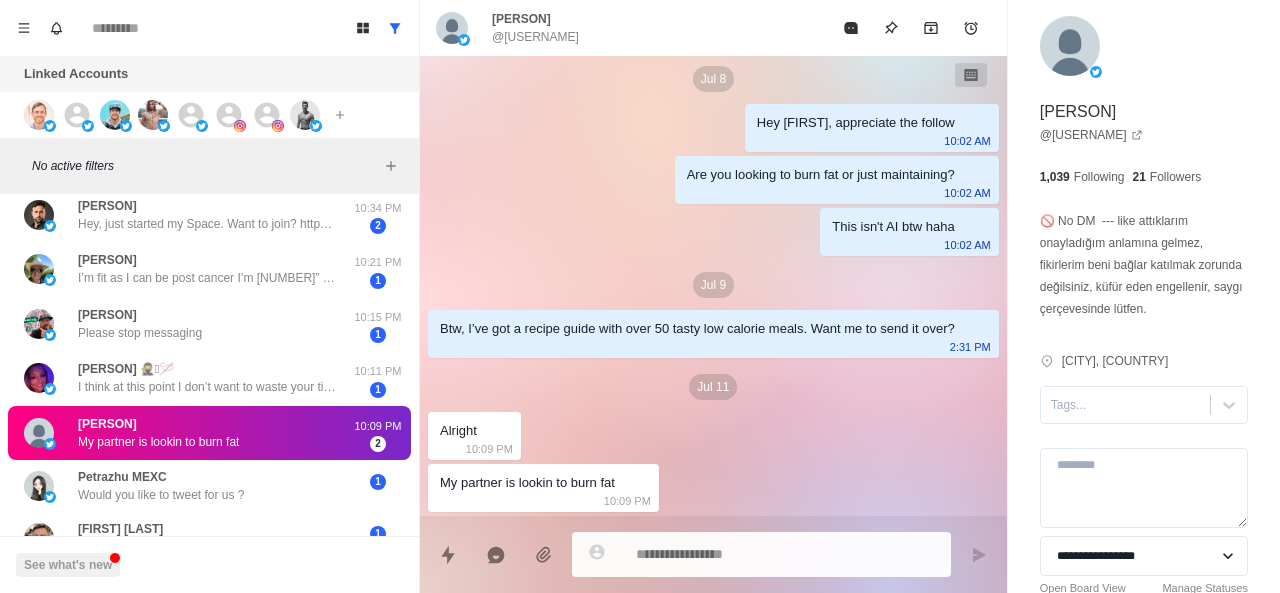 type on "*" 